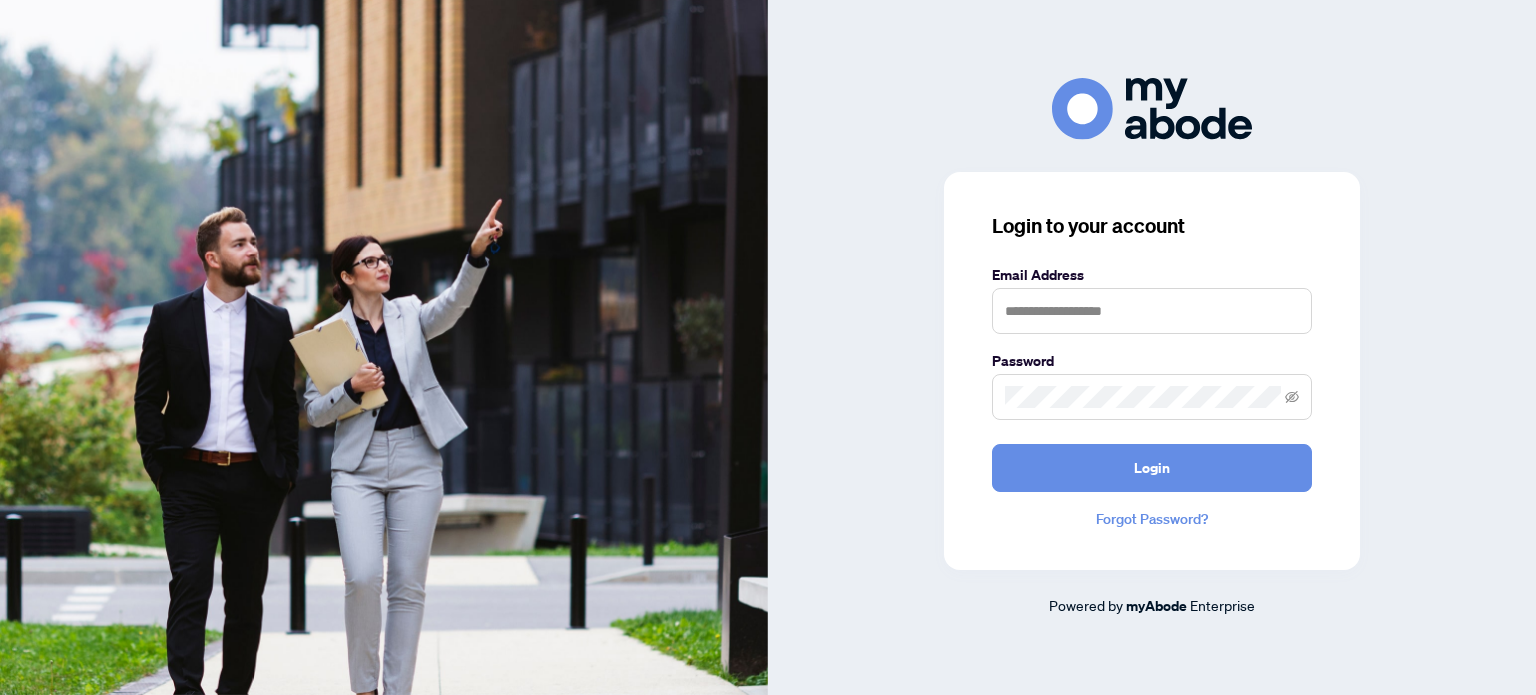 scroll, scrollTop: 0, scrollLeft: 0, axis: both 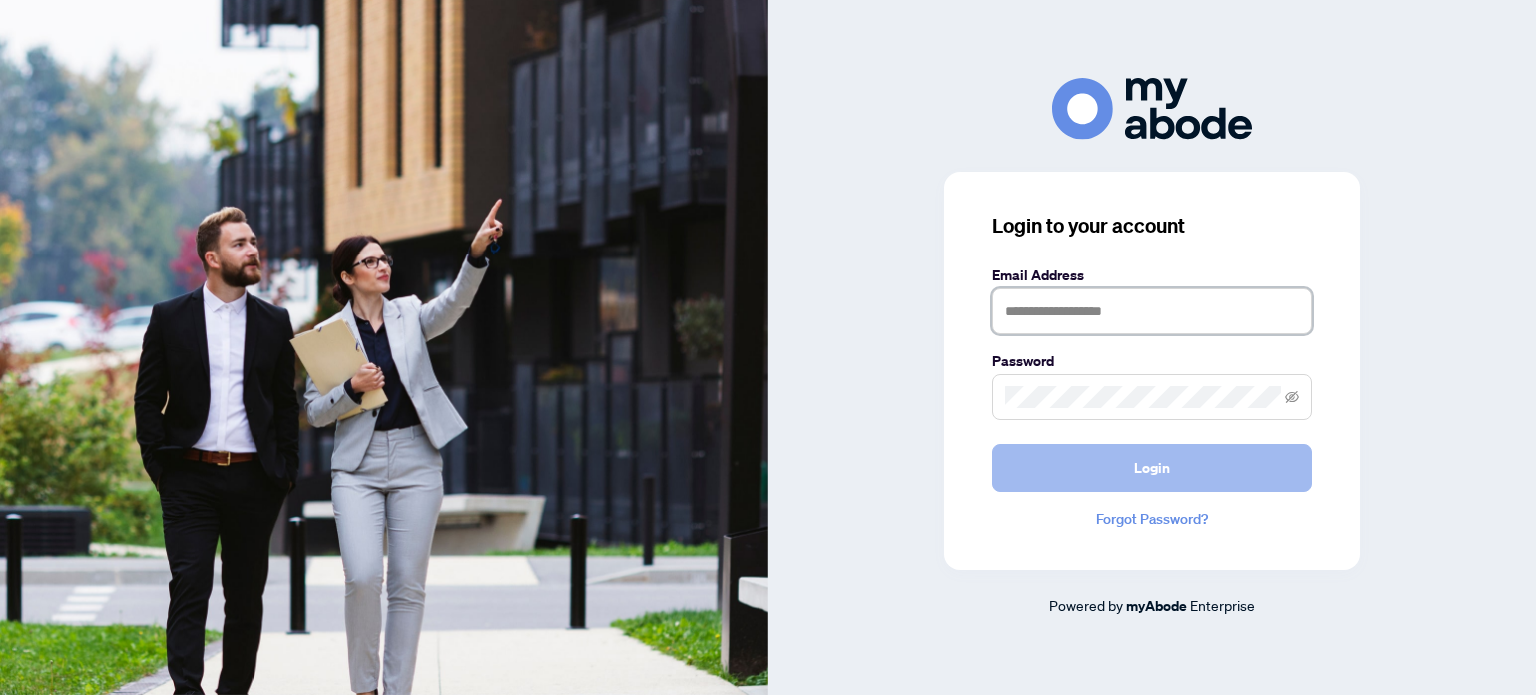 type on "**********" 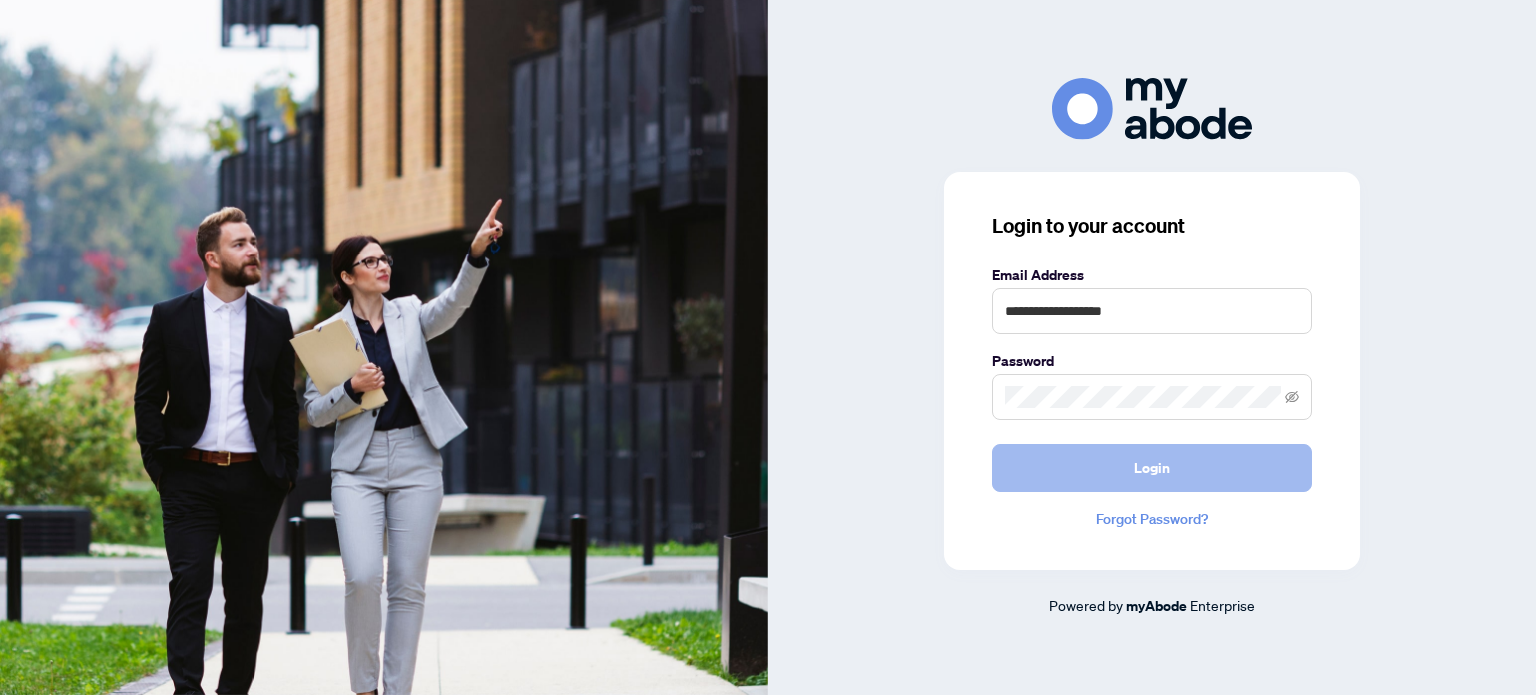 click on "Login" at bounding box center (1152, 468) 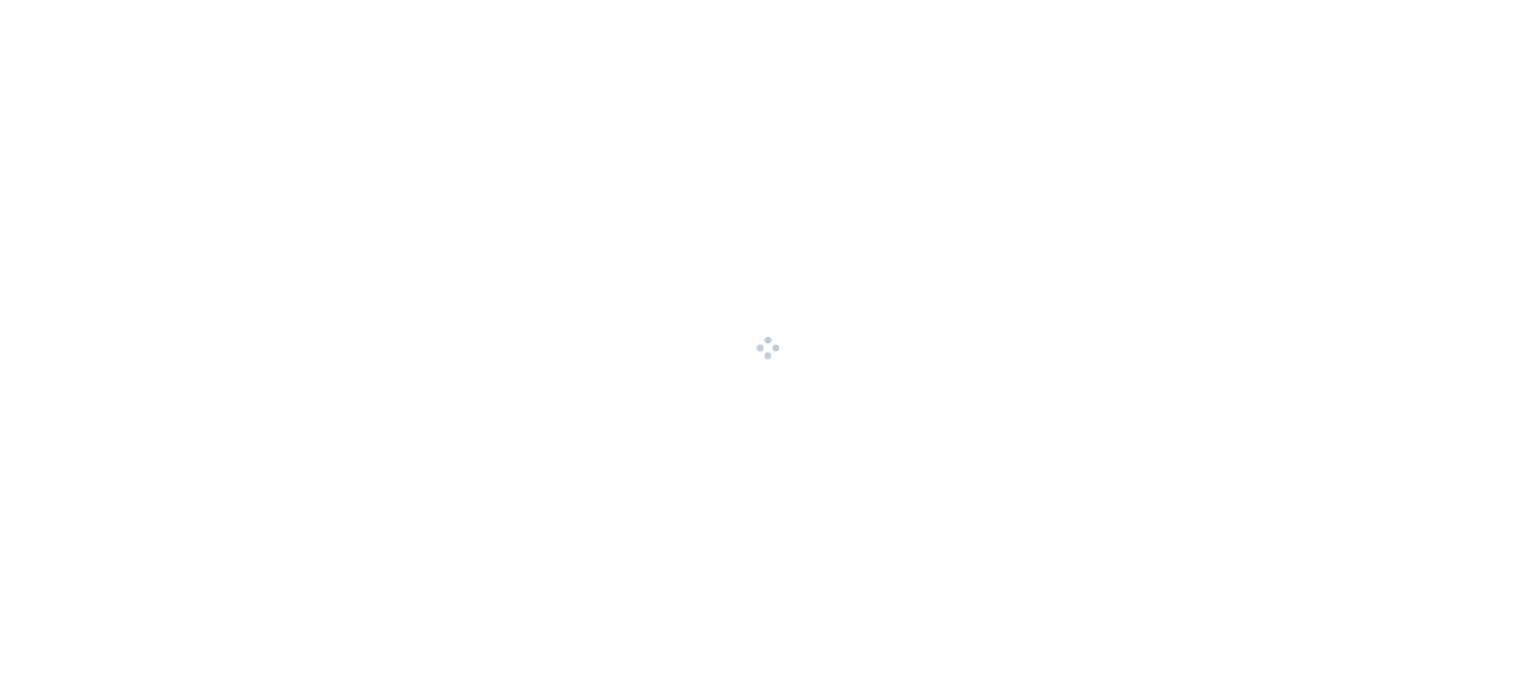 scroll, scrollTop: 0, scrollLeft: 0, axis: both 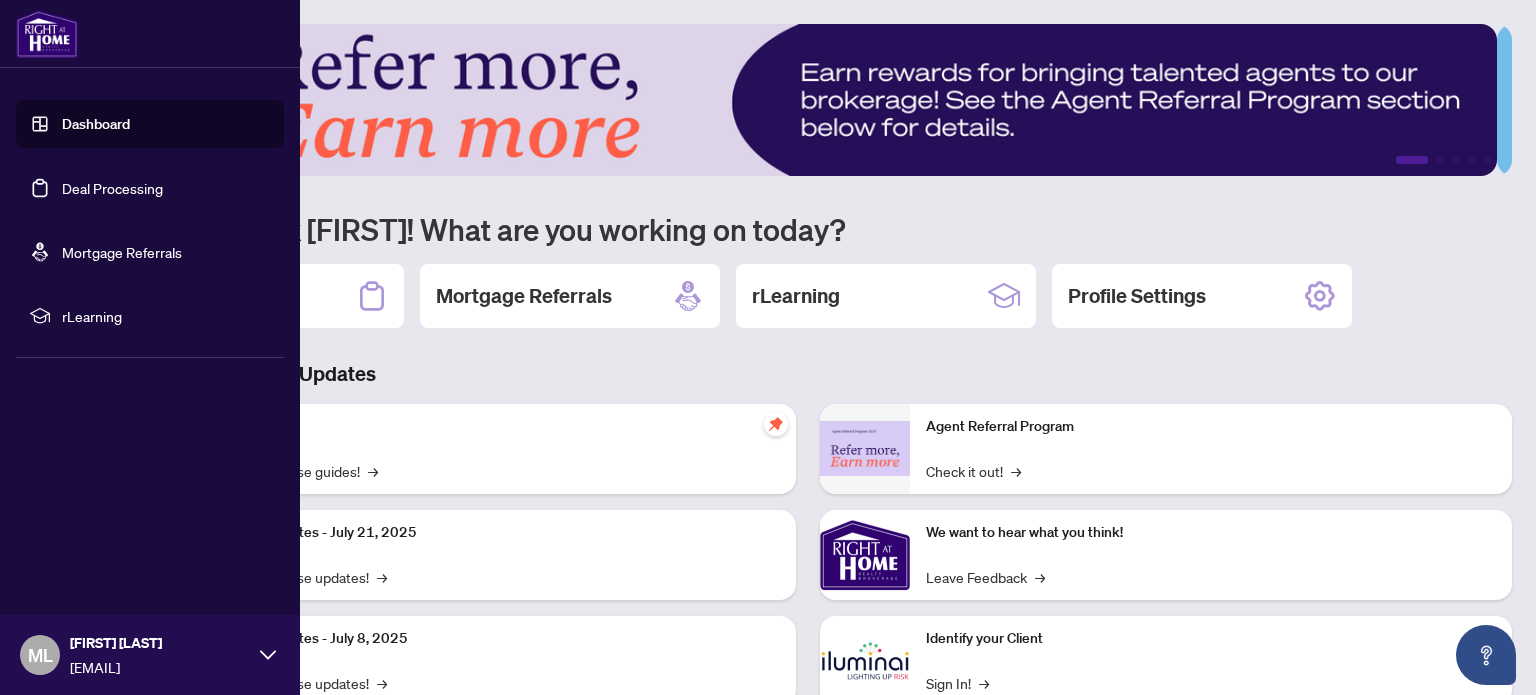click on "Deal Processing" at bounding box center (112, 188) 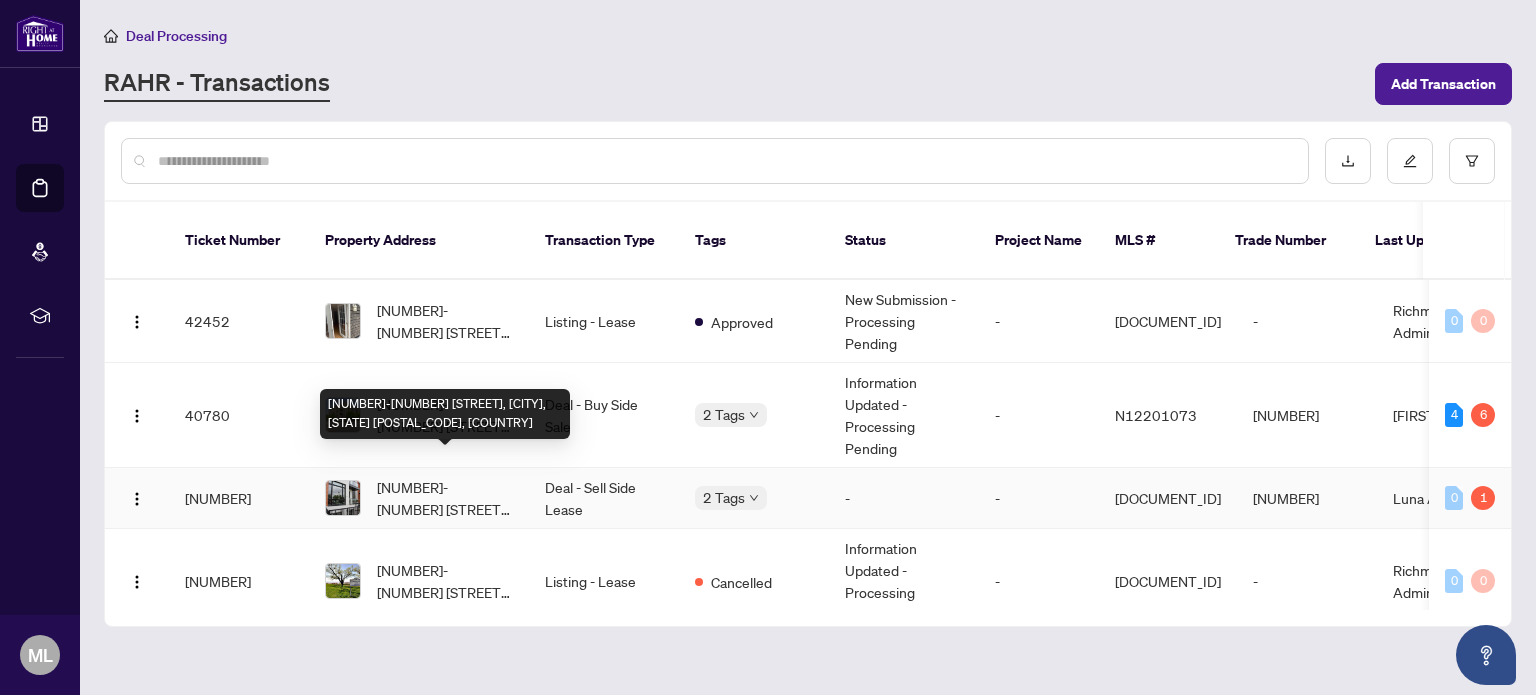 click on "[NUMBER]-[NUMBER] [STREET], [CITY], [STATE] [POSTAL_CODE], [COUNTRY]" at bounding box center (445, 498) 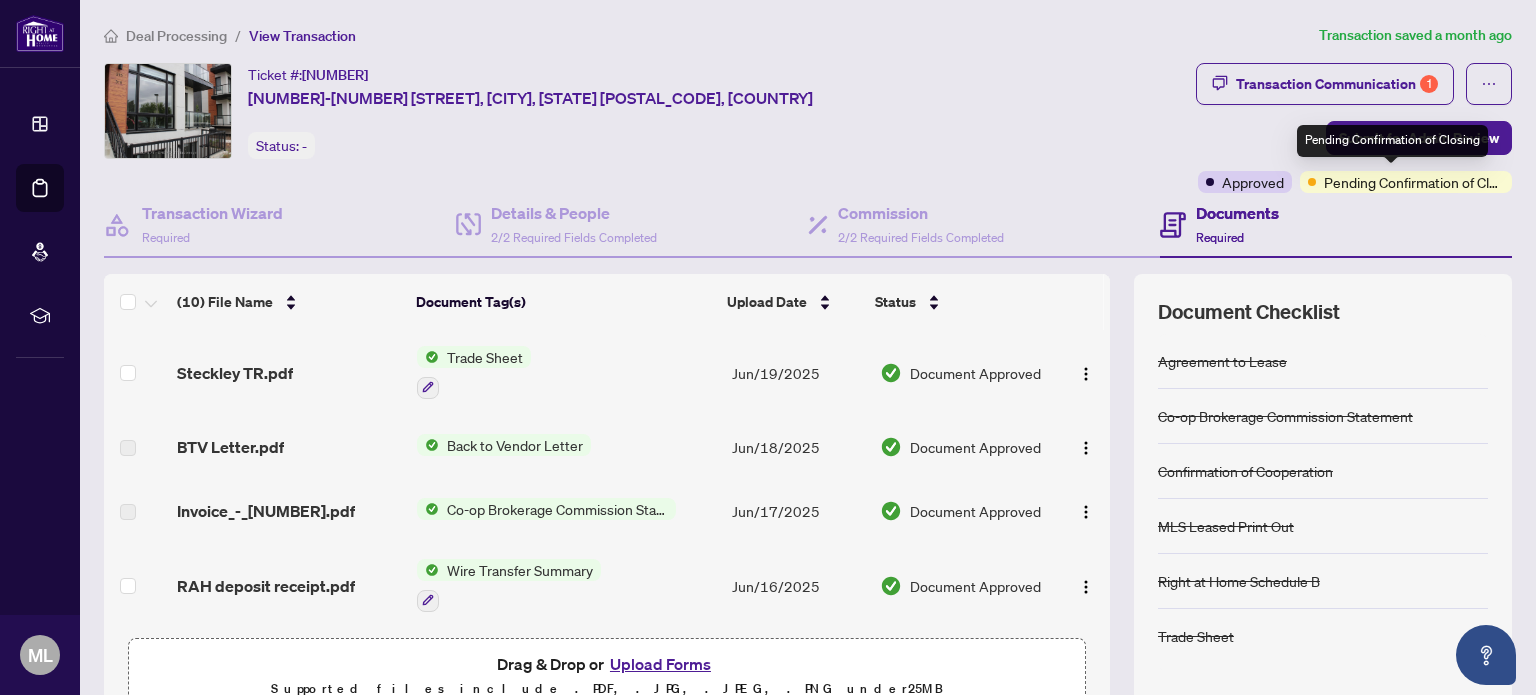 click on "Pending Confirmation of Closing" at bounding box center [1414, 182] 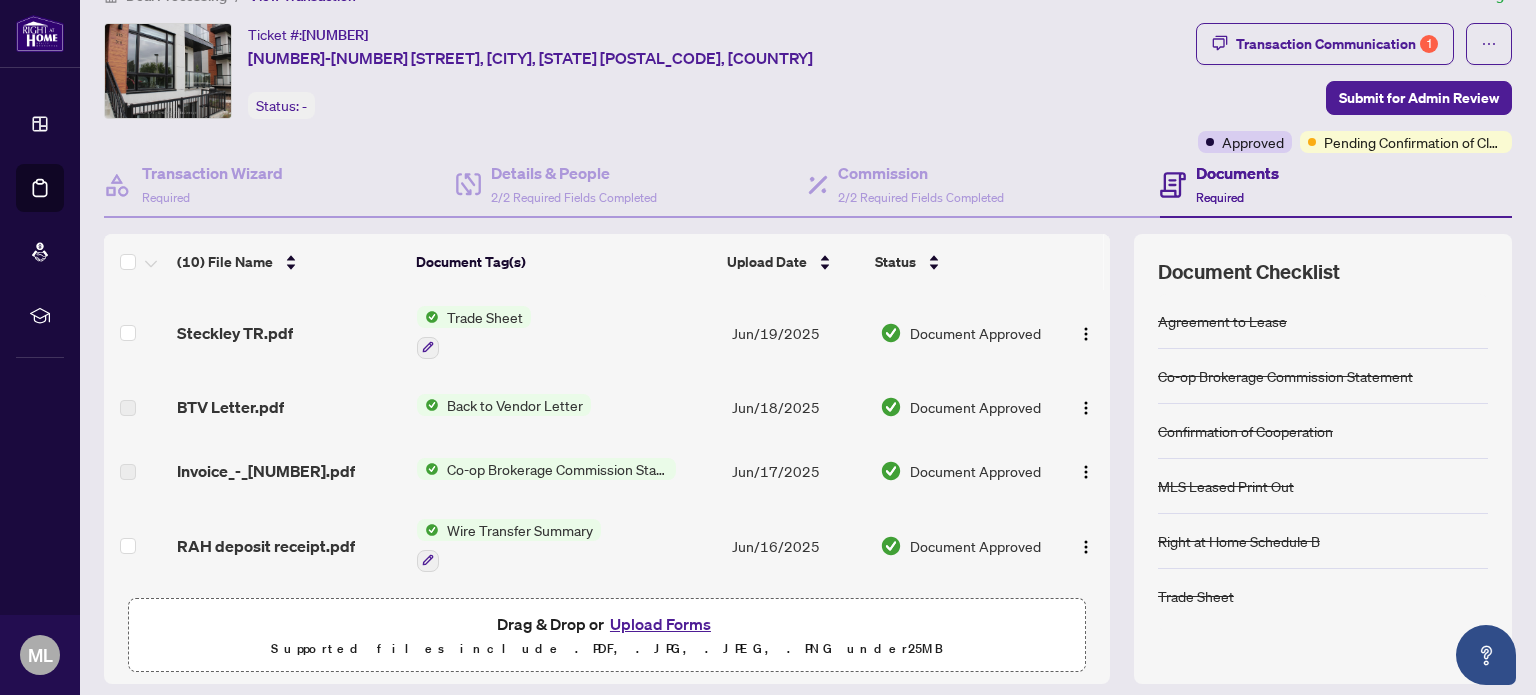 scroll, scrollTop: 0, scrollLeft: 0, axis: both 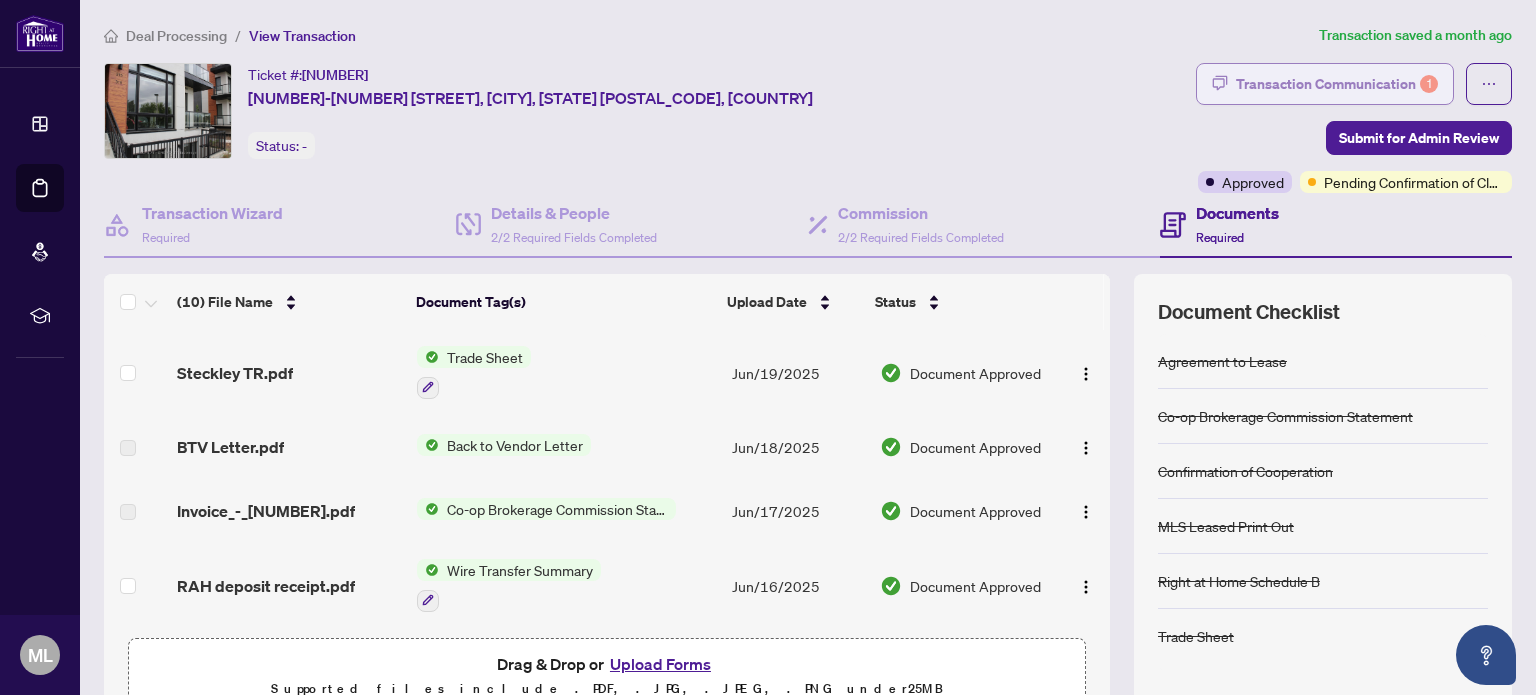 click on "Transaction Communication 1" at bounding box center [1337, 84] 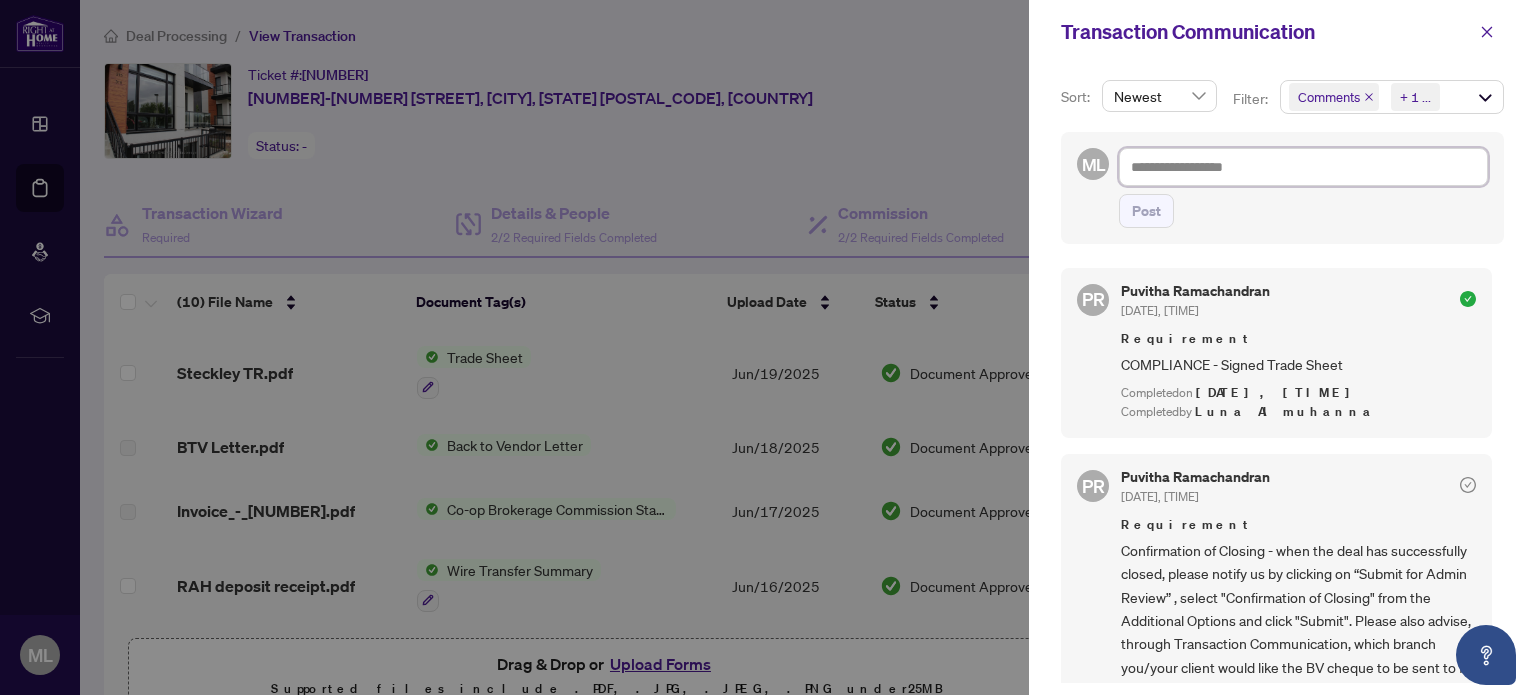 click at bounding box center (1303, 167) 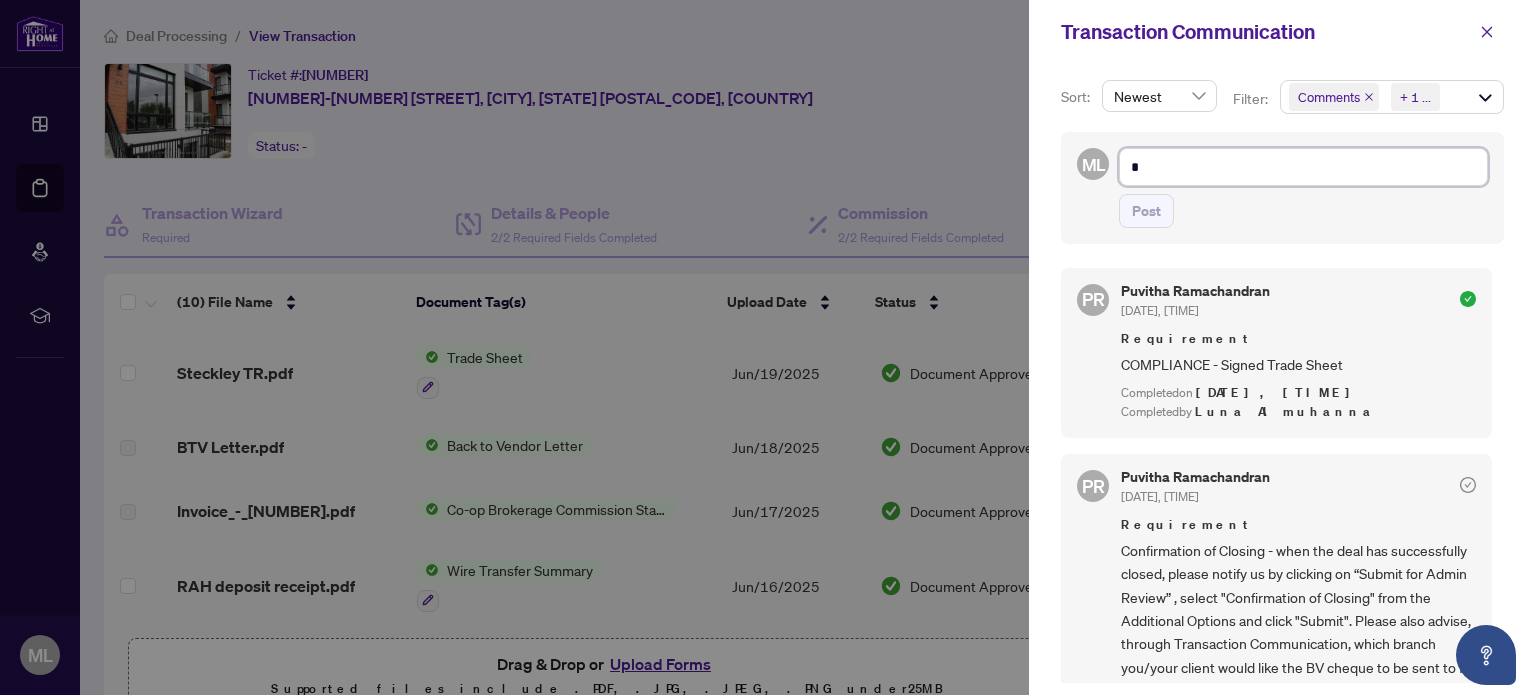 type on "*" 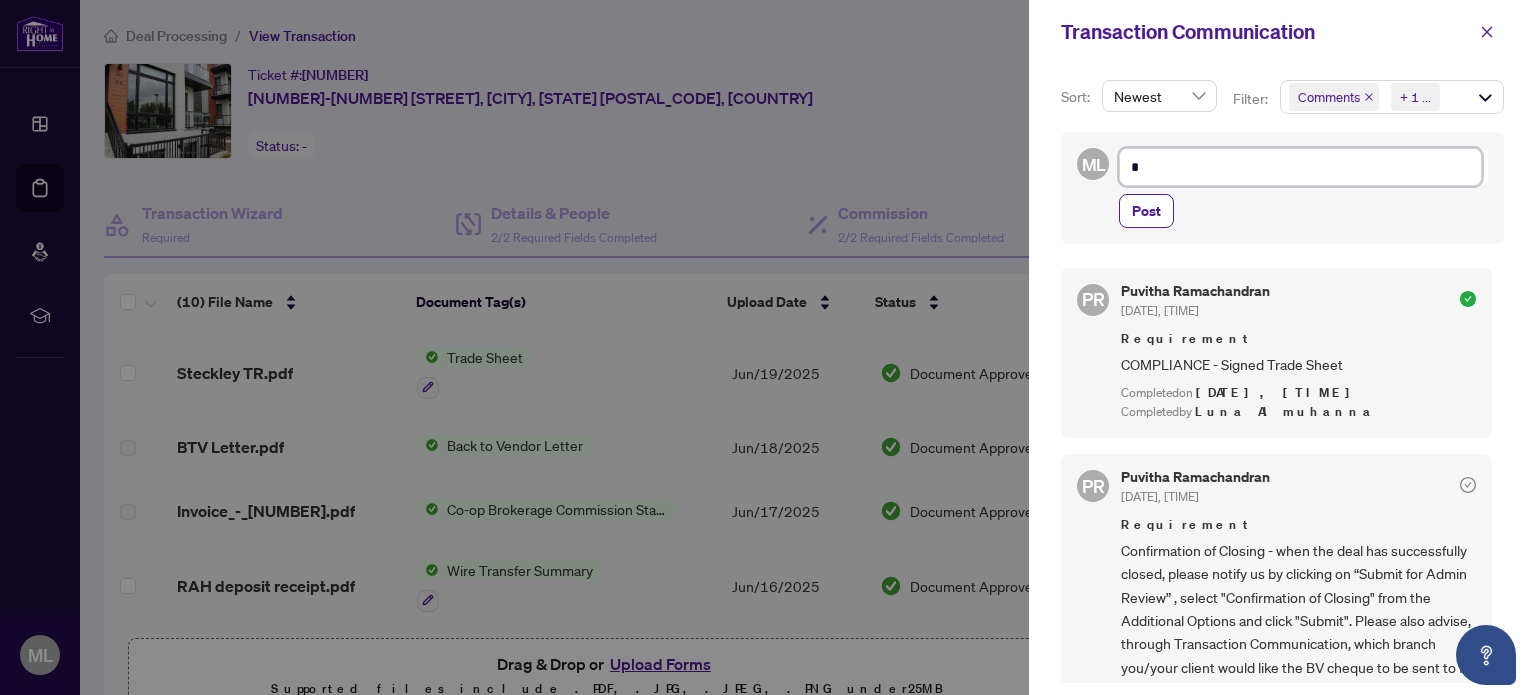 type on "**" 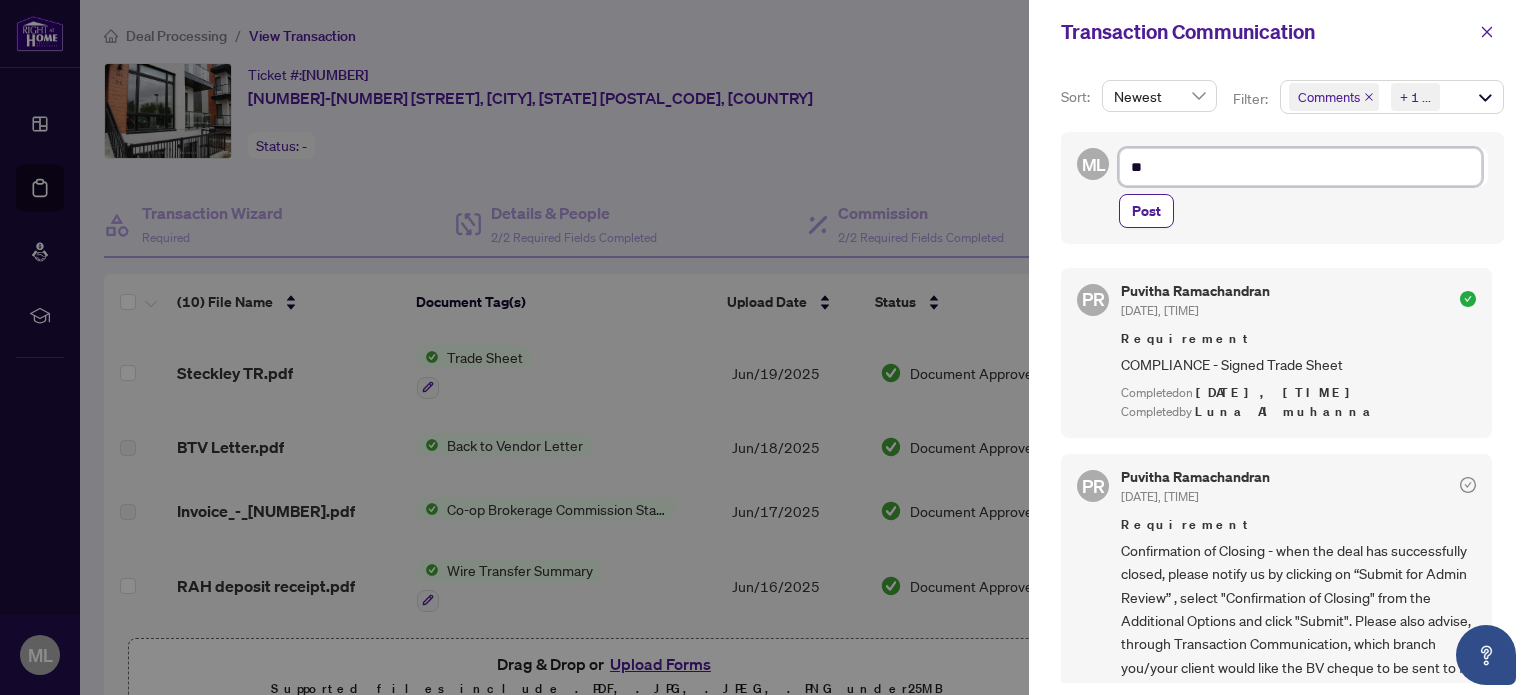 type on "***" 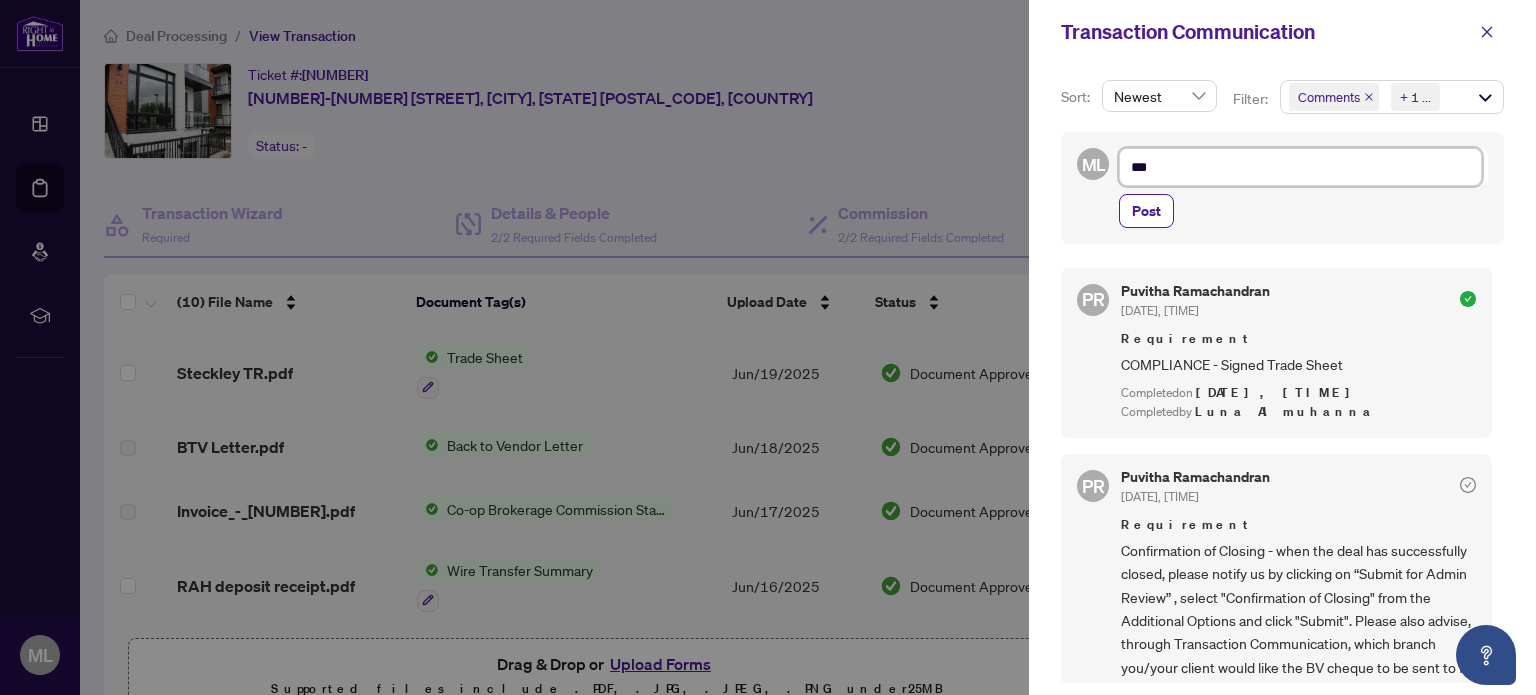 type on "****" 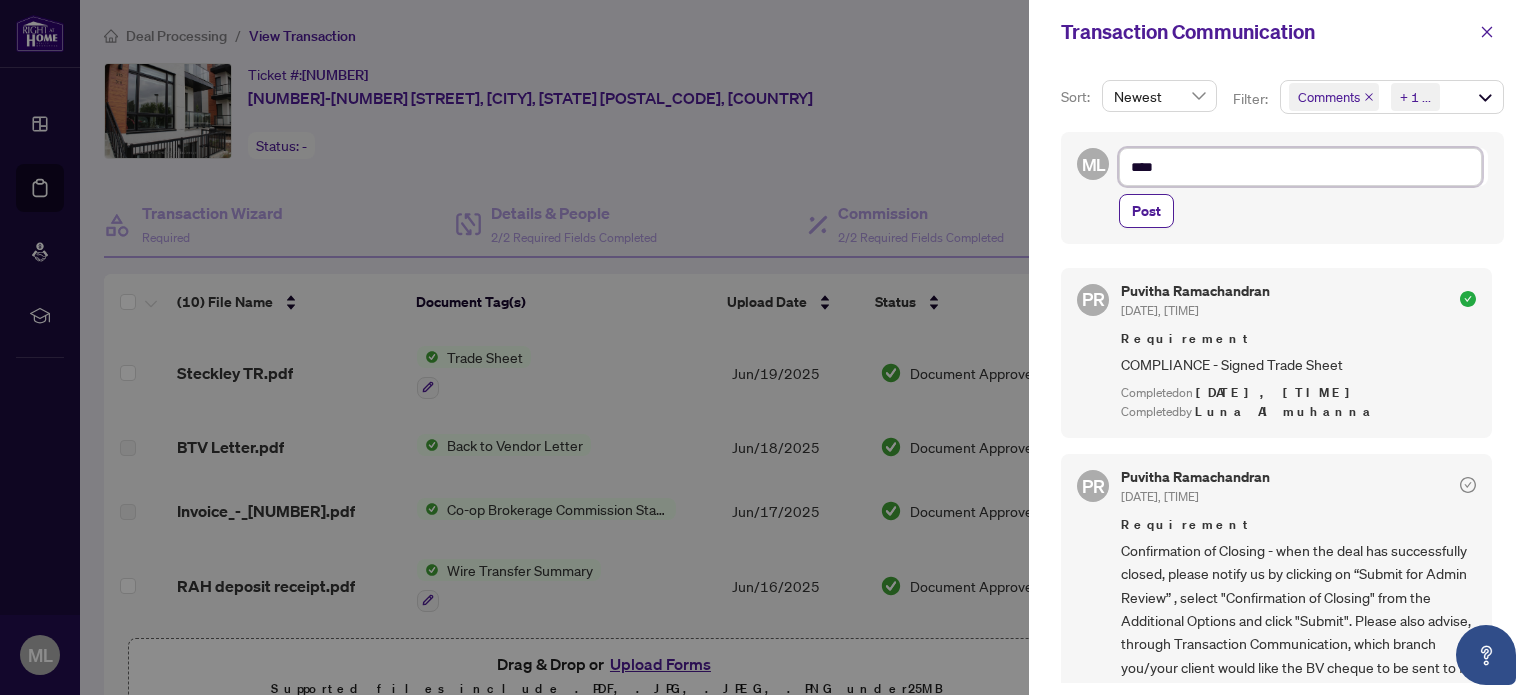 type on "****" 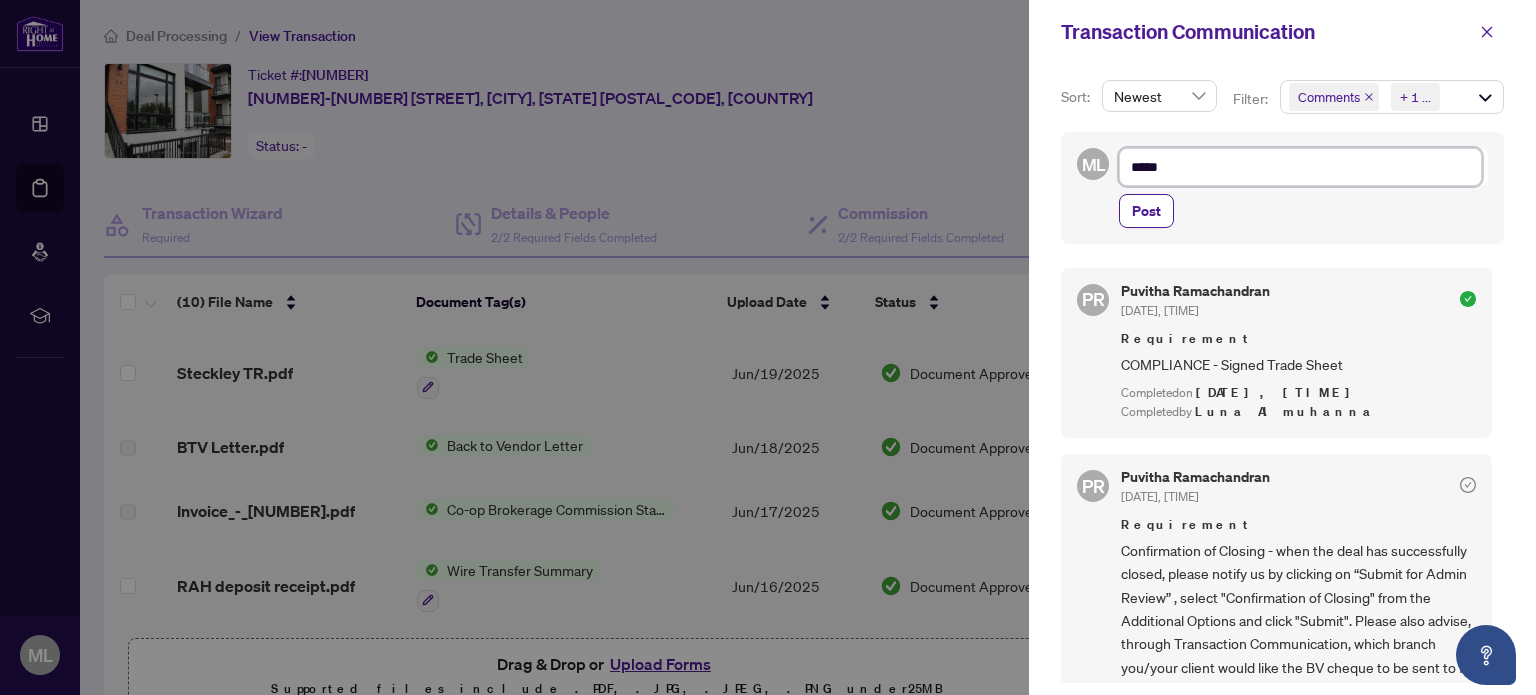 type on "******" 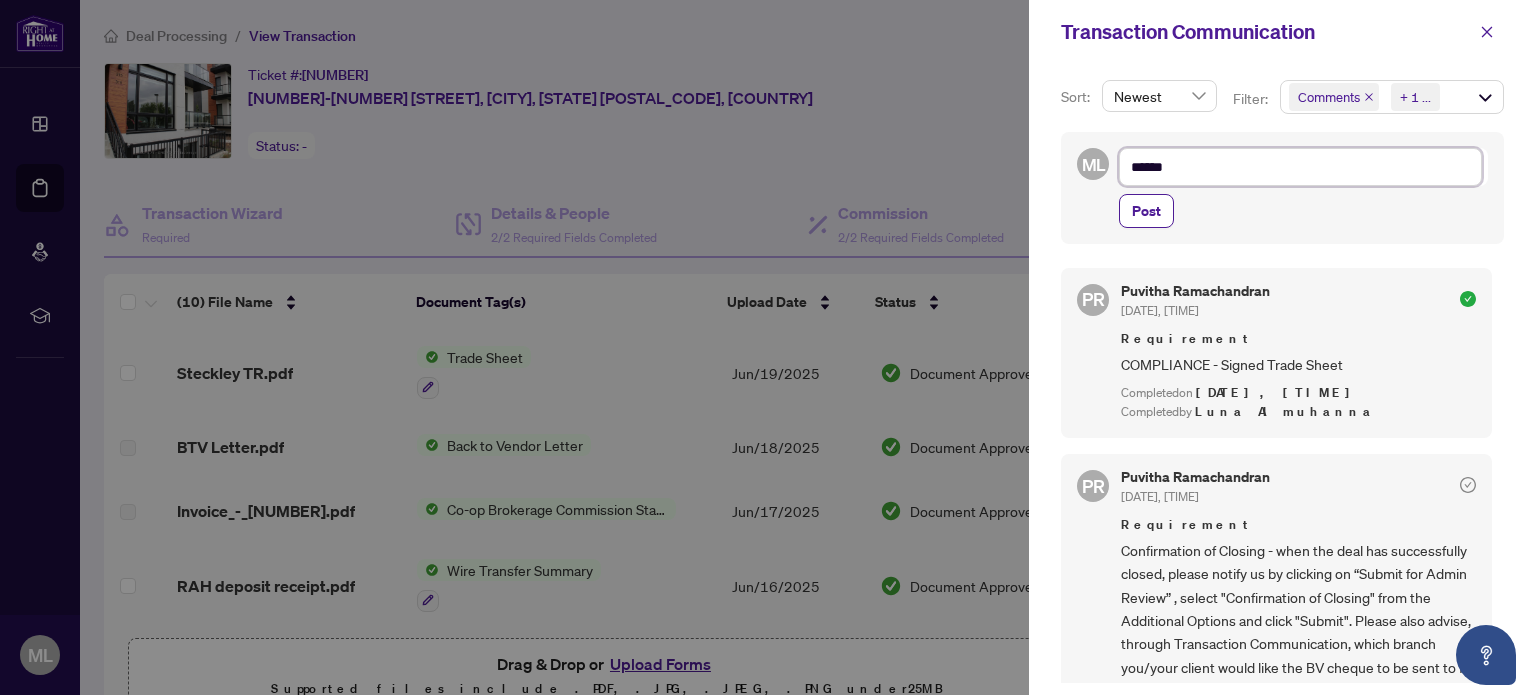 type on "******" 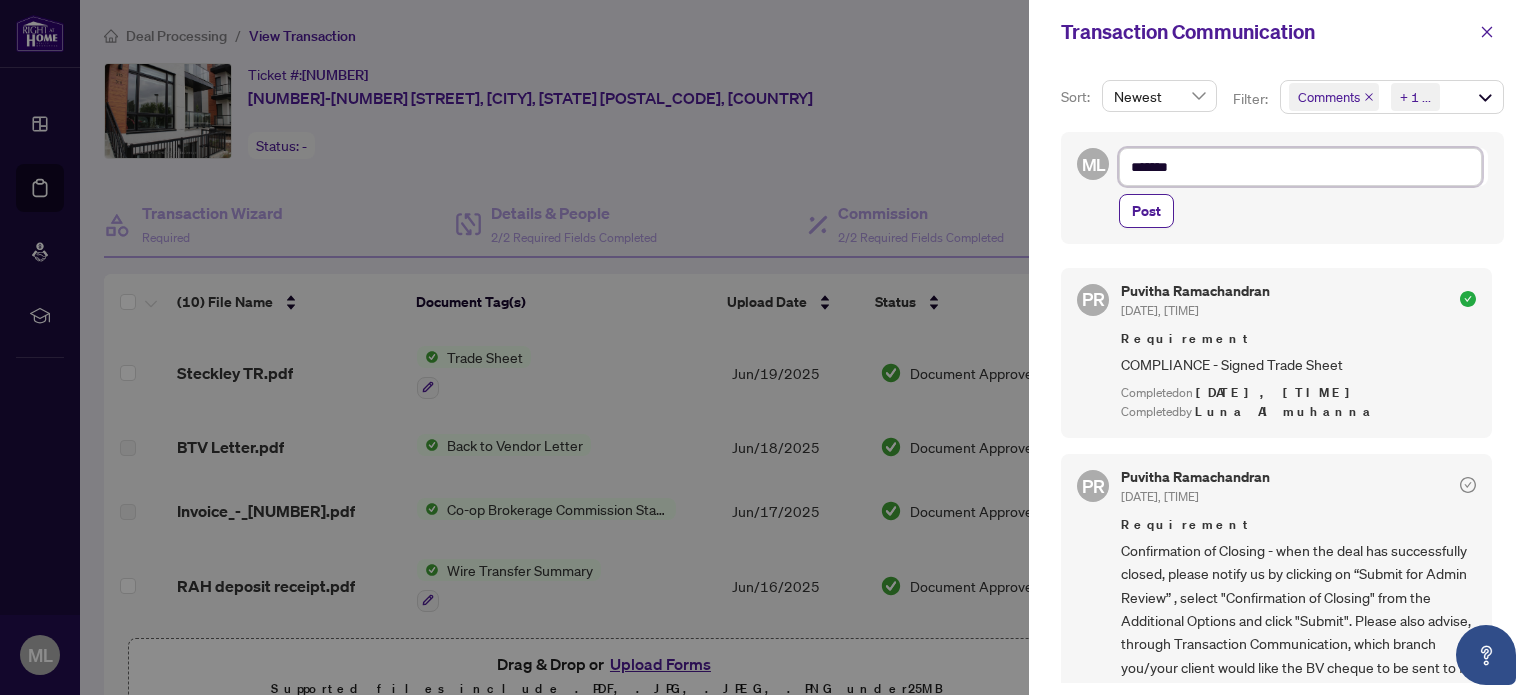 type on "********" 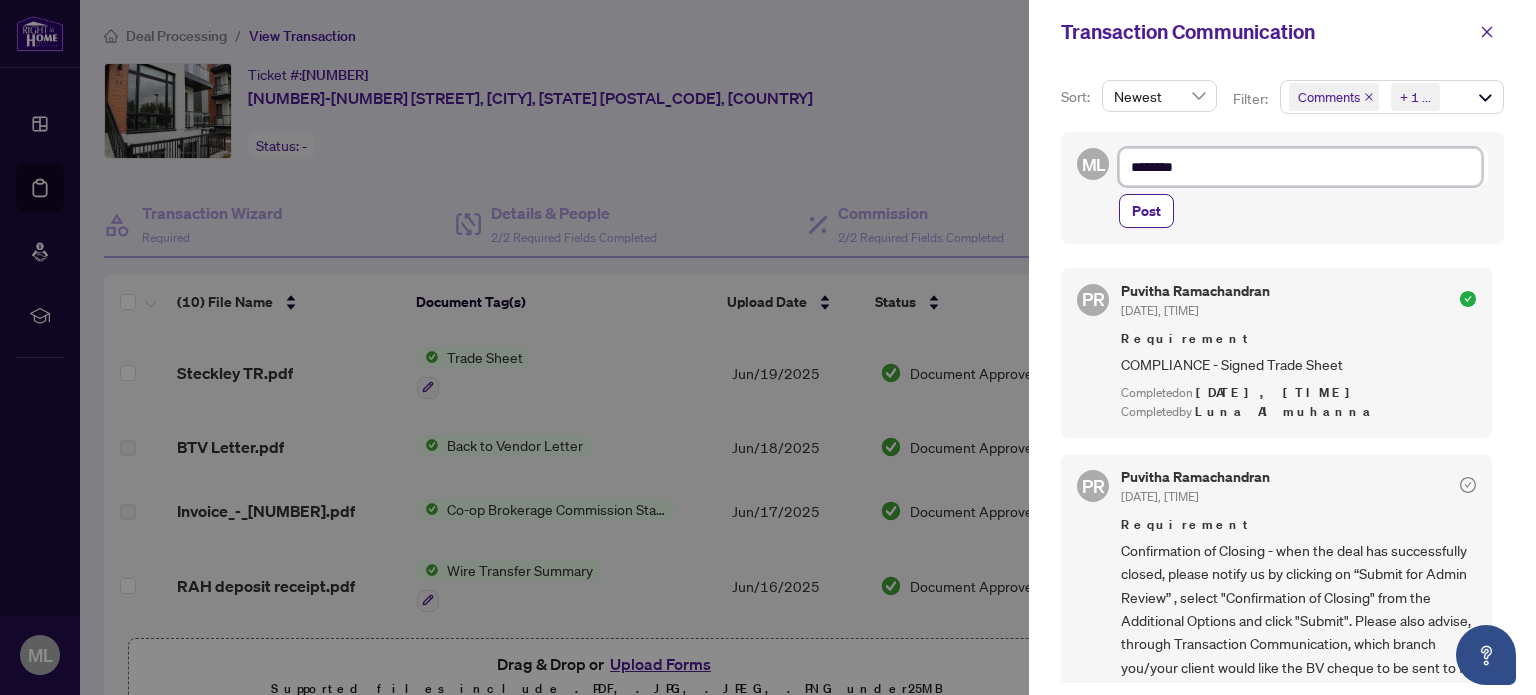 type on "*********" 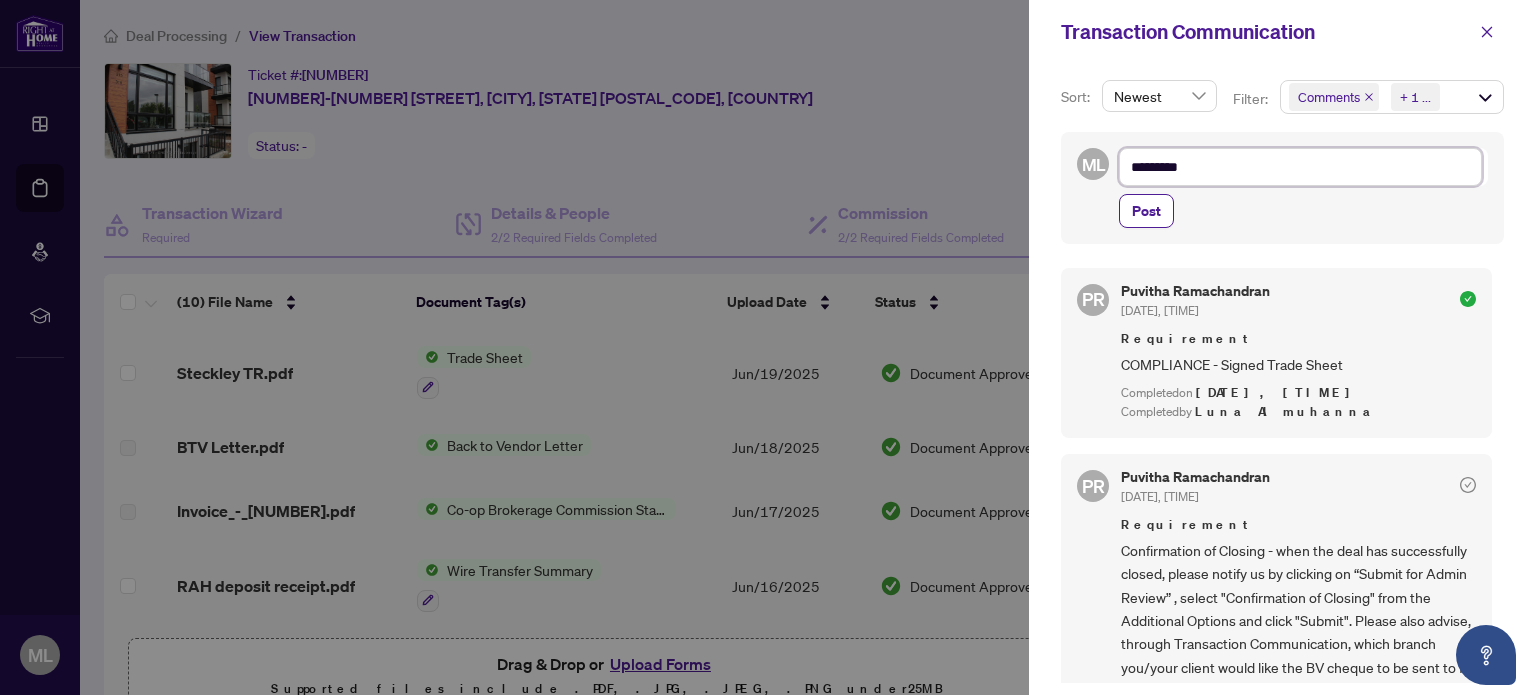 type on "**********" 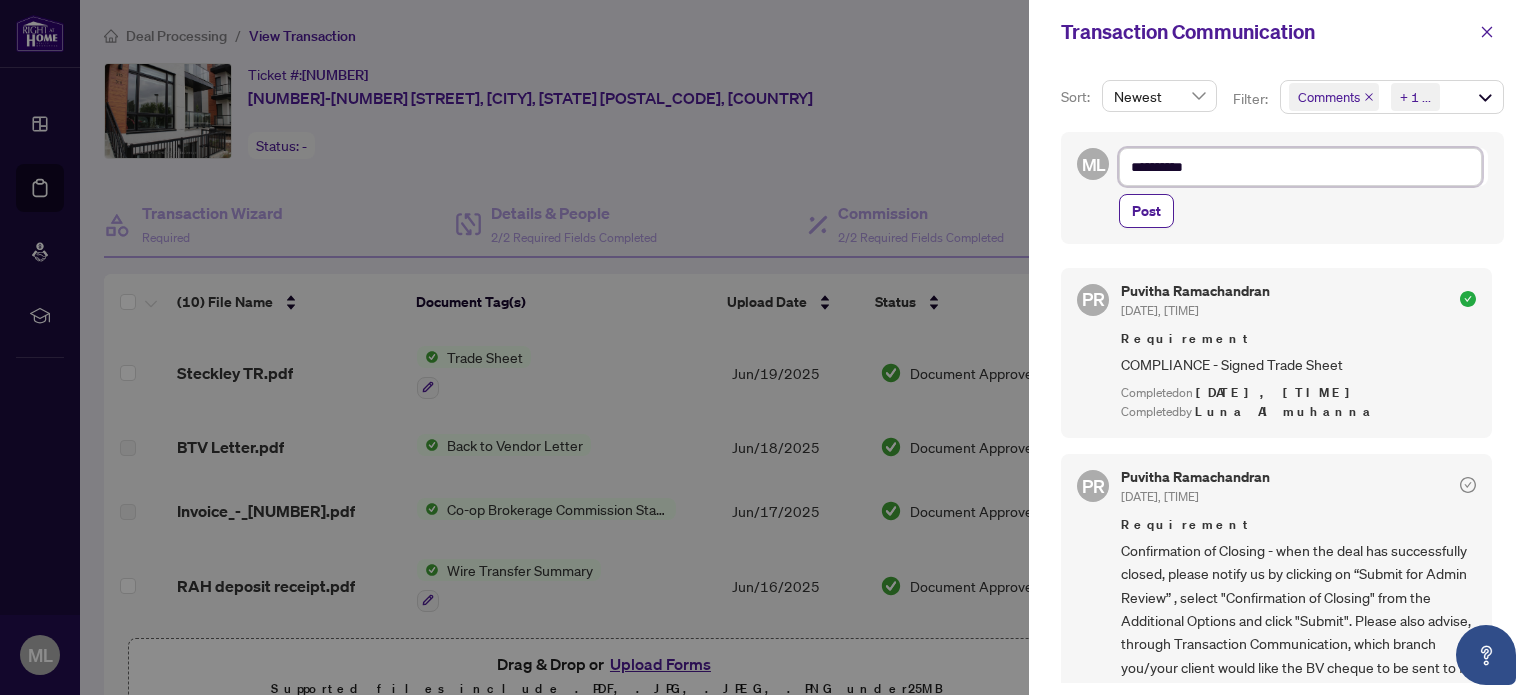 type on "**********" 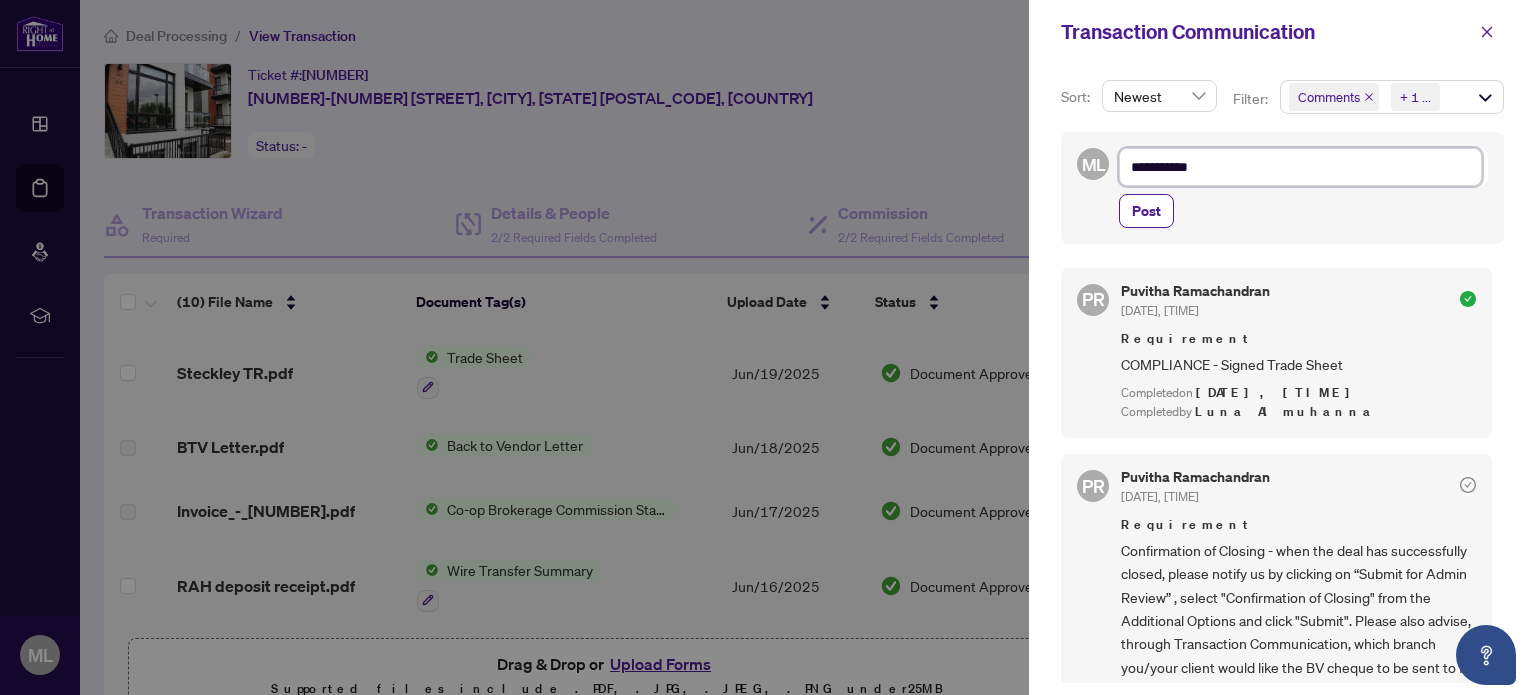 type on "**********" 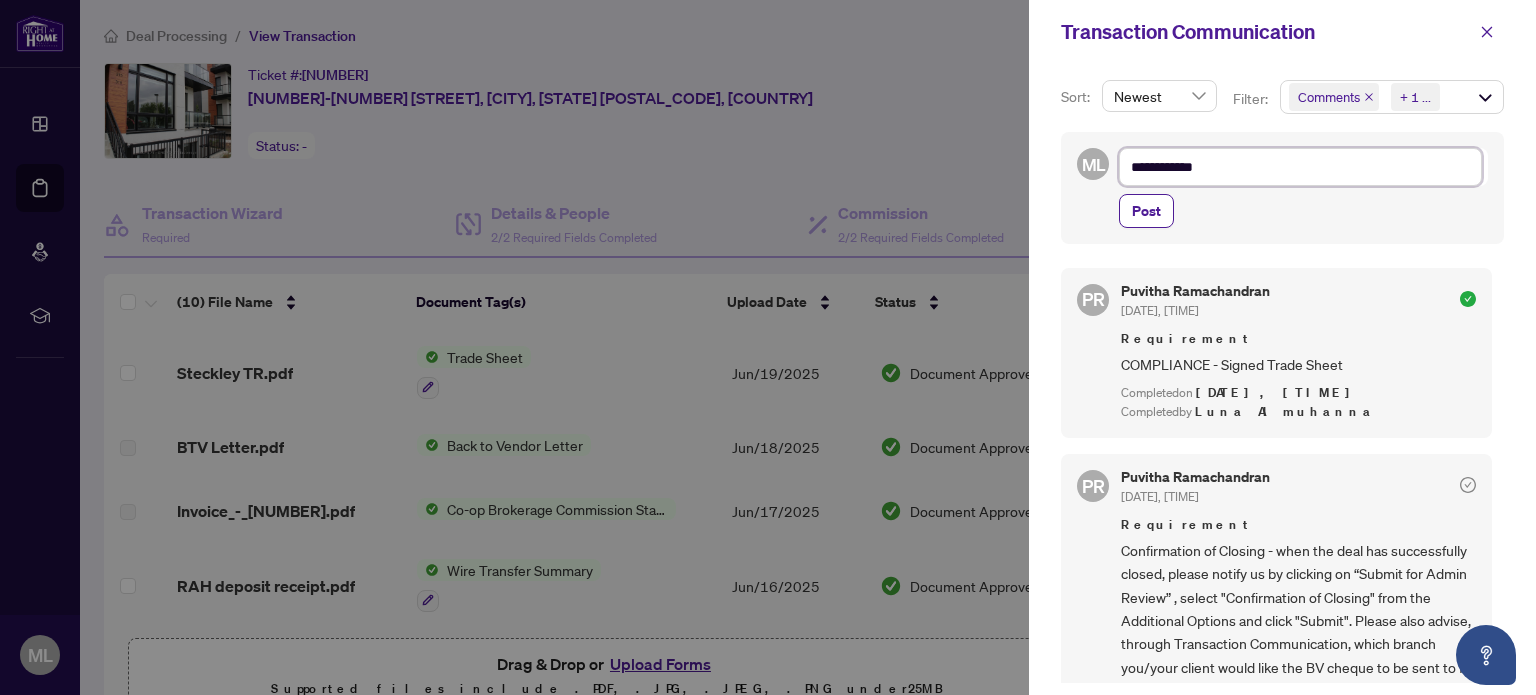 type on "**********" 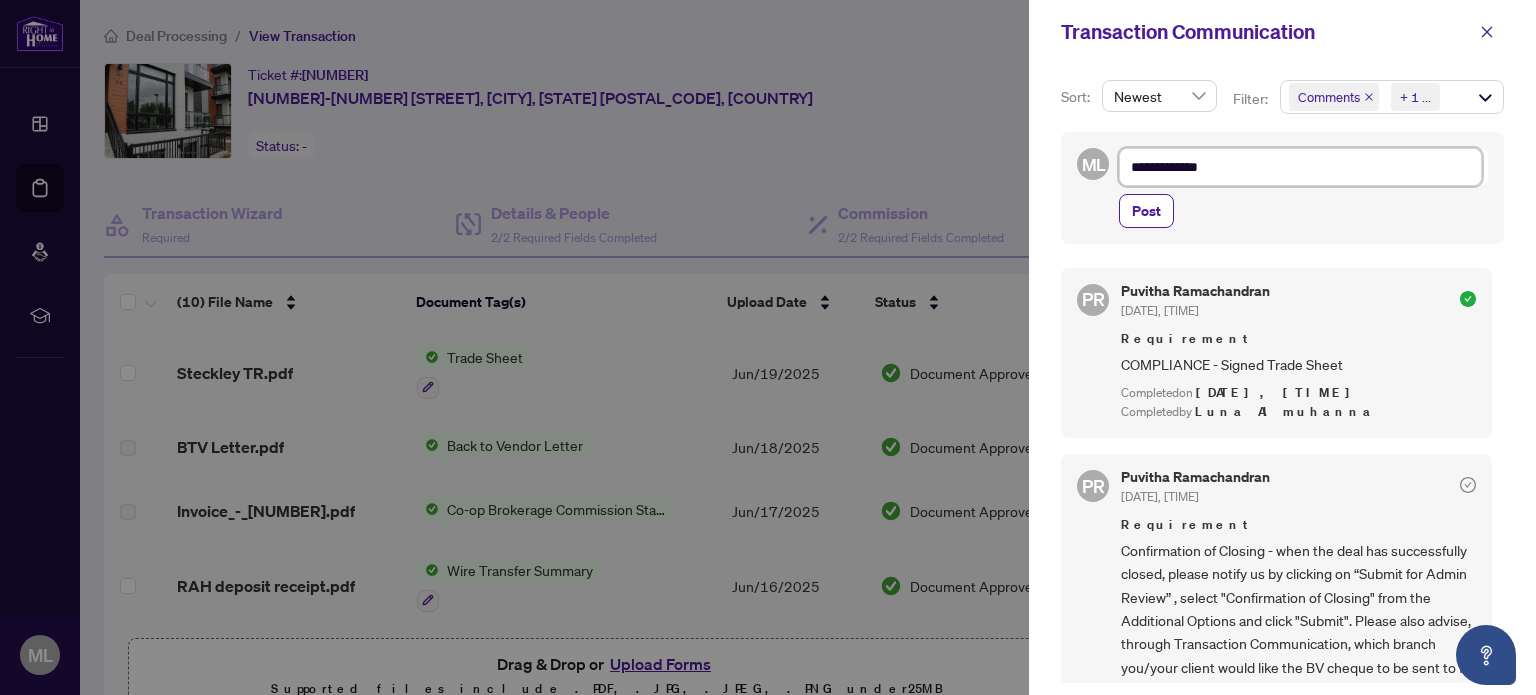 type on "**********" 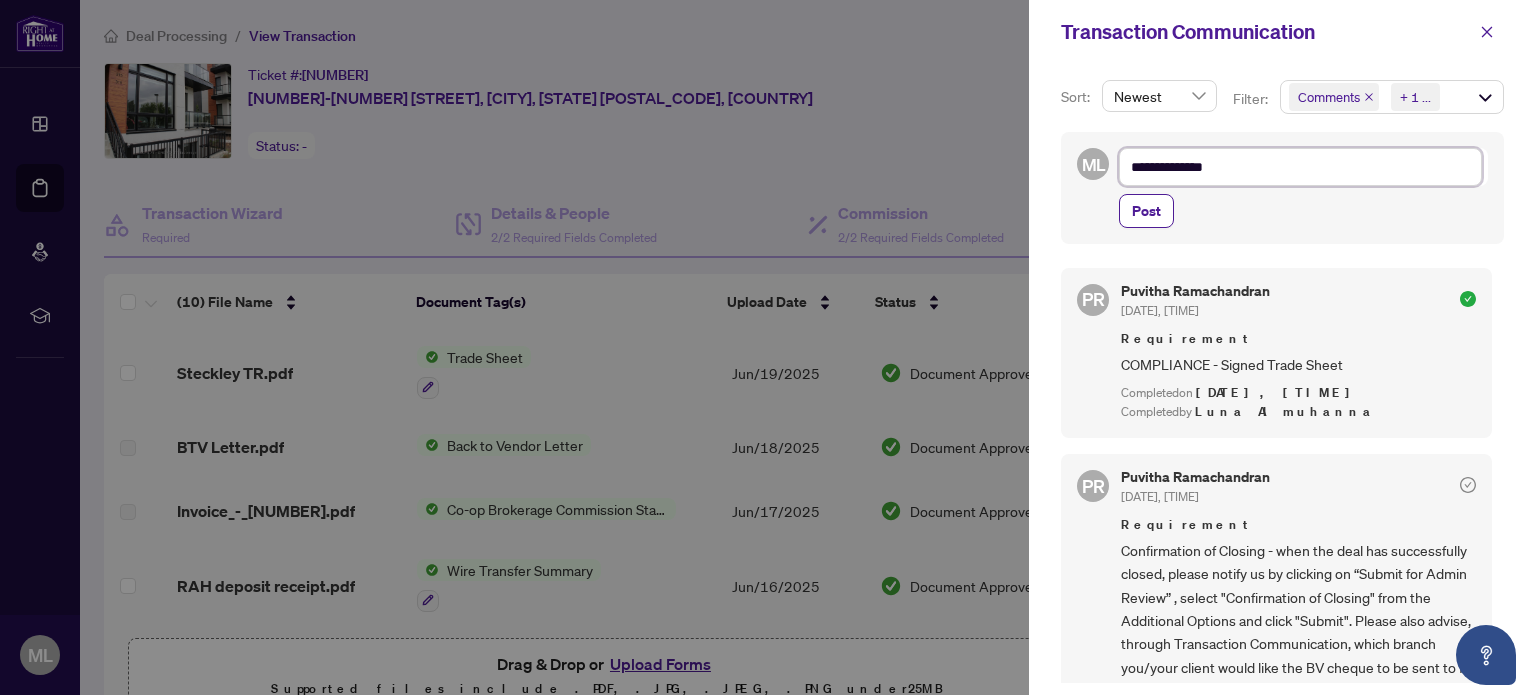 type on "**********" 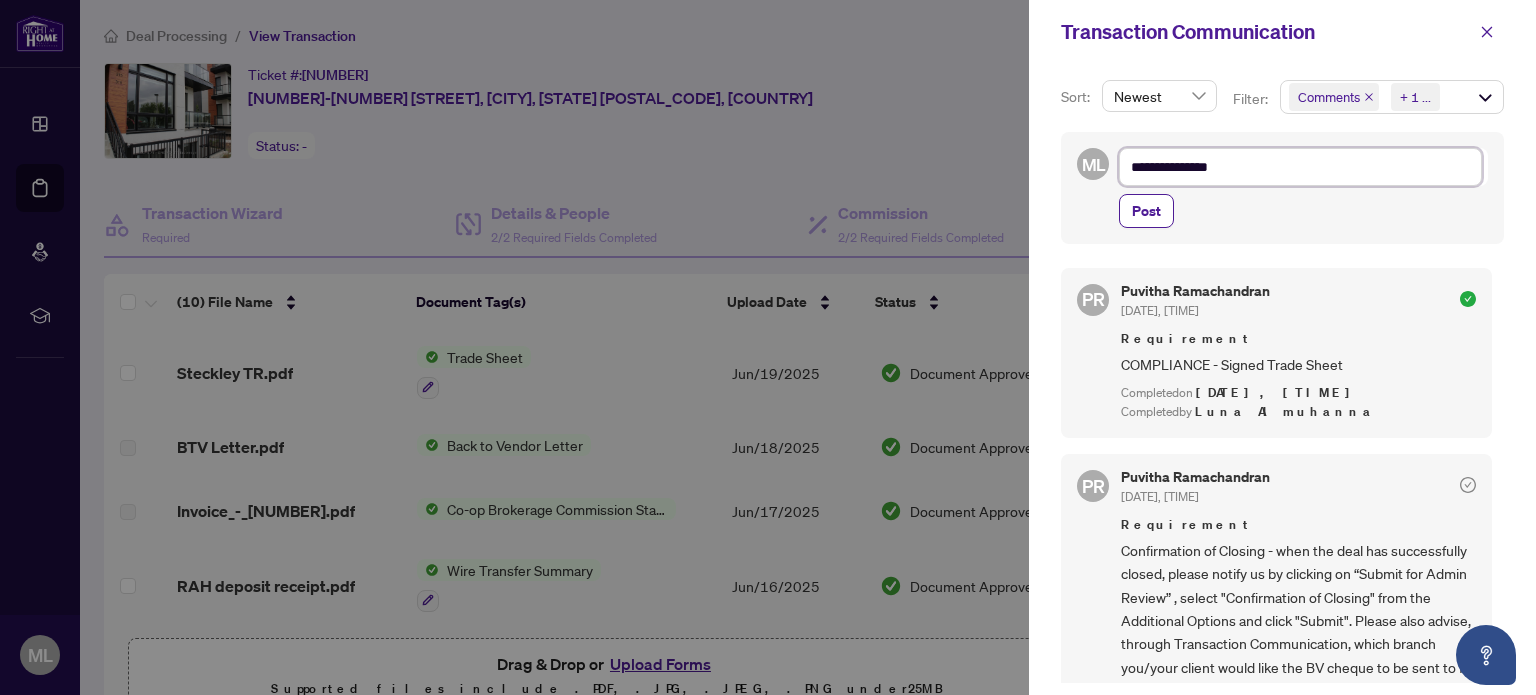 type on "**********" 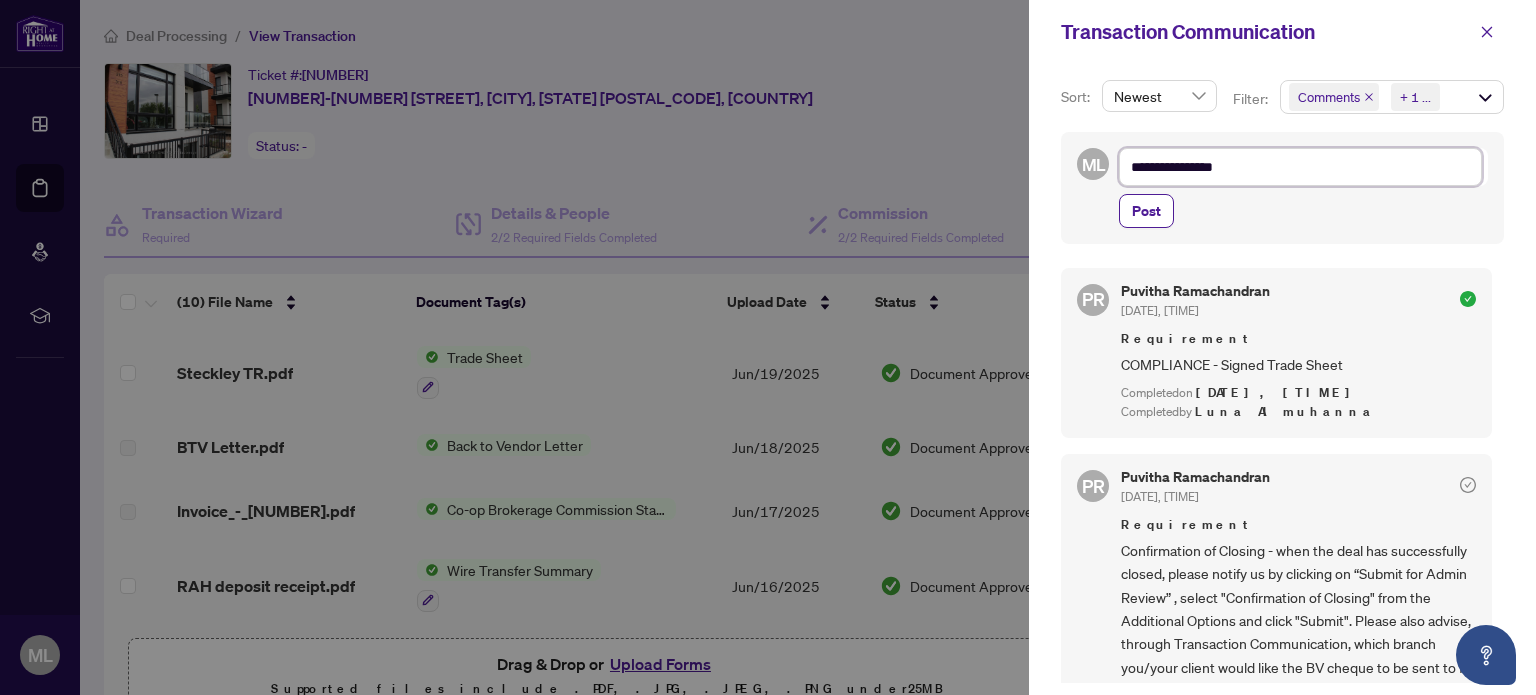 type on "**********" 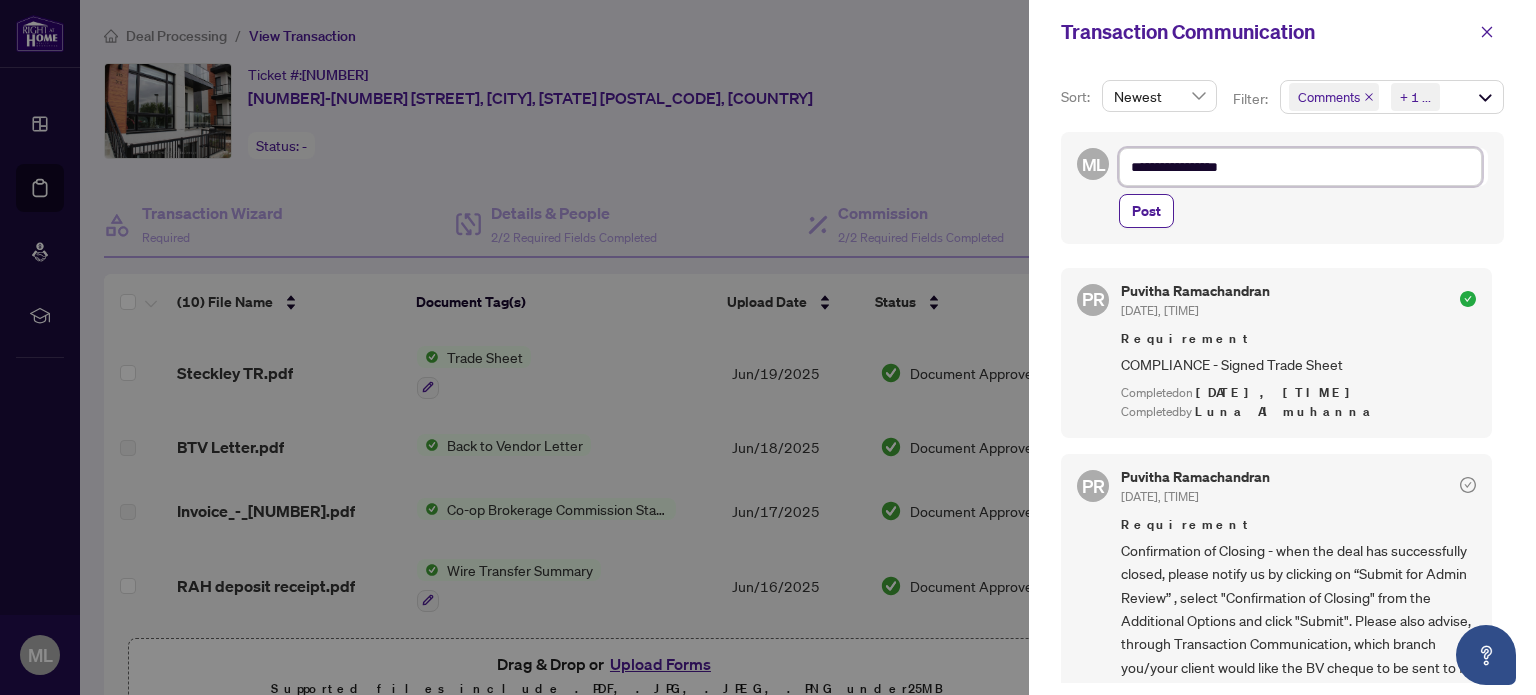 type on "**********" 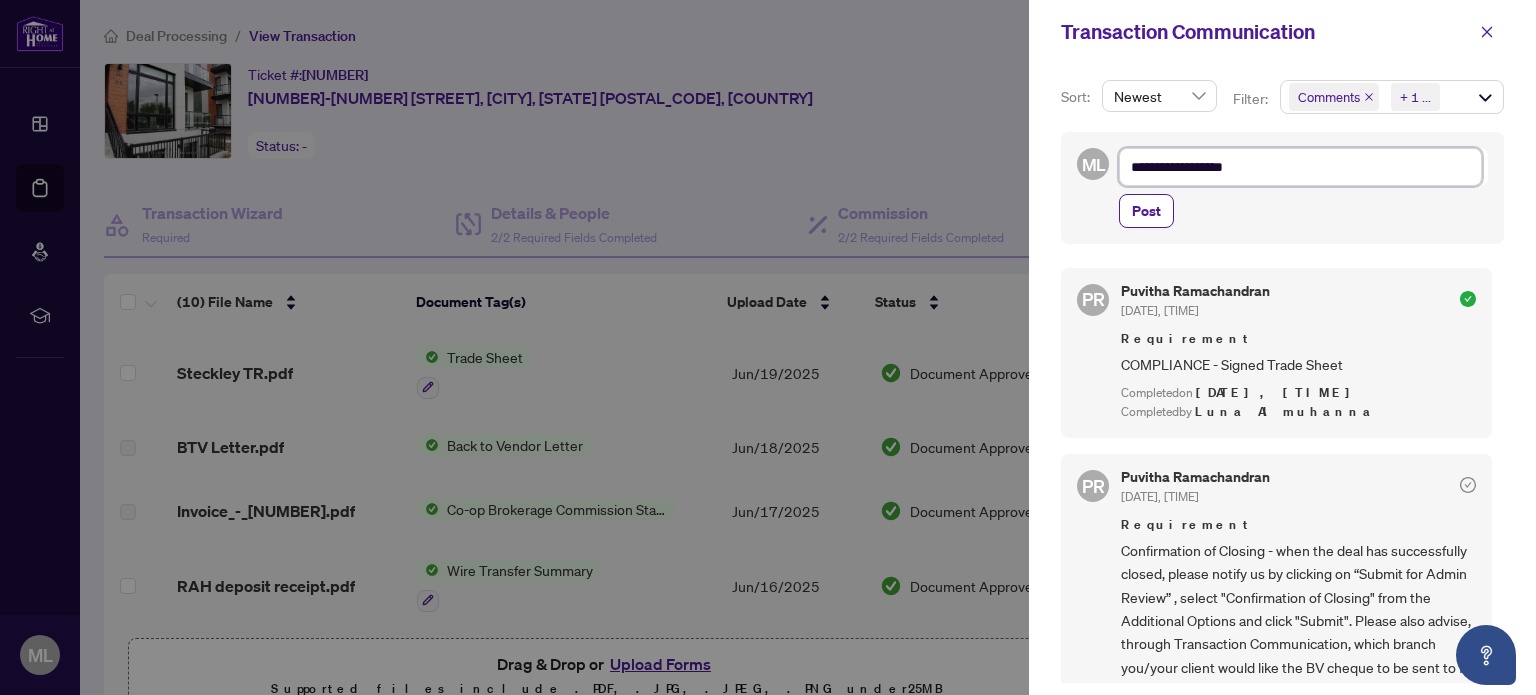 type on "**********" 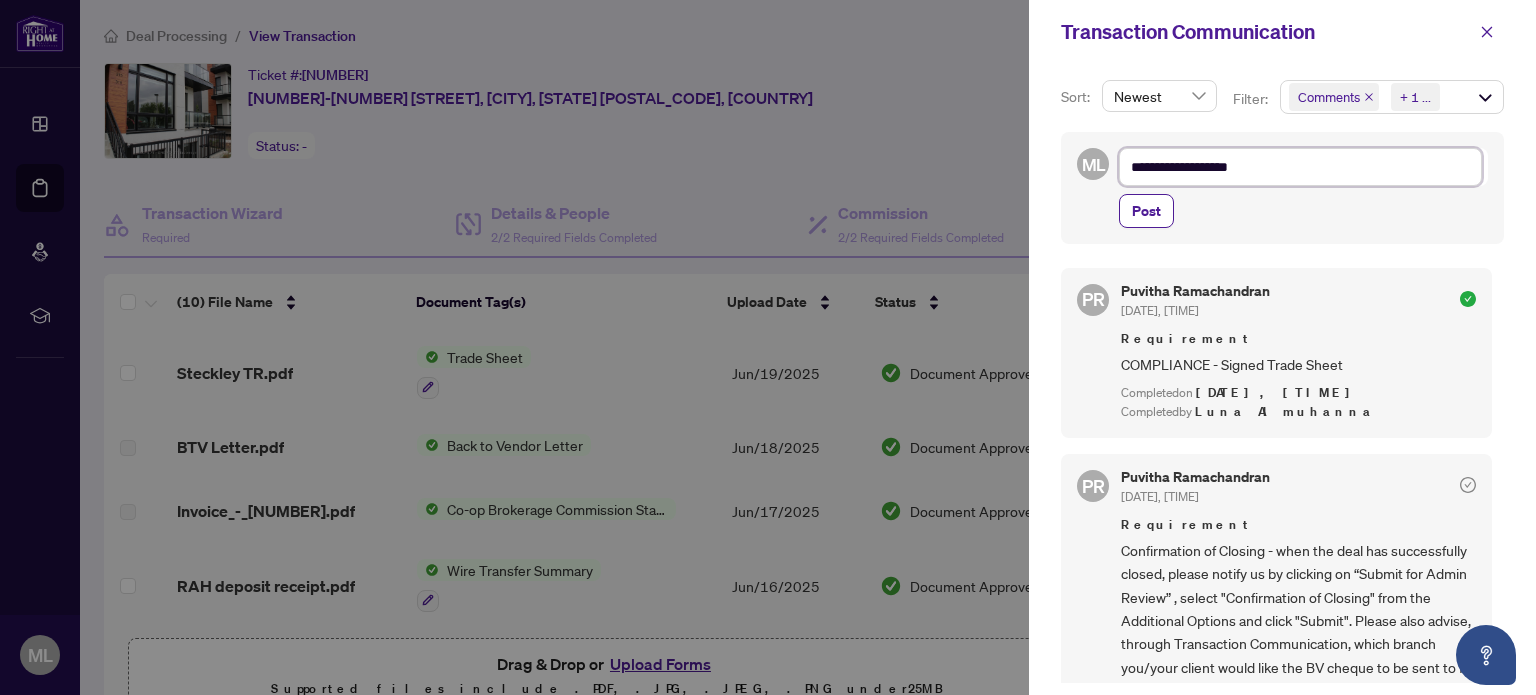 type on "**********" 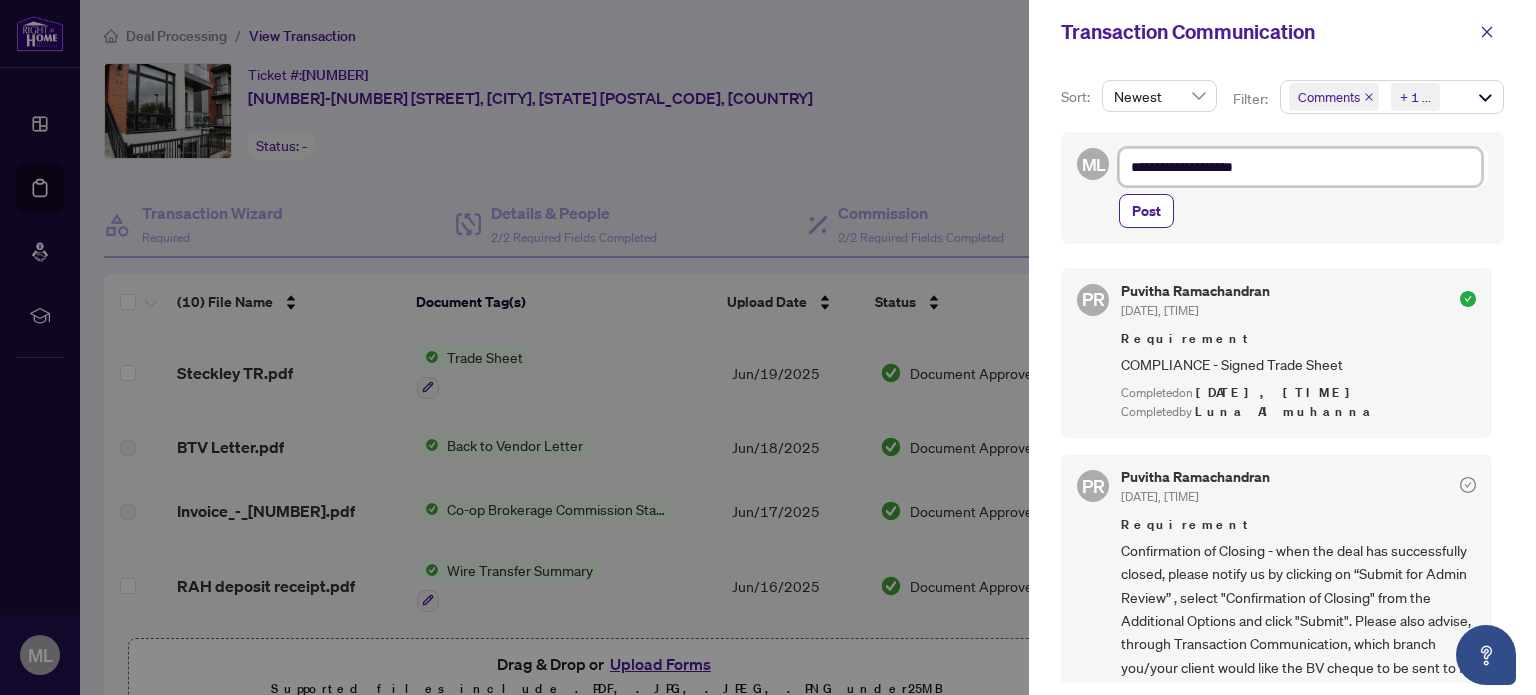 type on "**********" 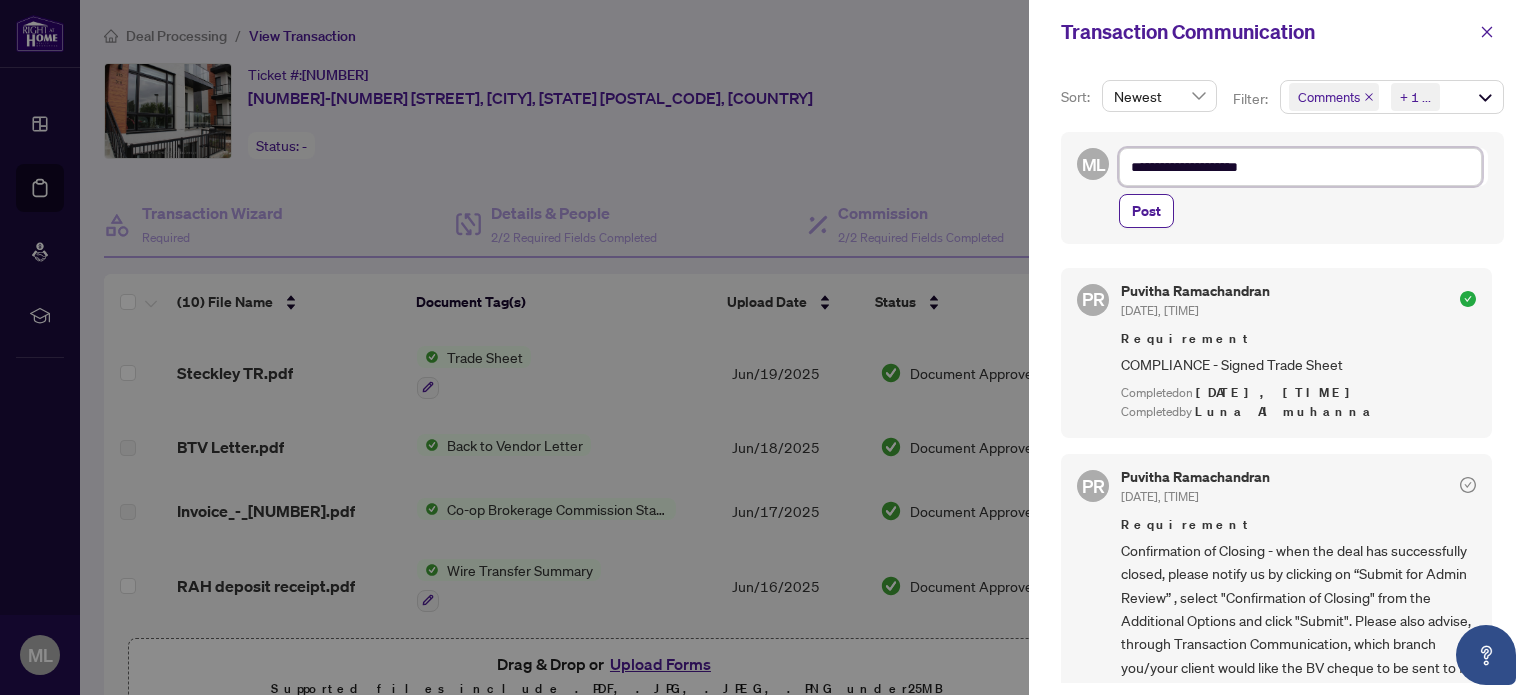 type on "**********" 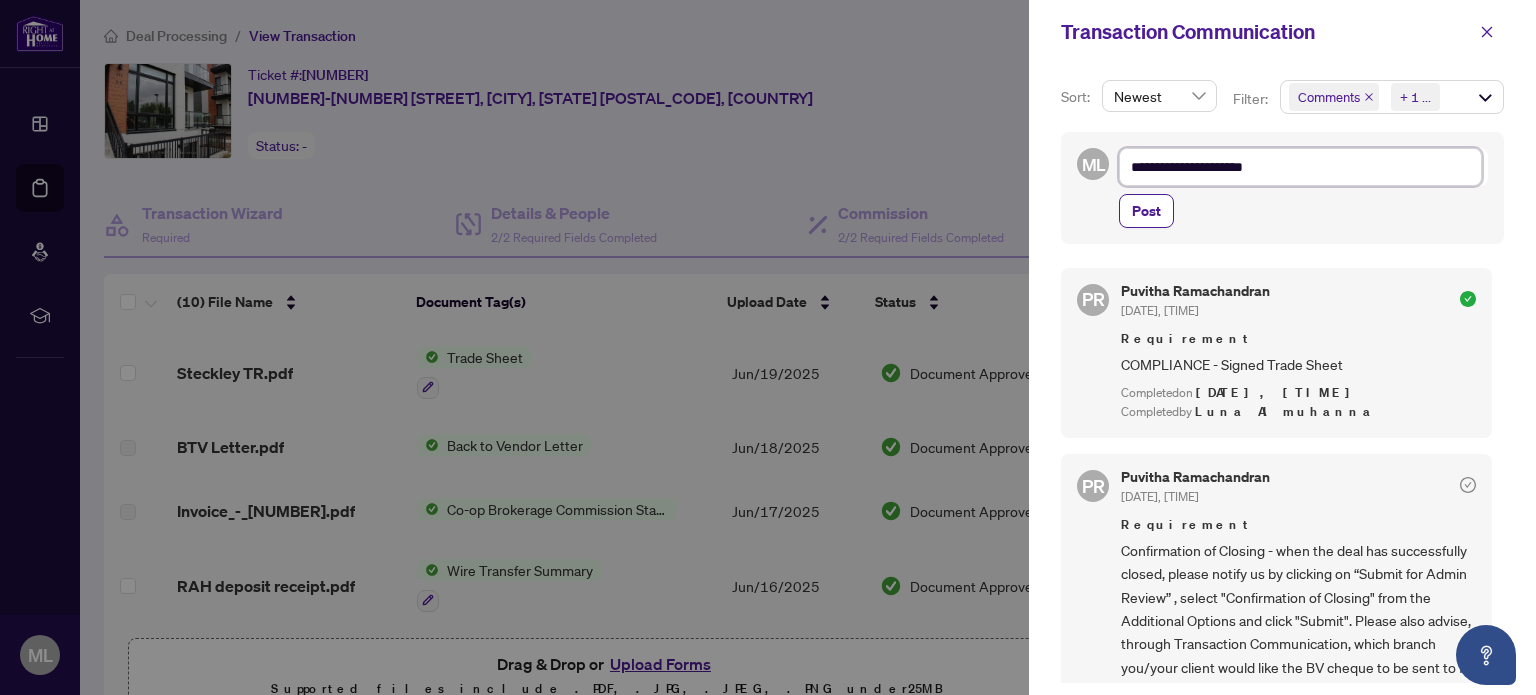 type on "**********" 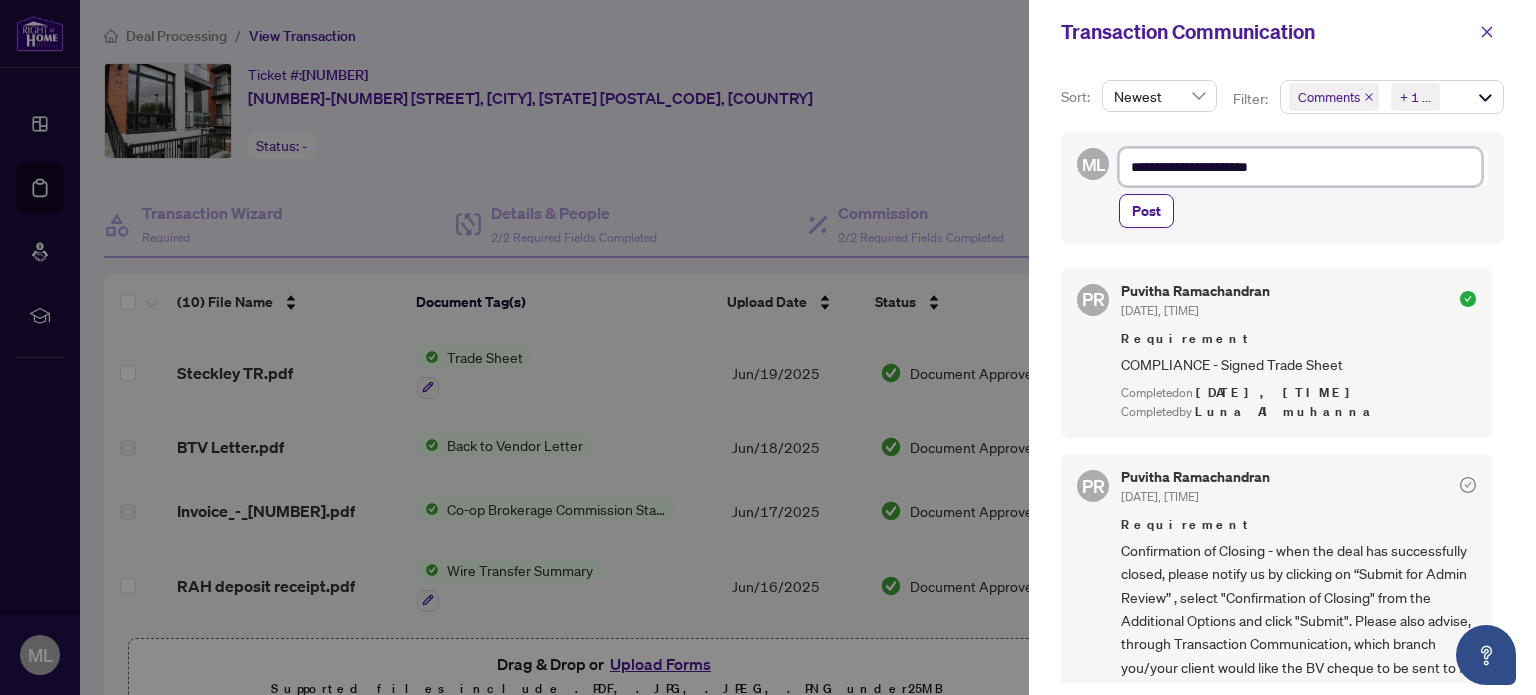 type on "**********" 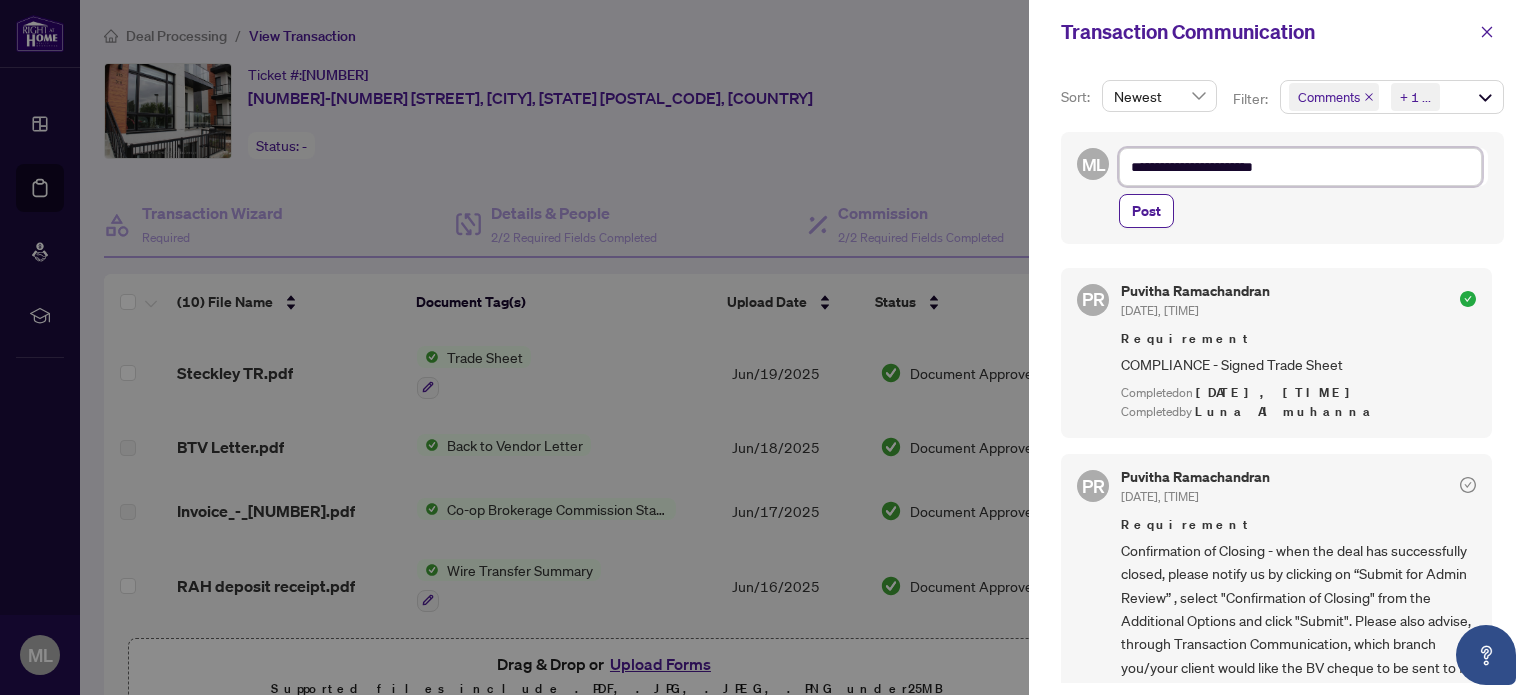 type on "**********" 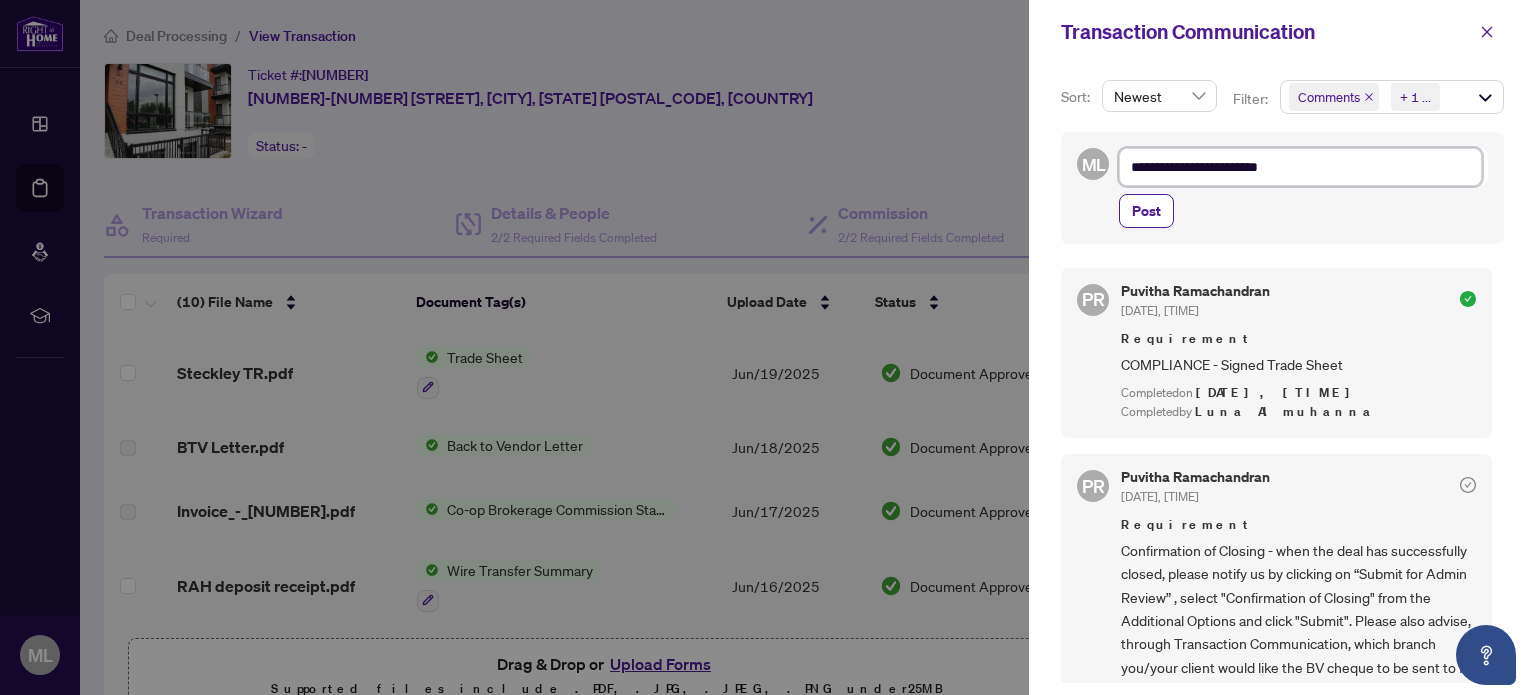 type on "**********" 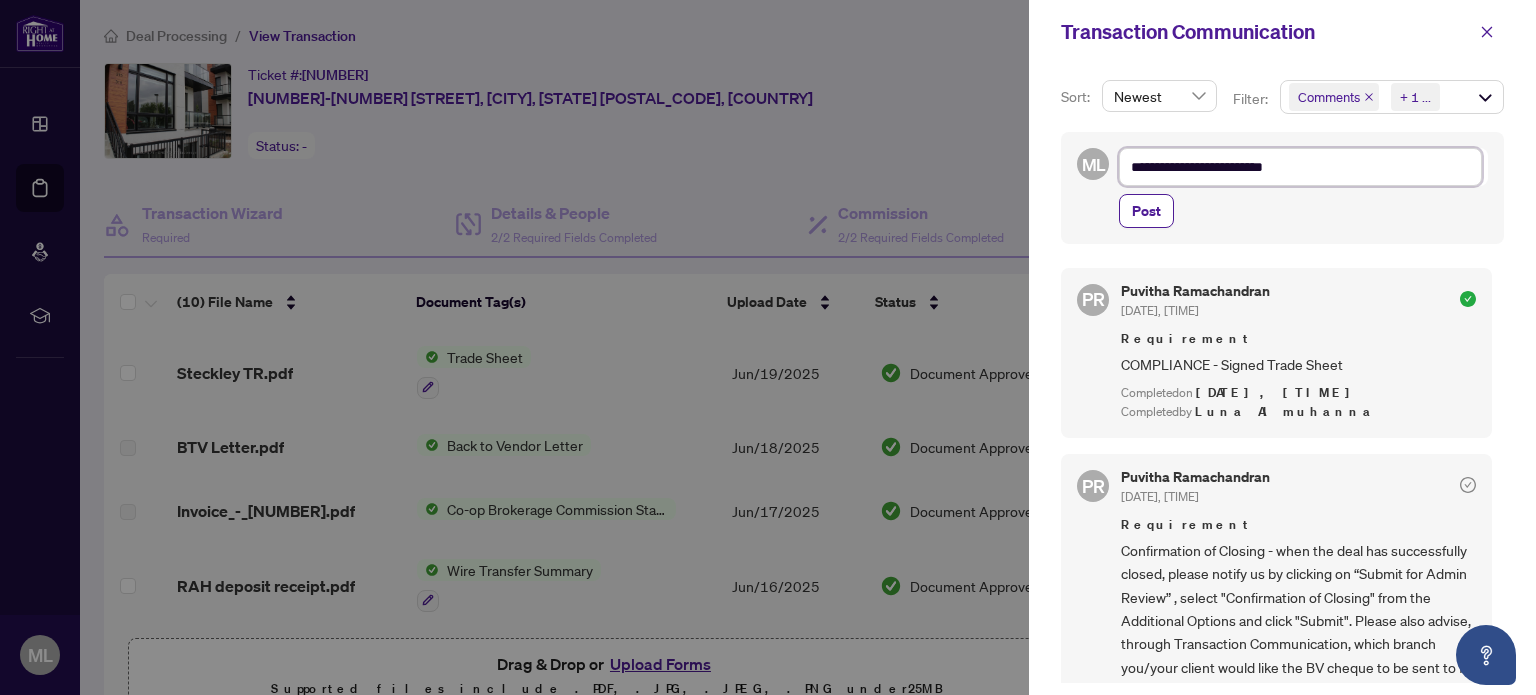 type on "**********" 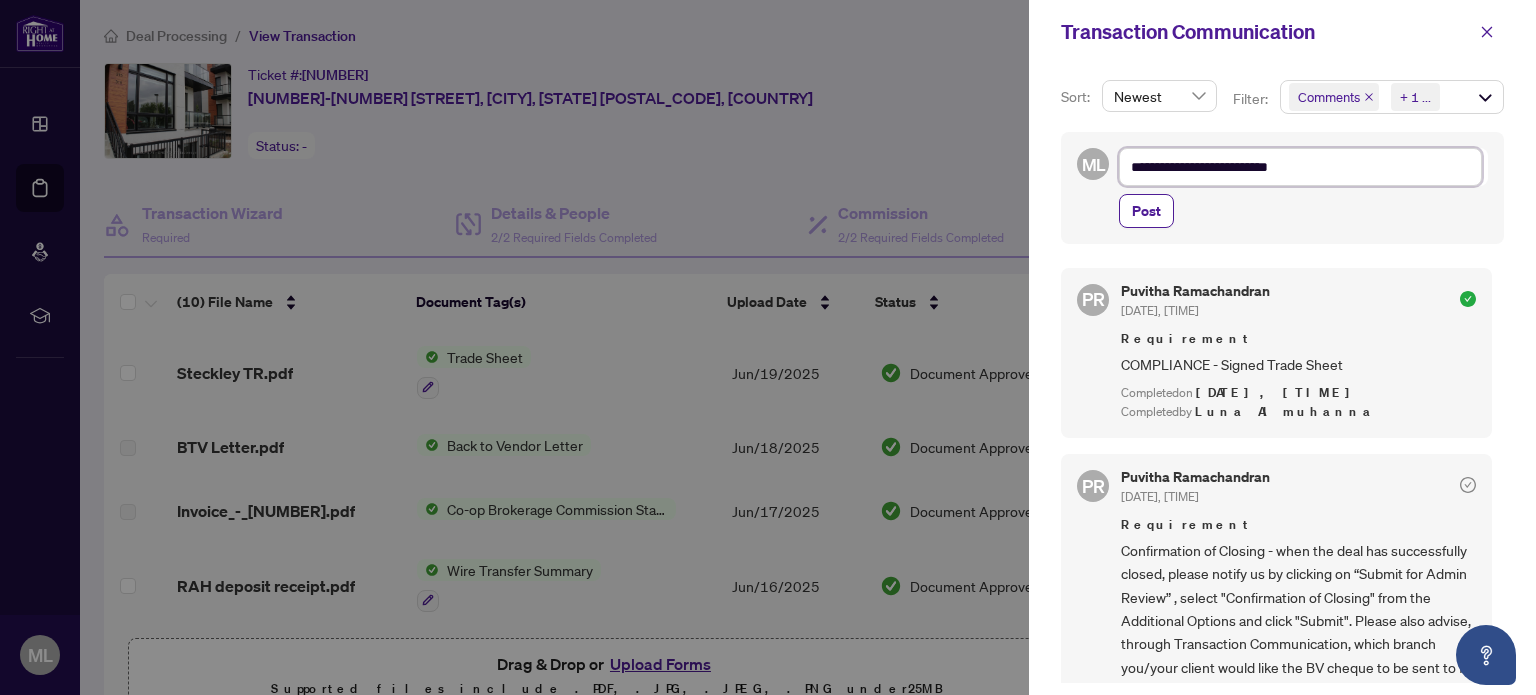 type on "**********" 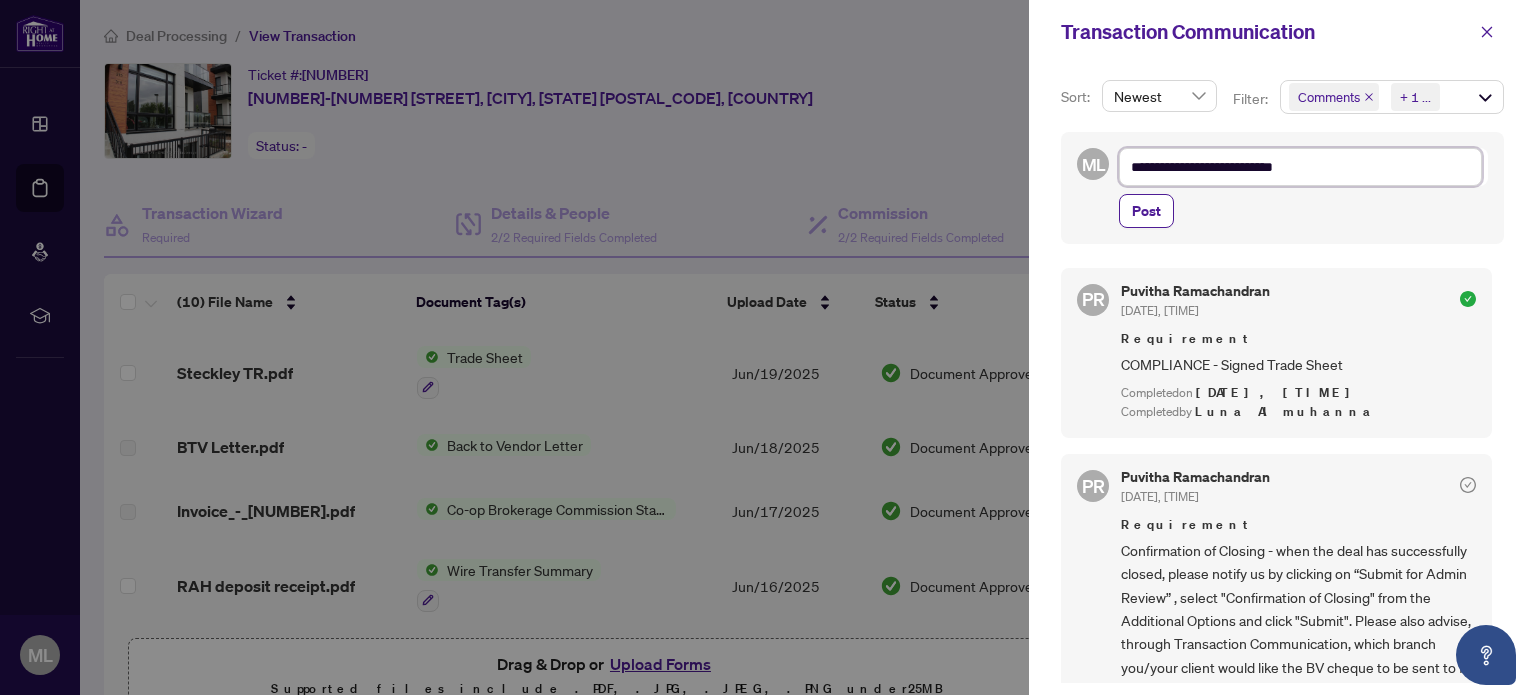 type on "**********" 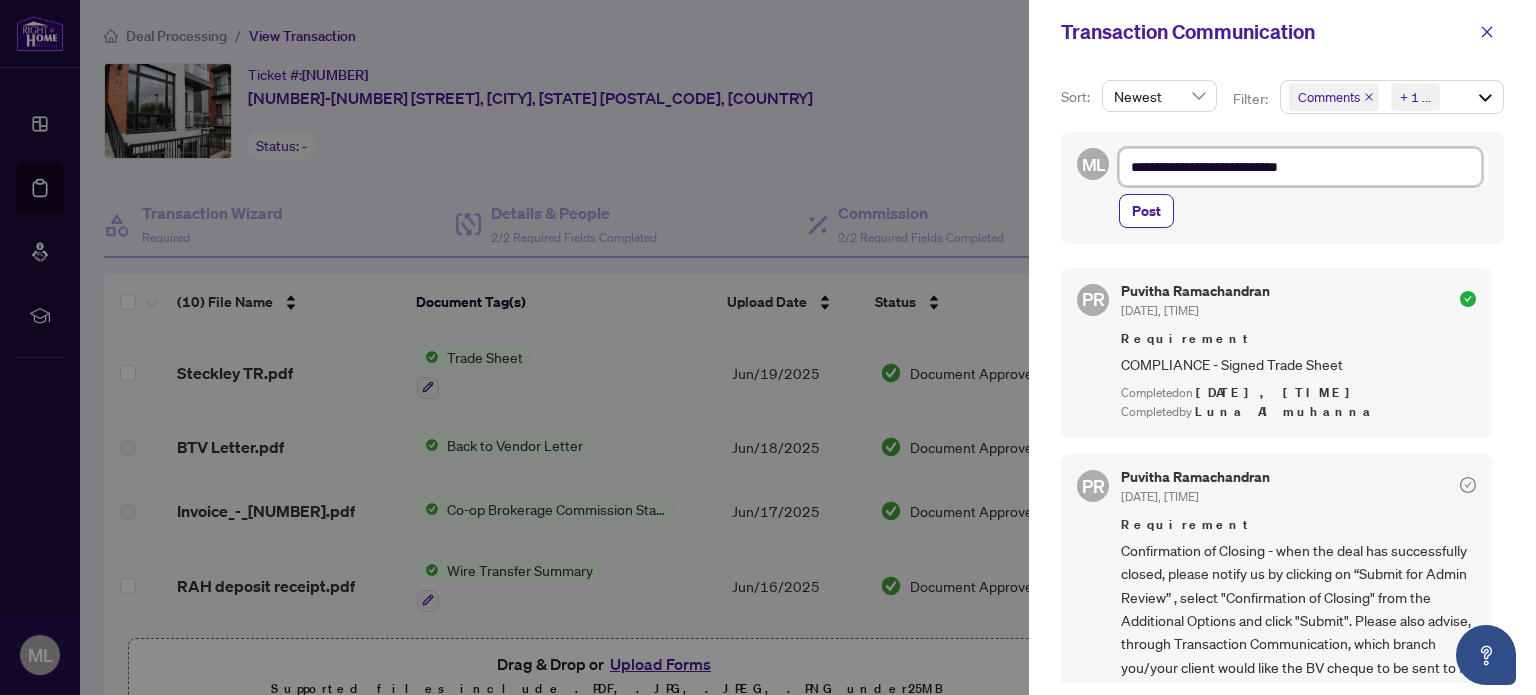 type on "**********" 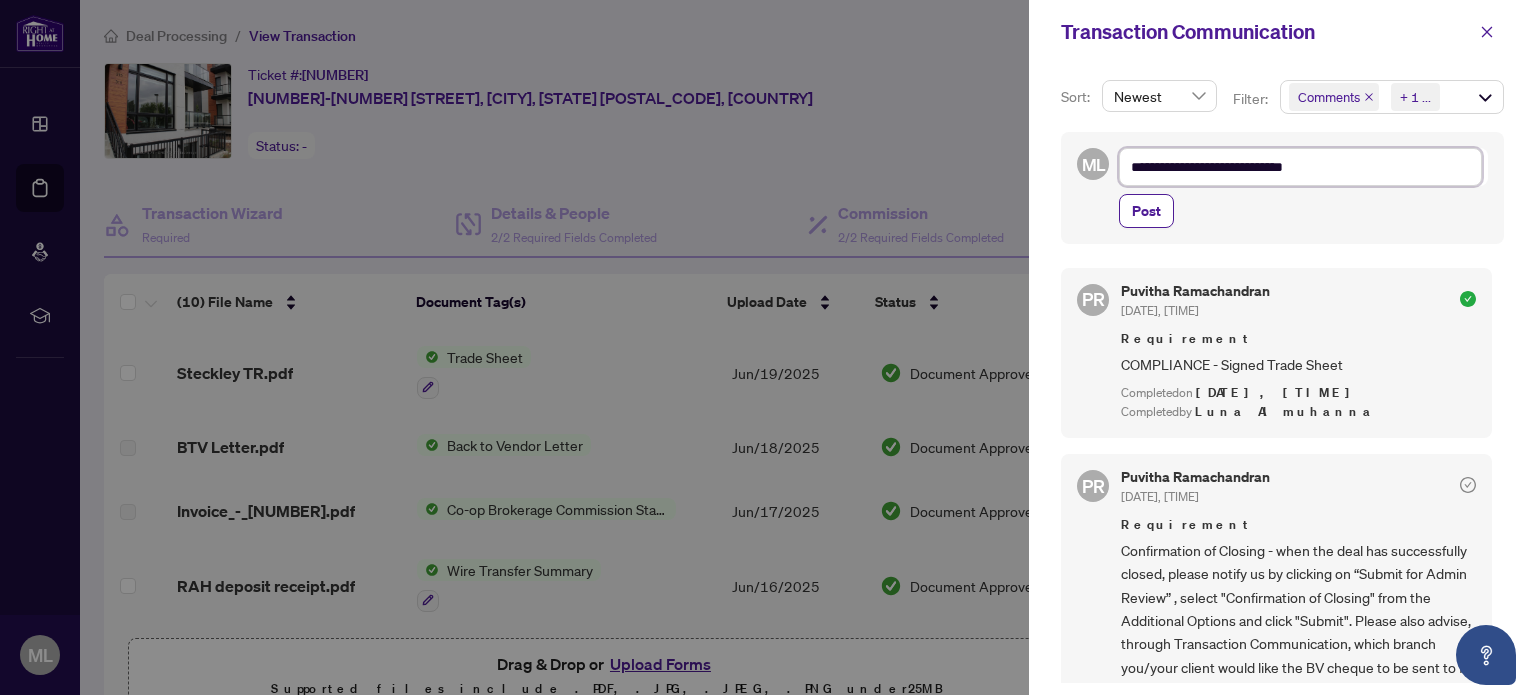 type on "**********" 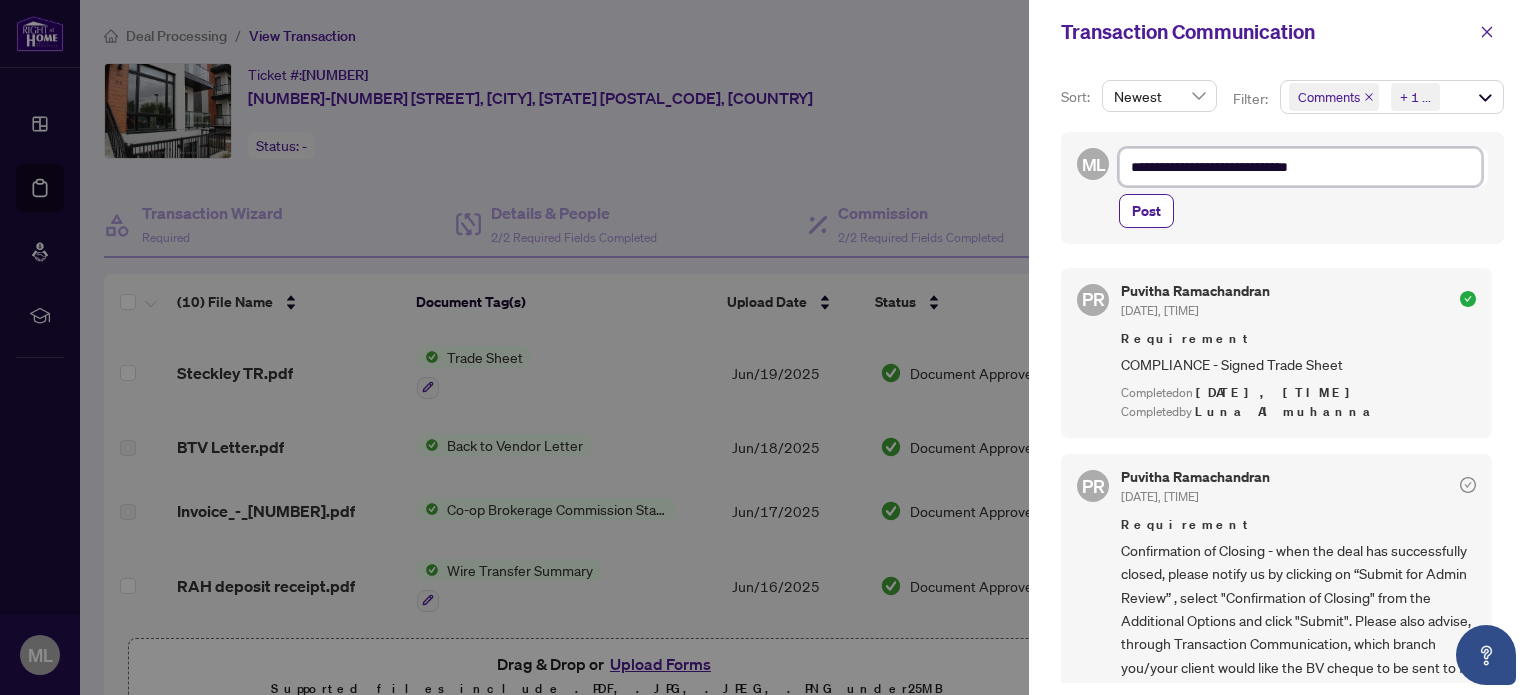 type on "**********" 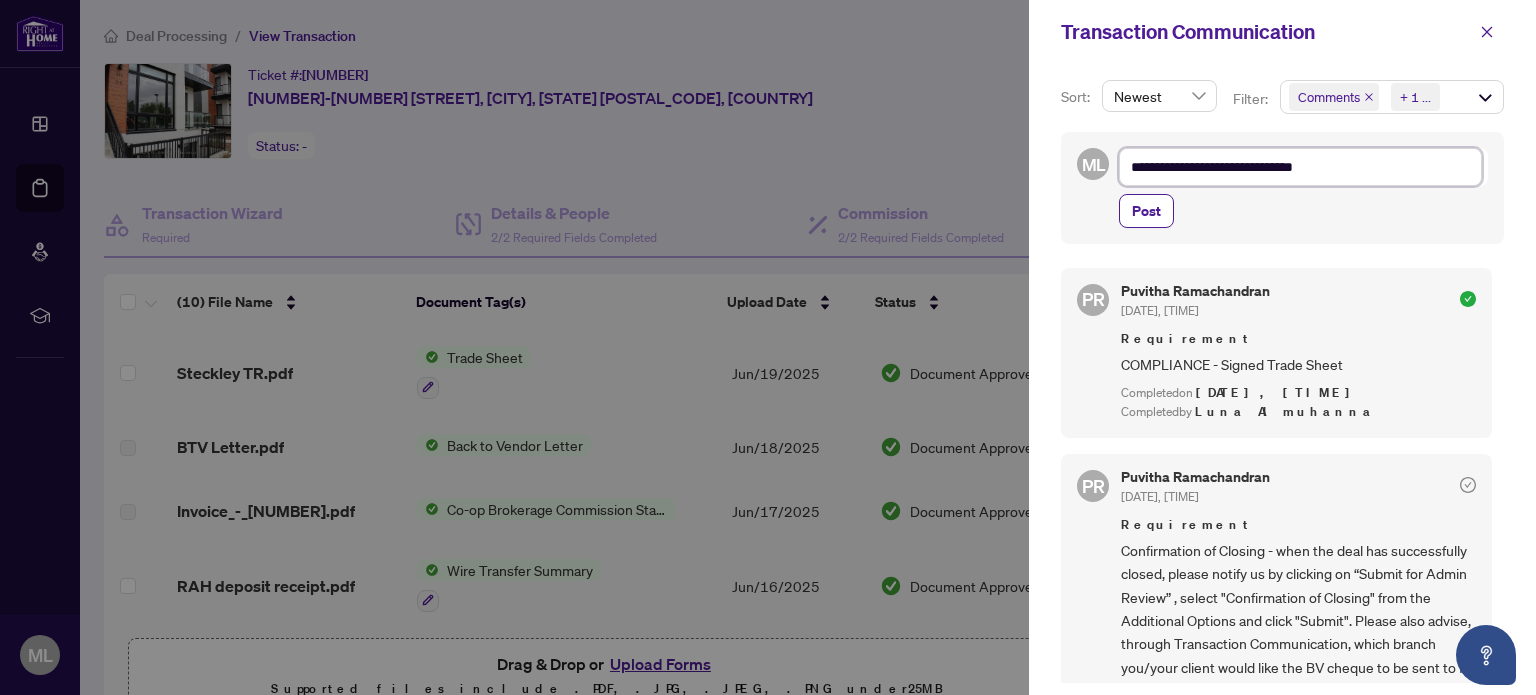 type on "**********" 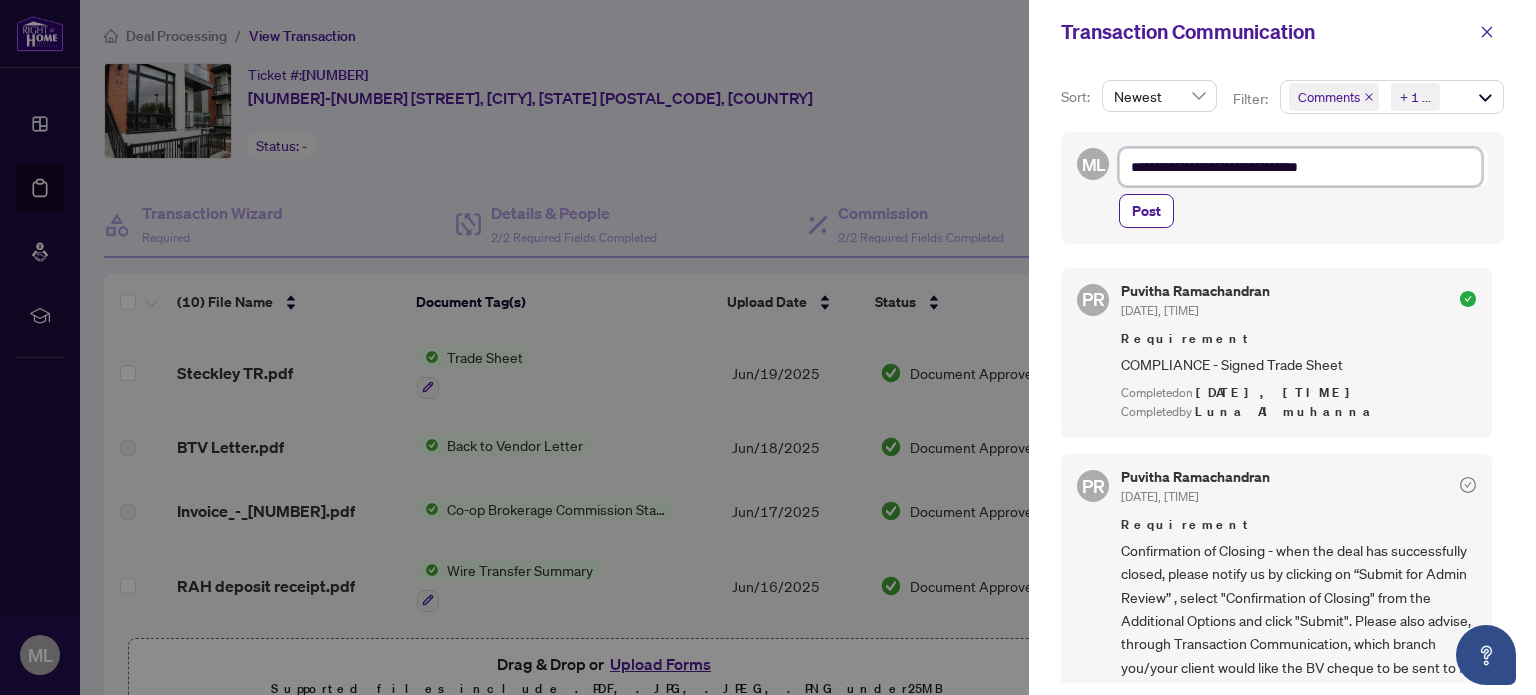 type on "**********" 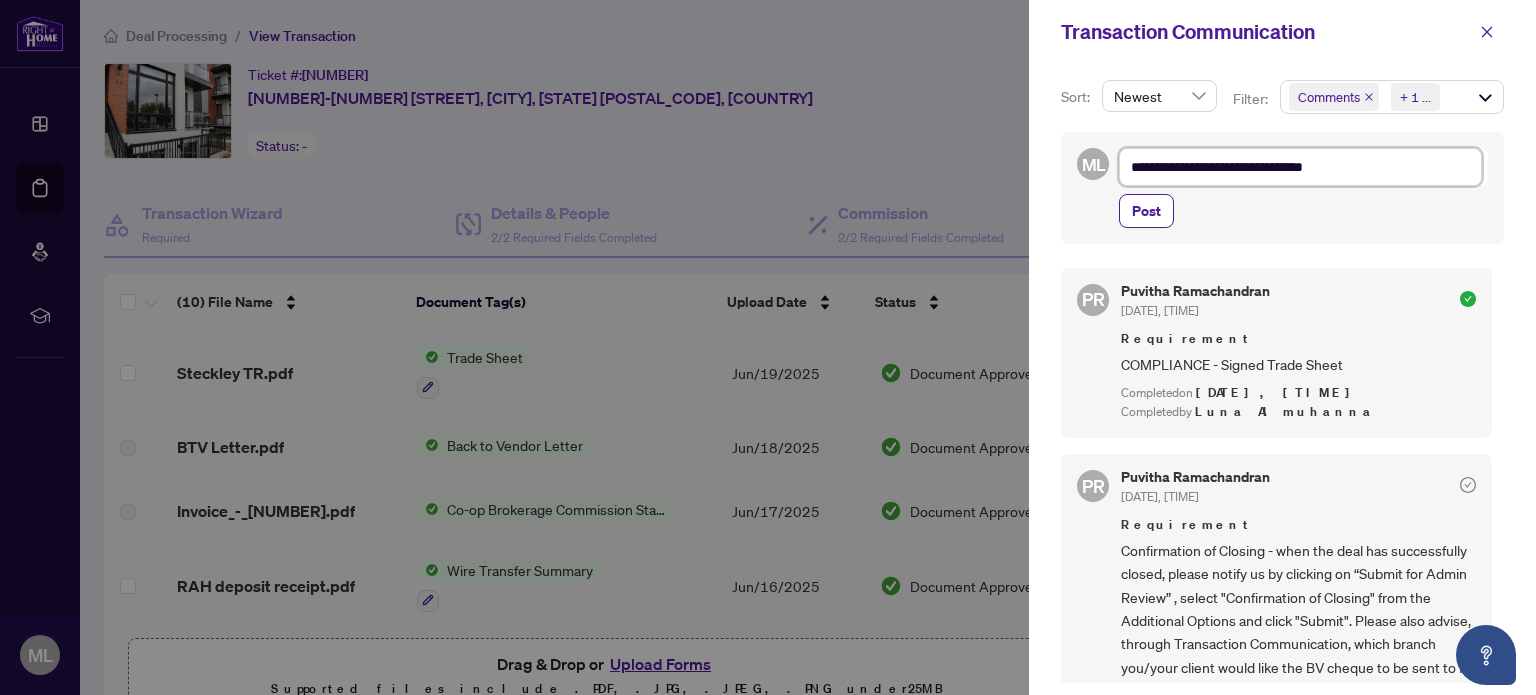 type on "**********" 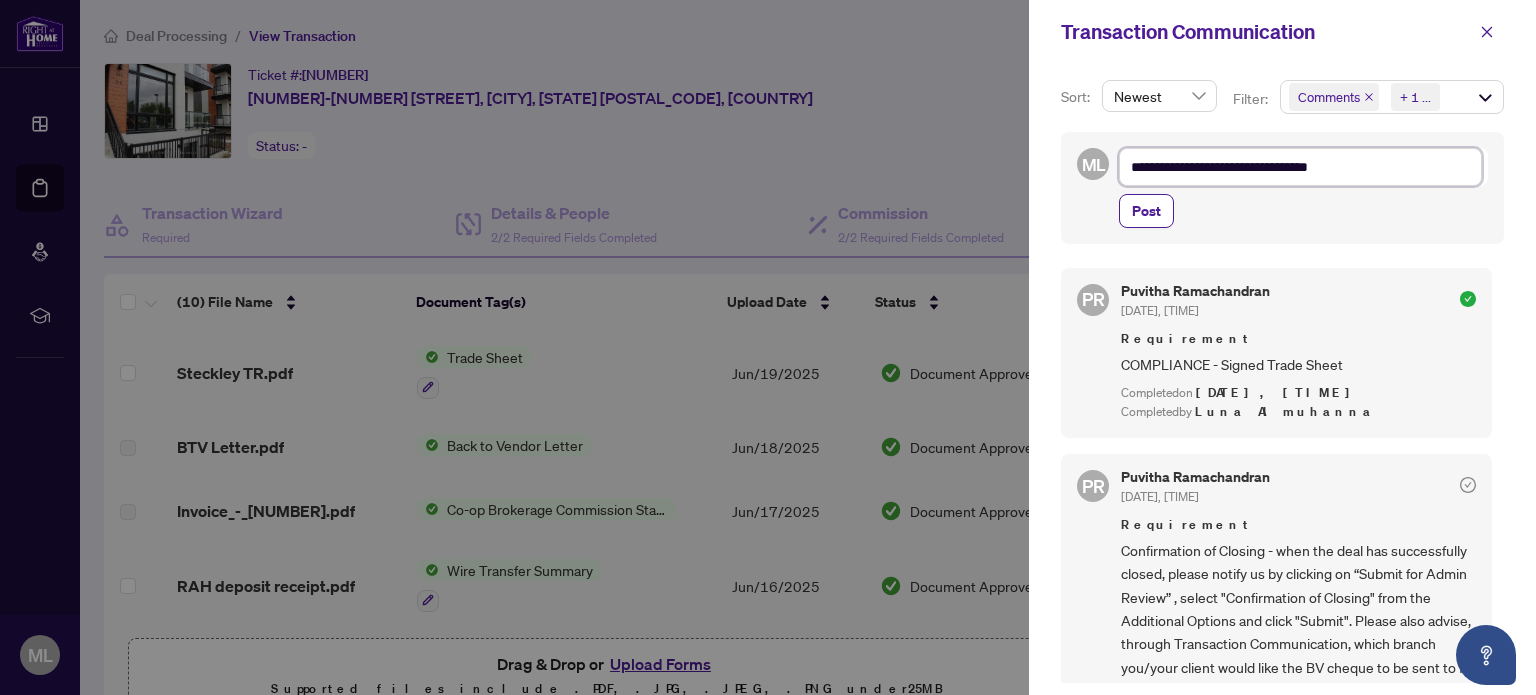 type on "**********" 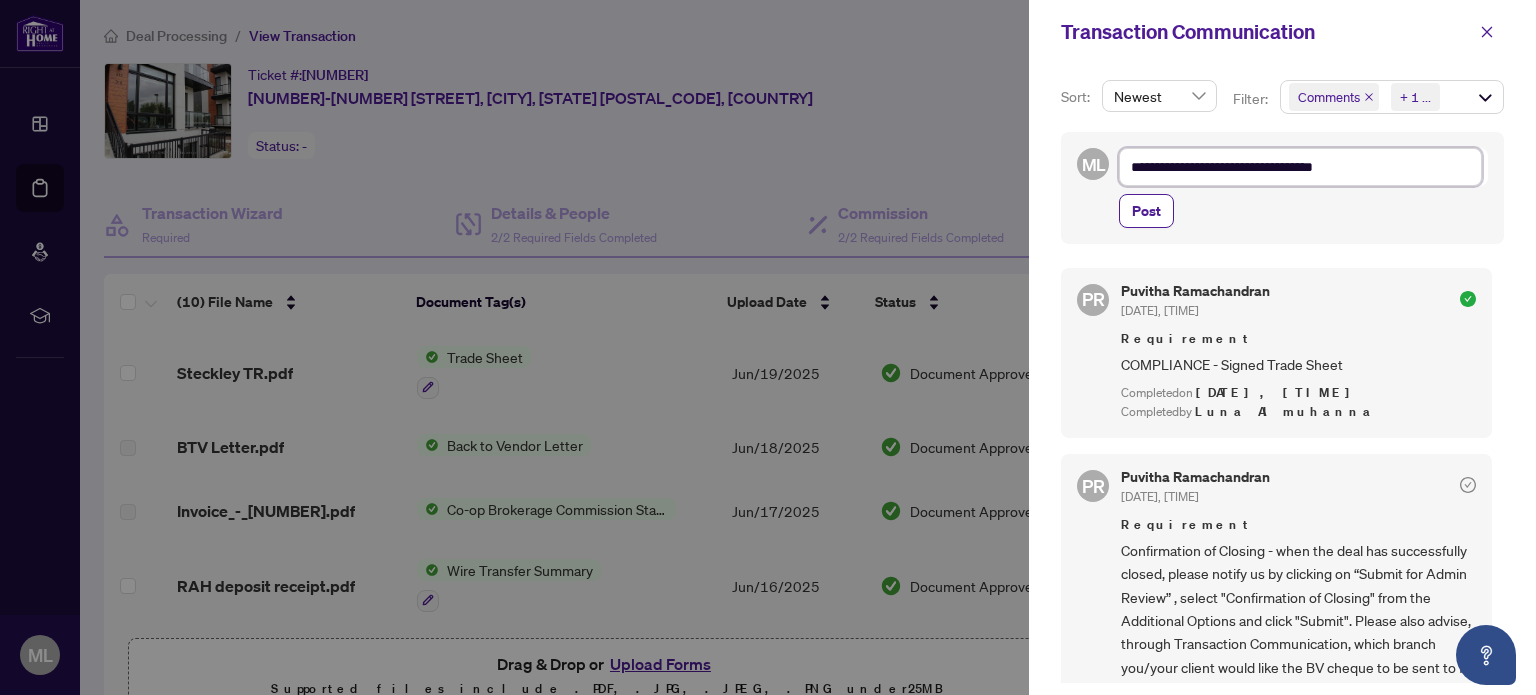 type on "**********" 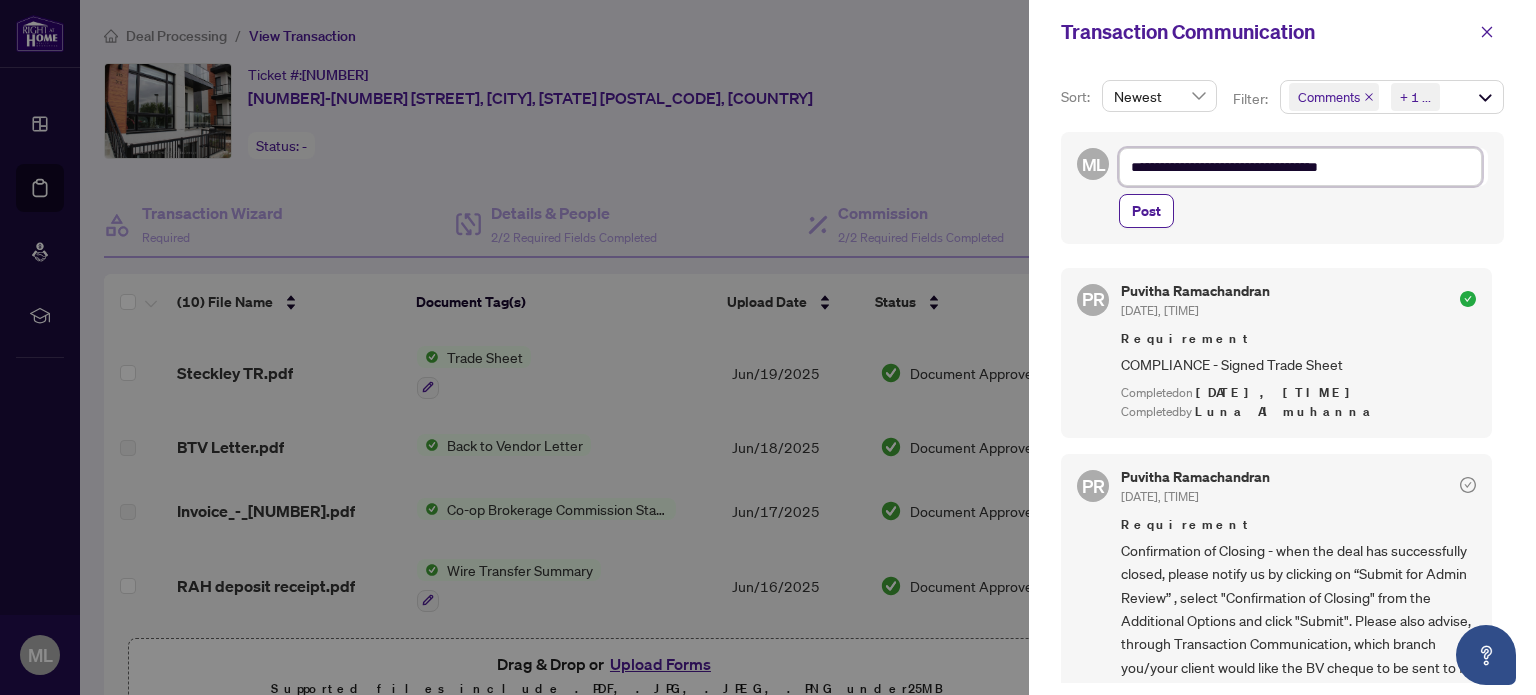 type on "**********" 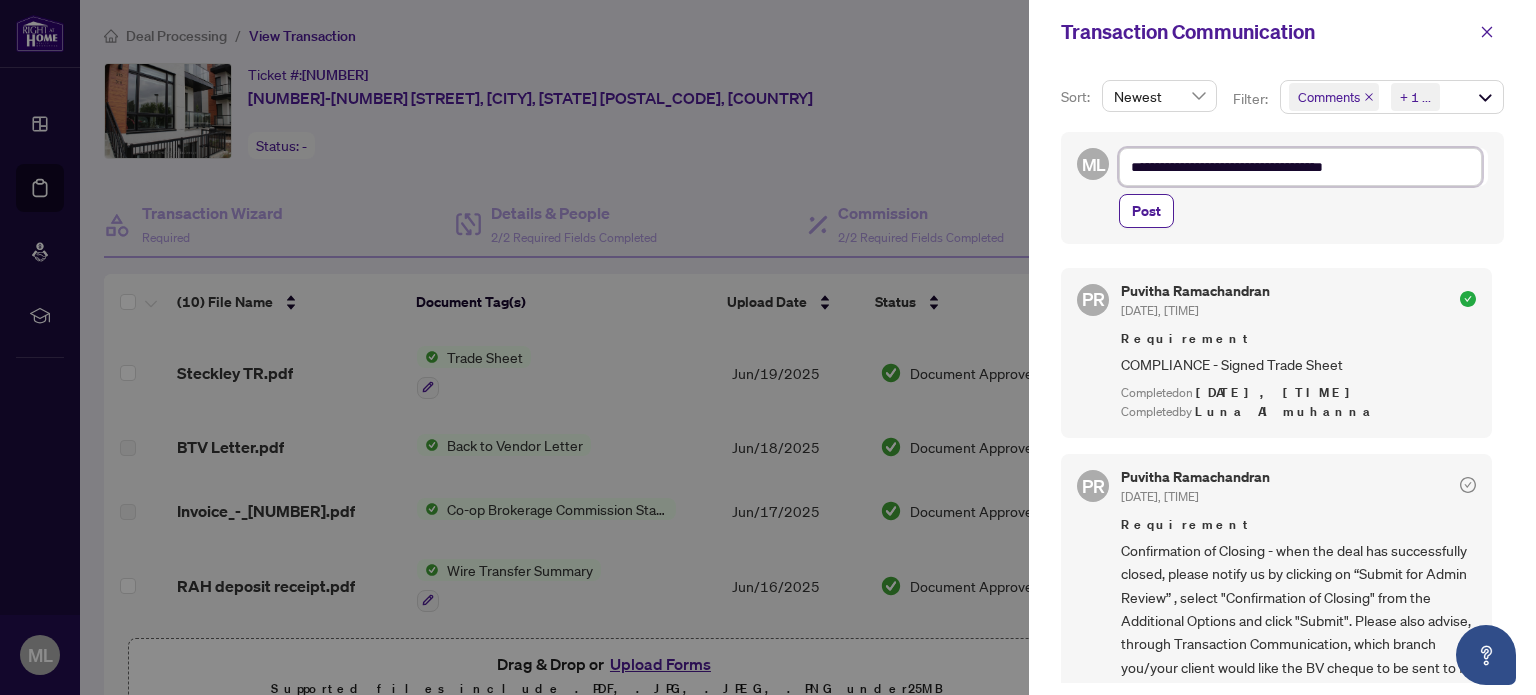 type on "**********" 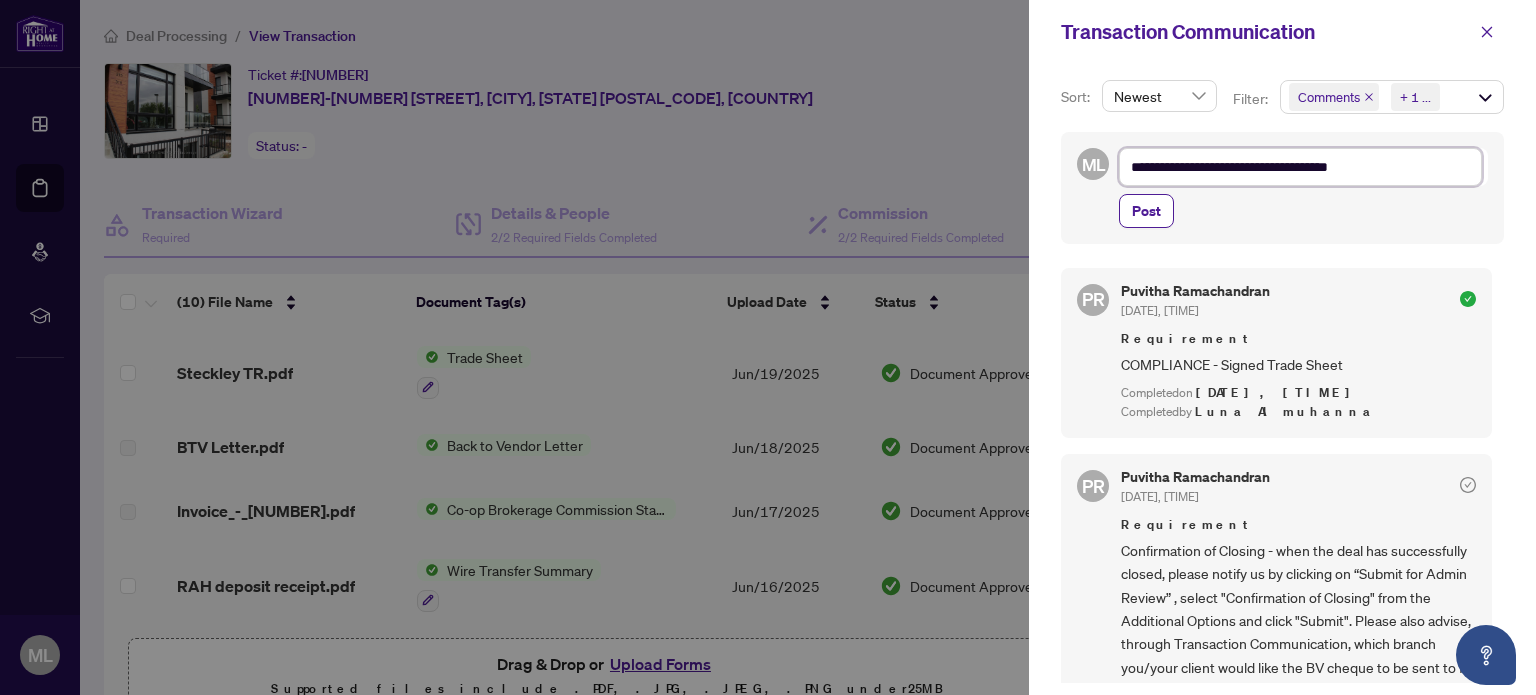 type on "**********" 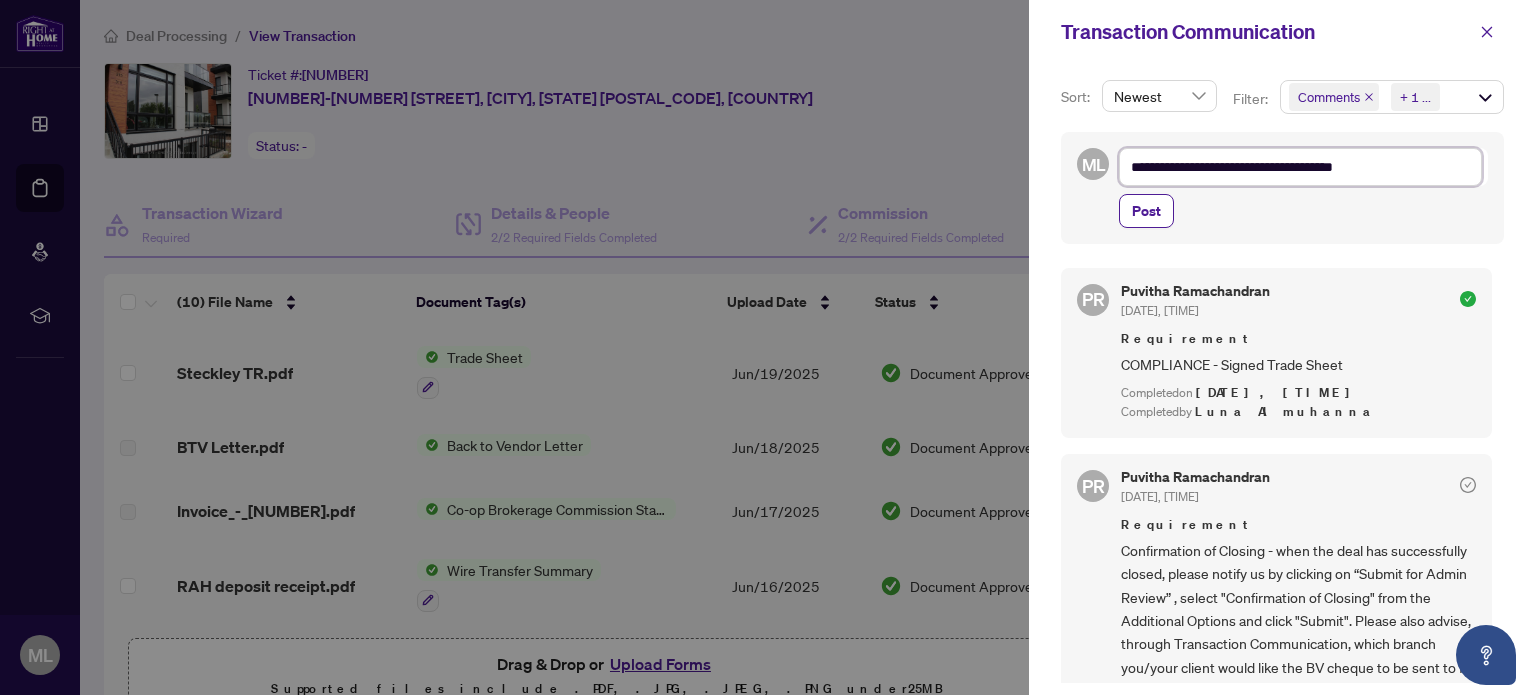 type on "**********" 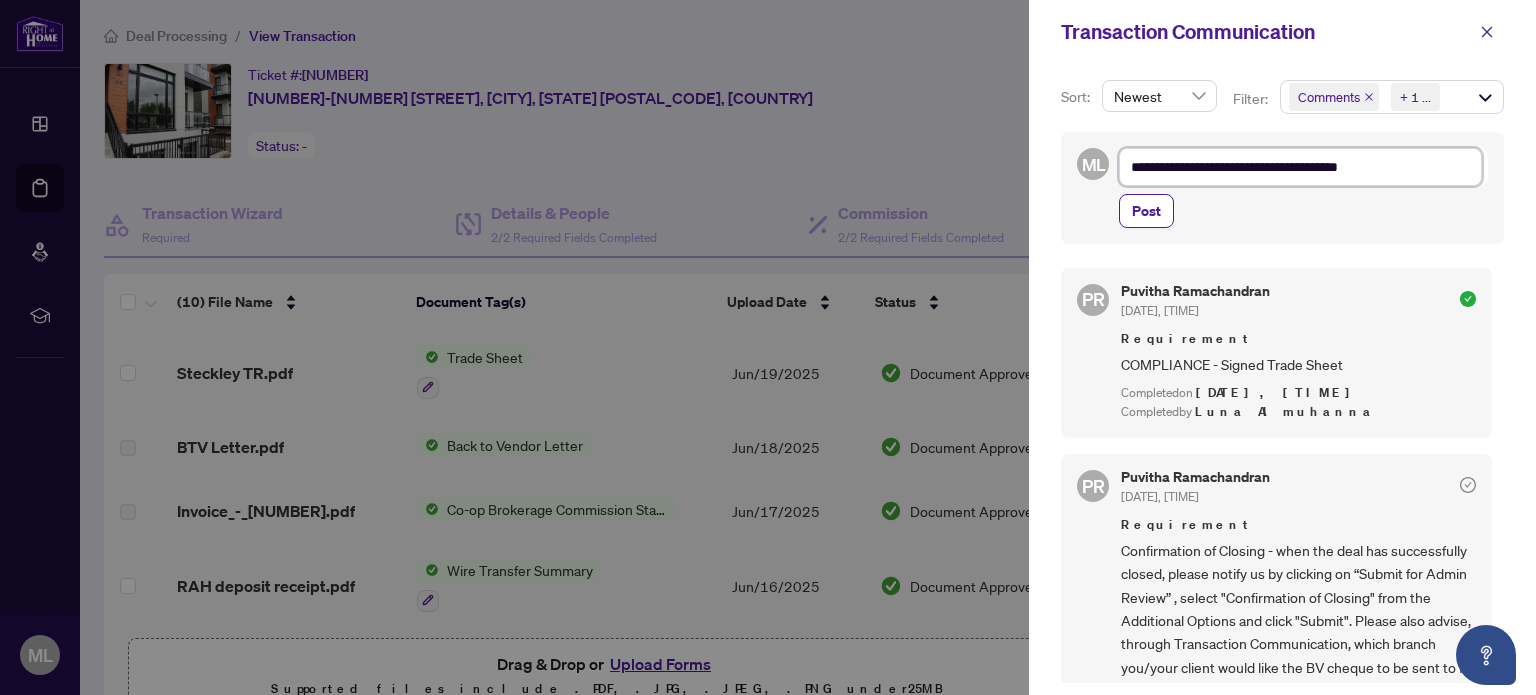 type on "**********" 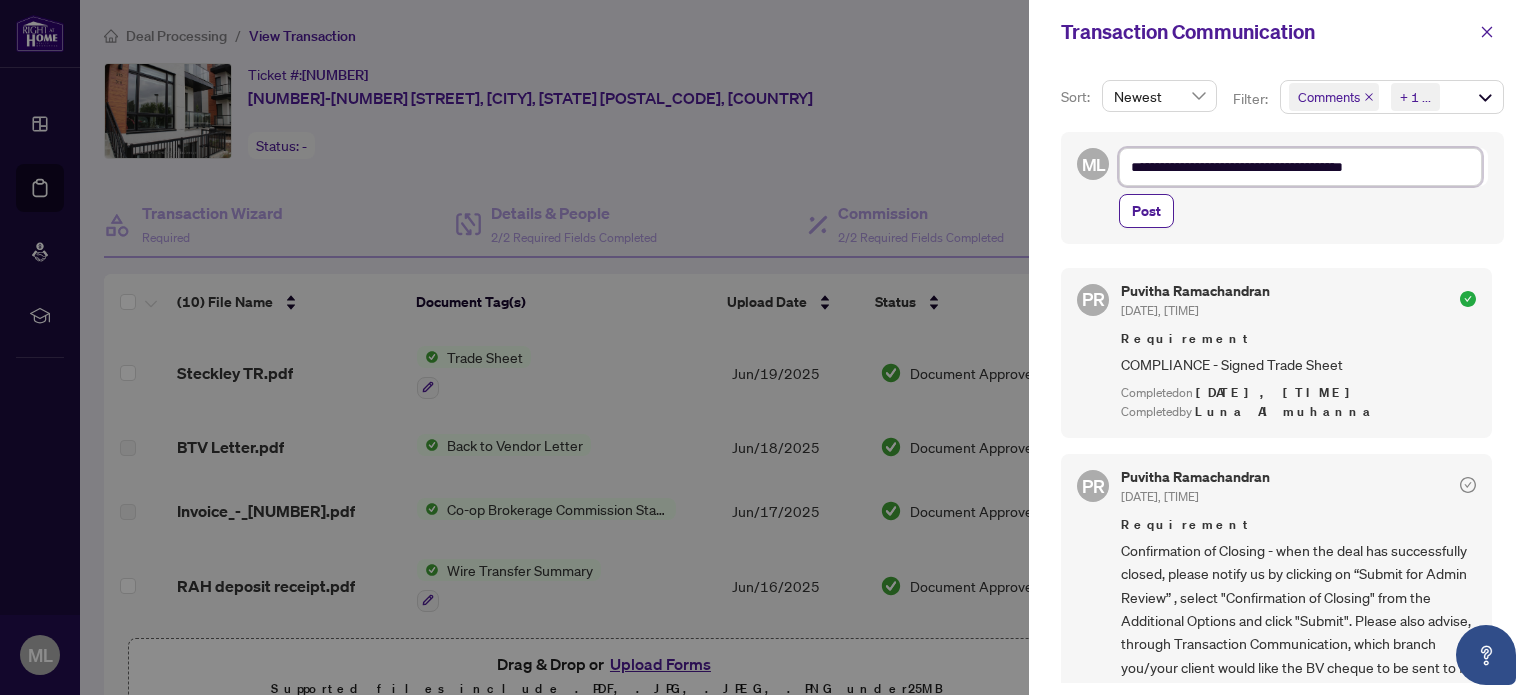 type on "**********" 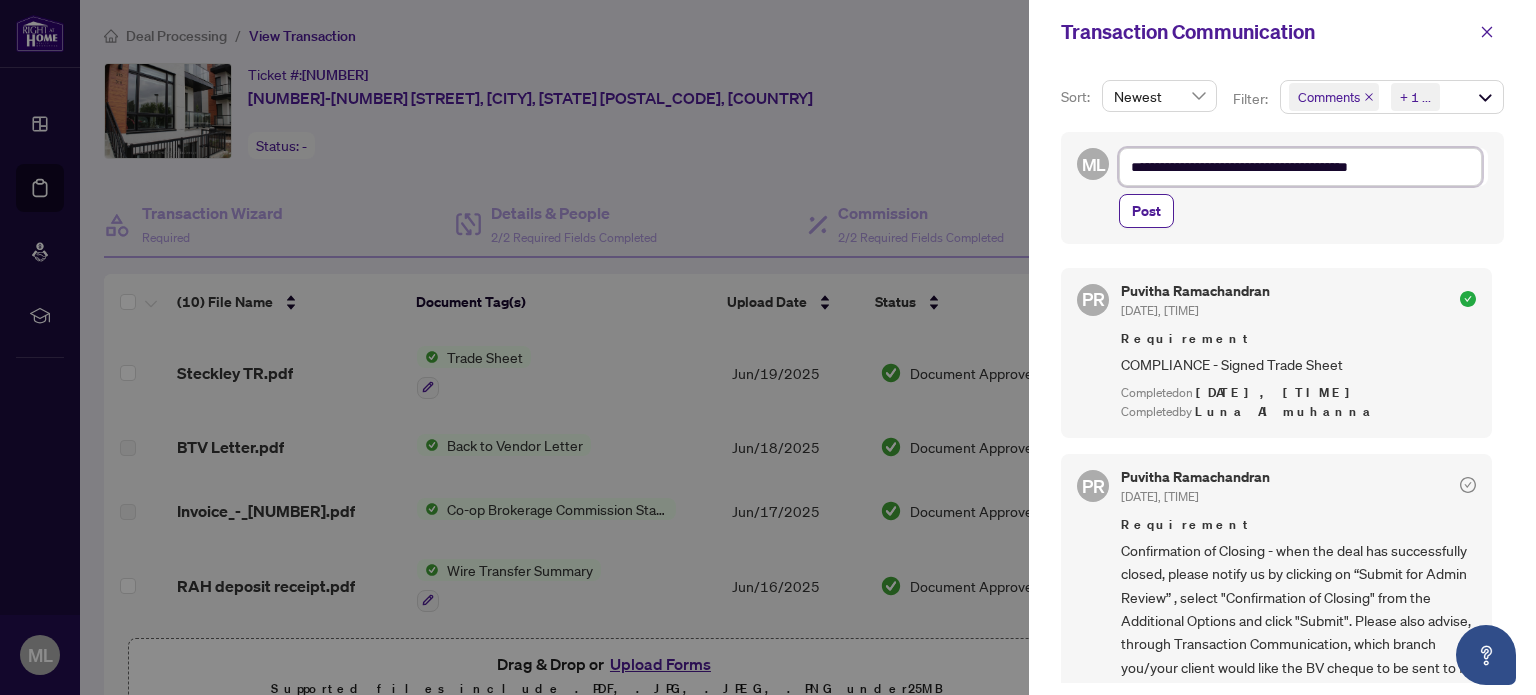 type on "**********" 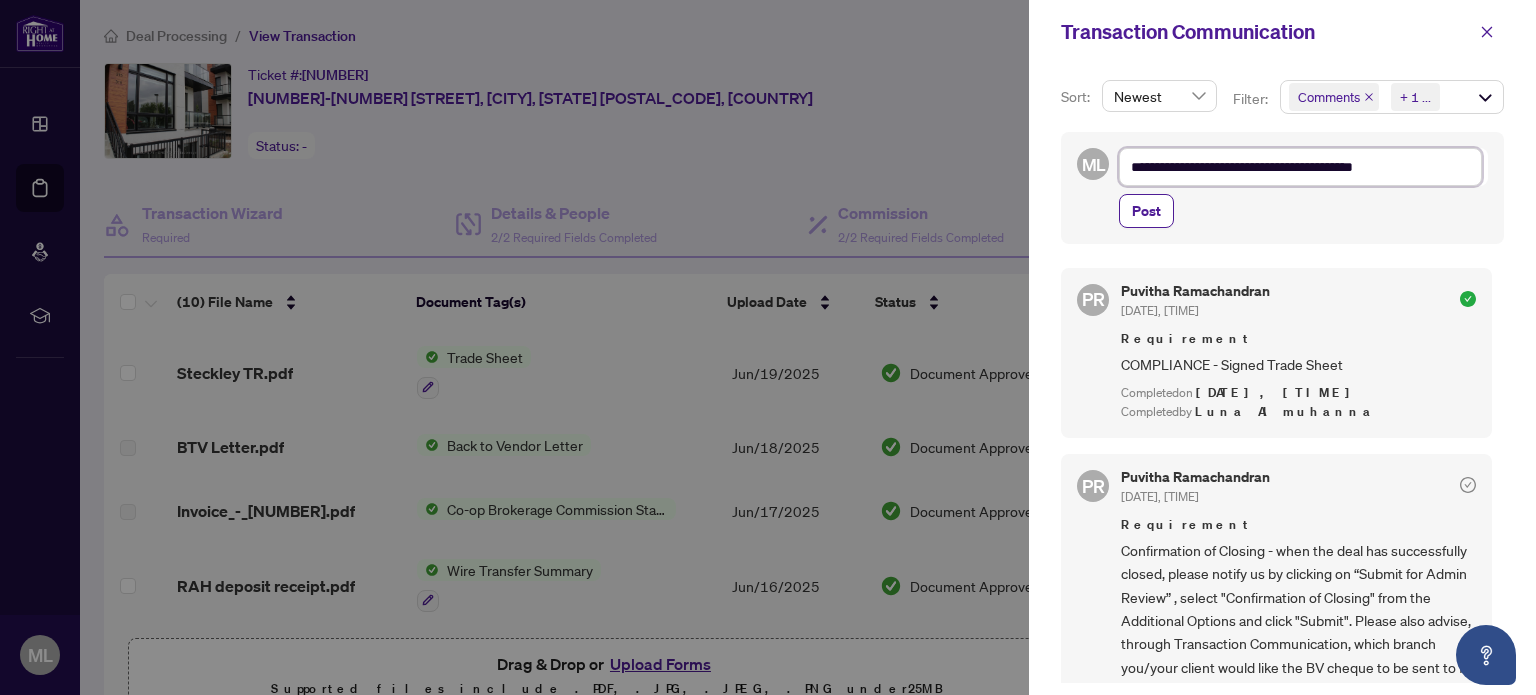 type on "**********" 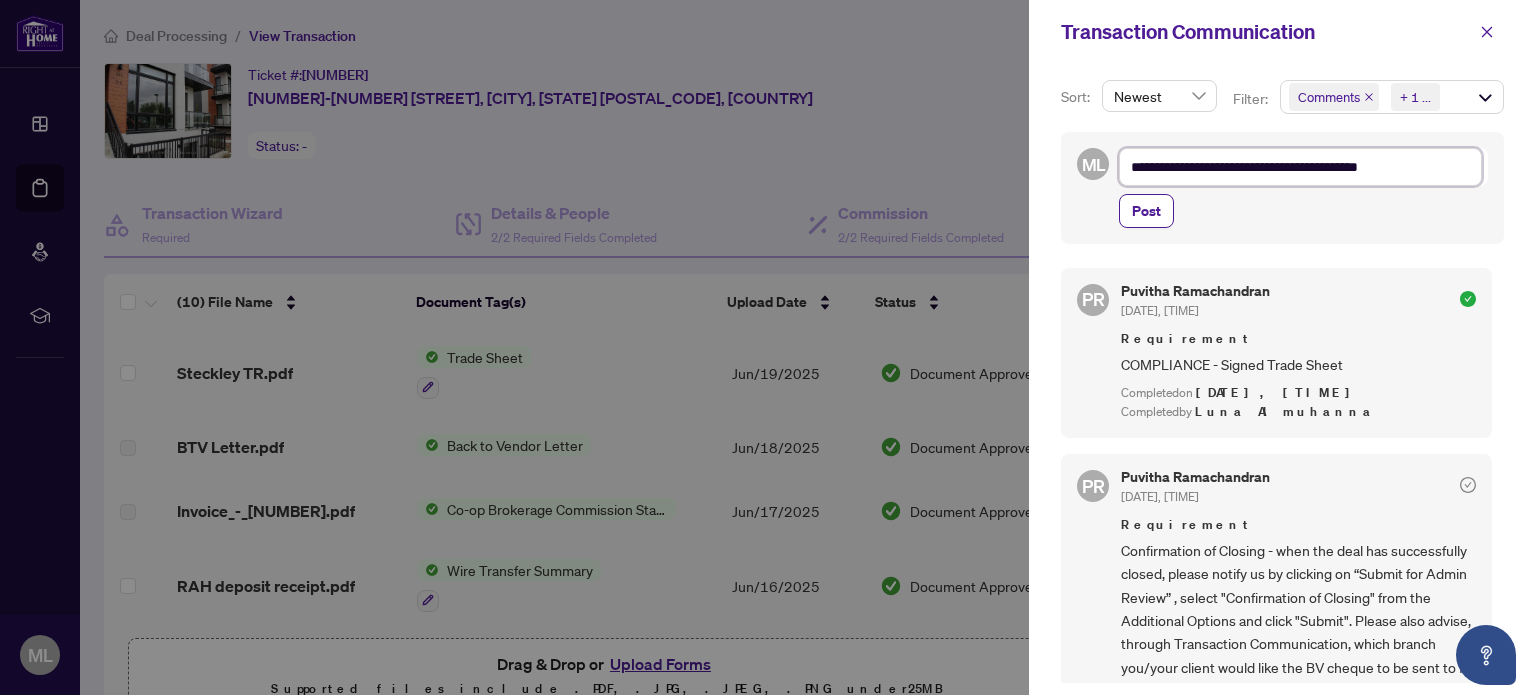 type on "**********" 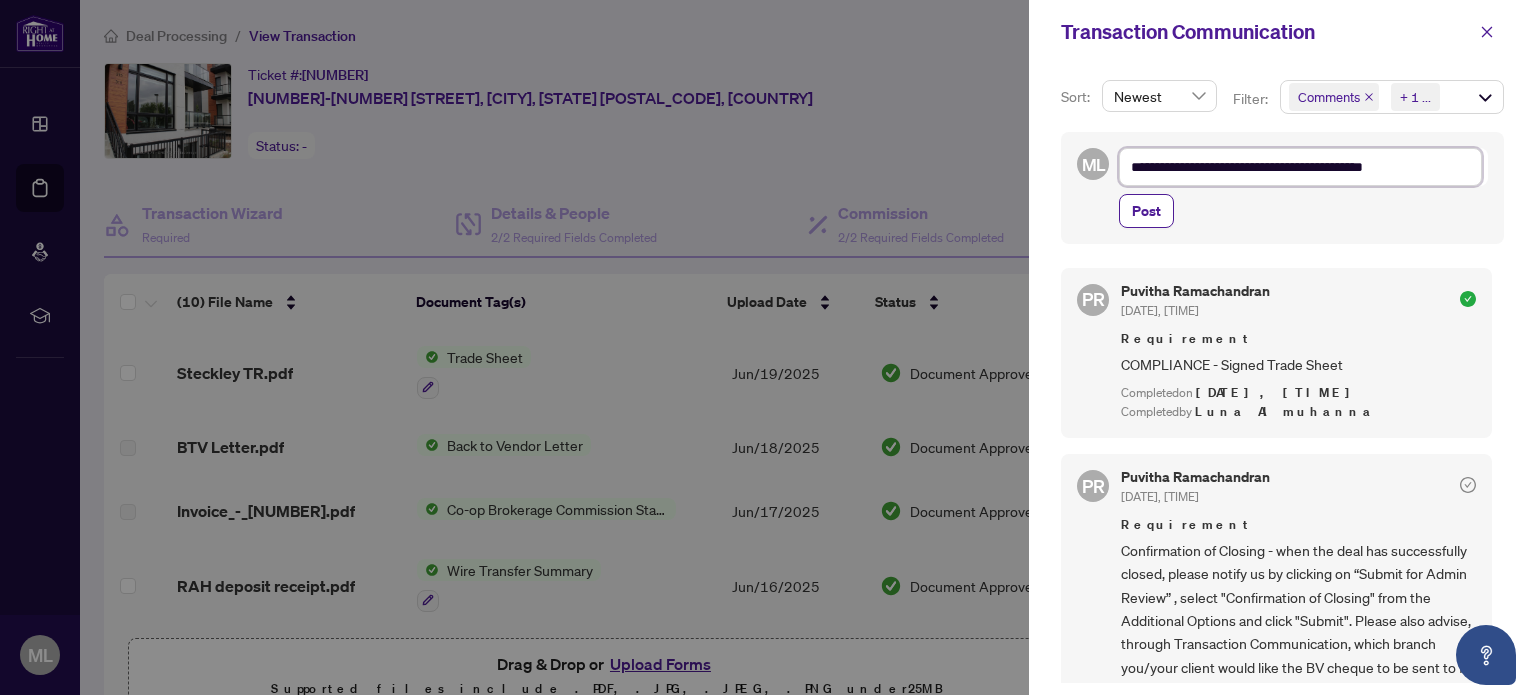 type on "**********" 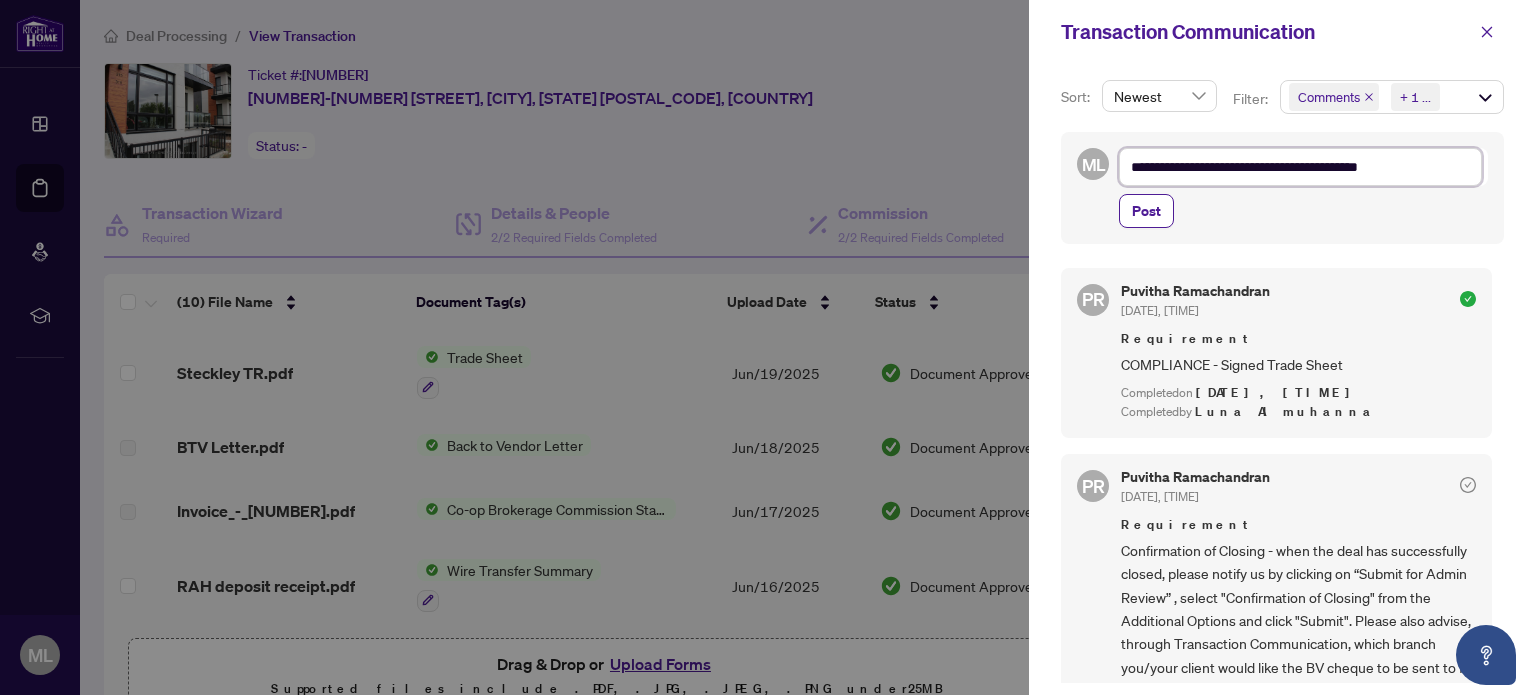 type on "**********" 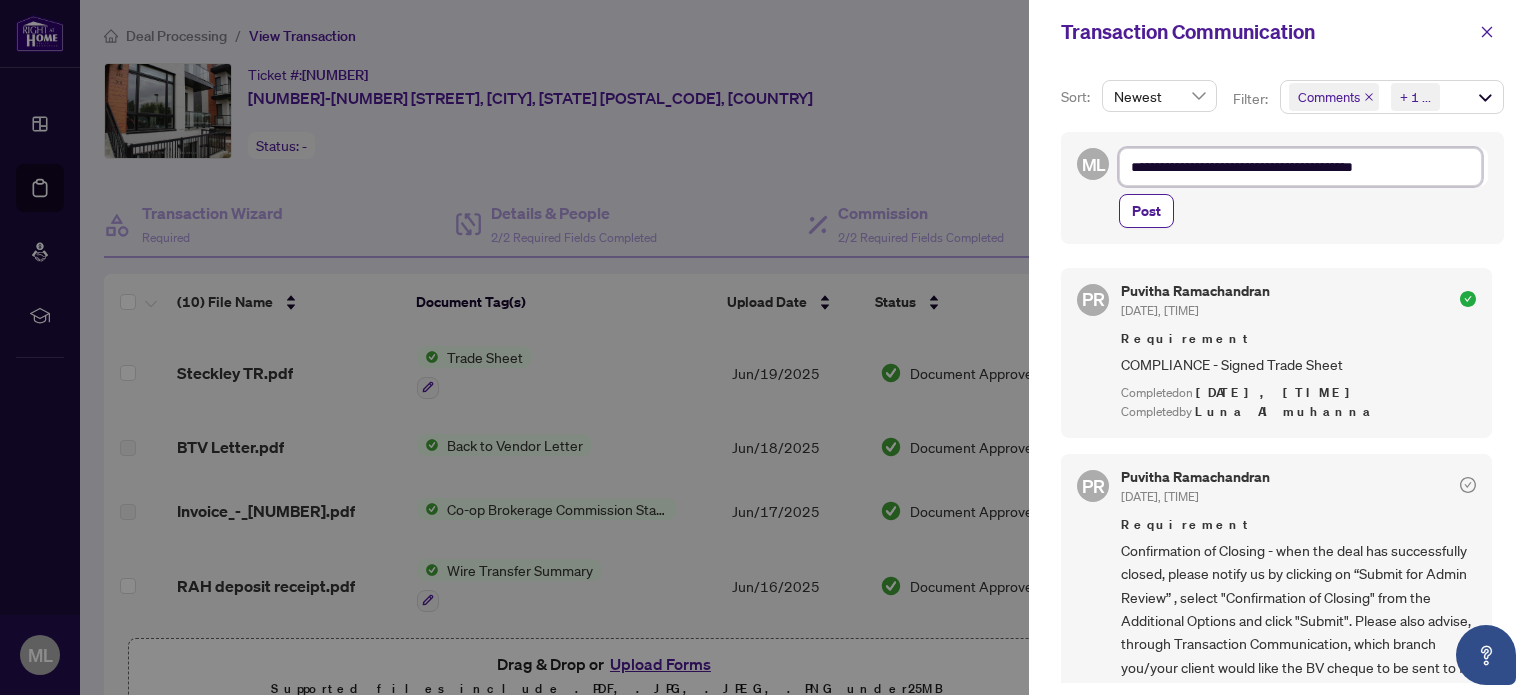 type on "**********" 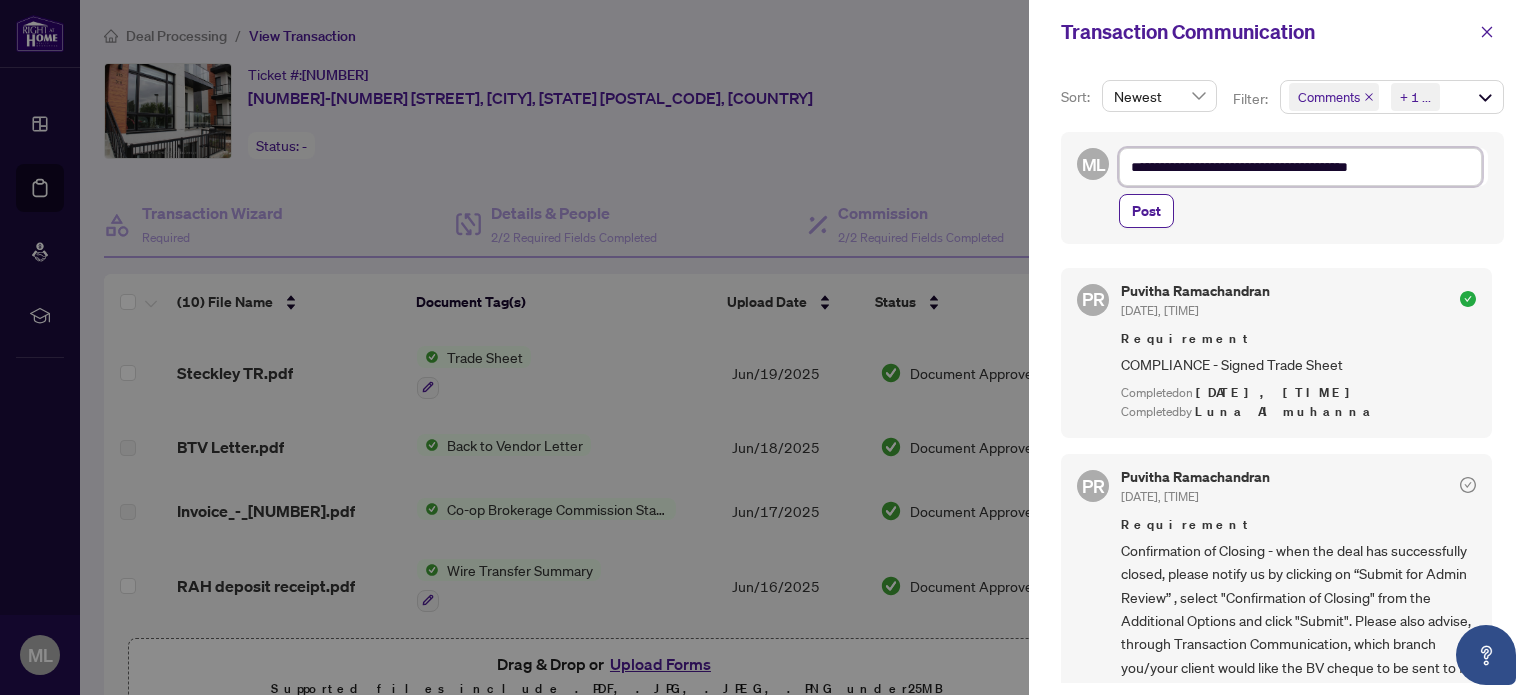 type on "**********" 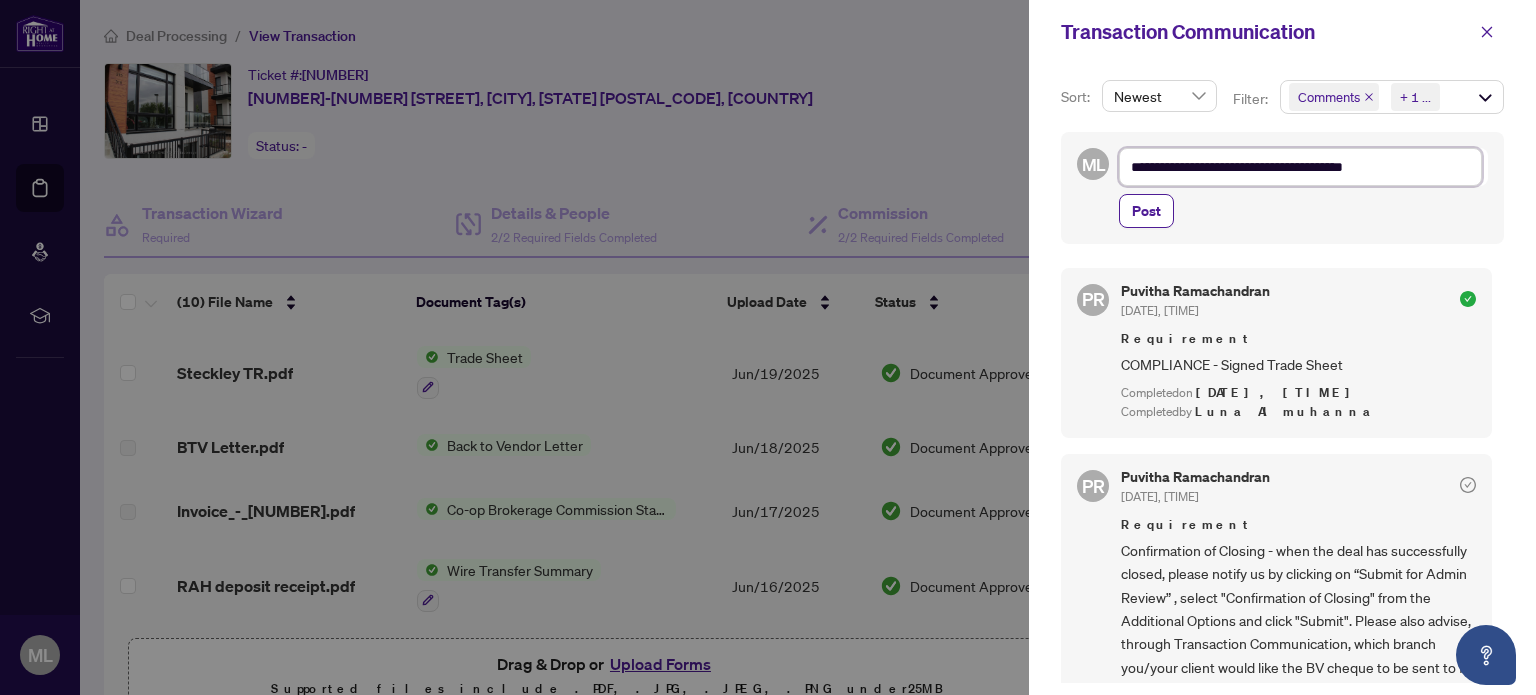 type on "**********" 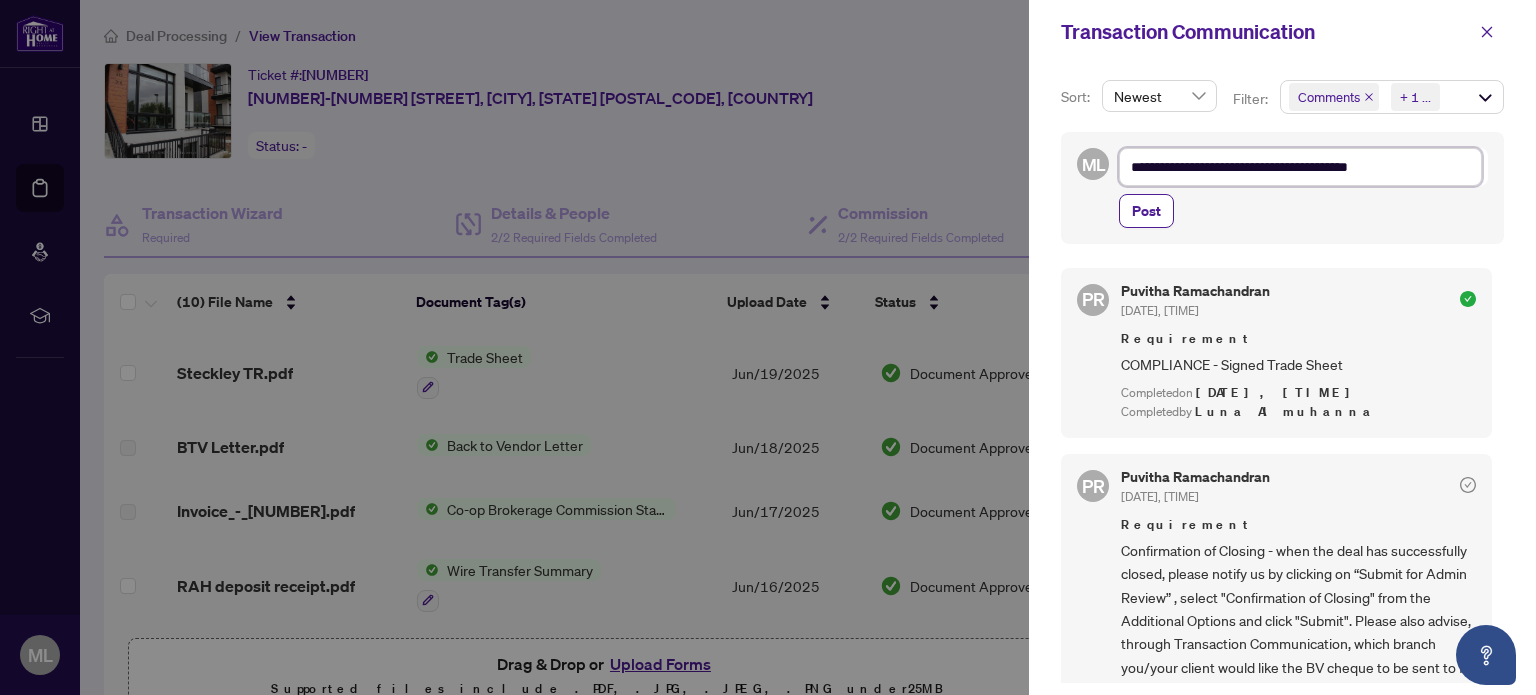 type on "**********" 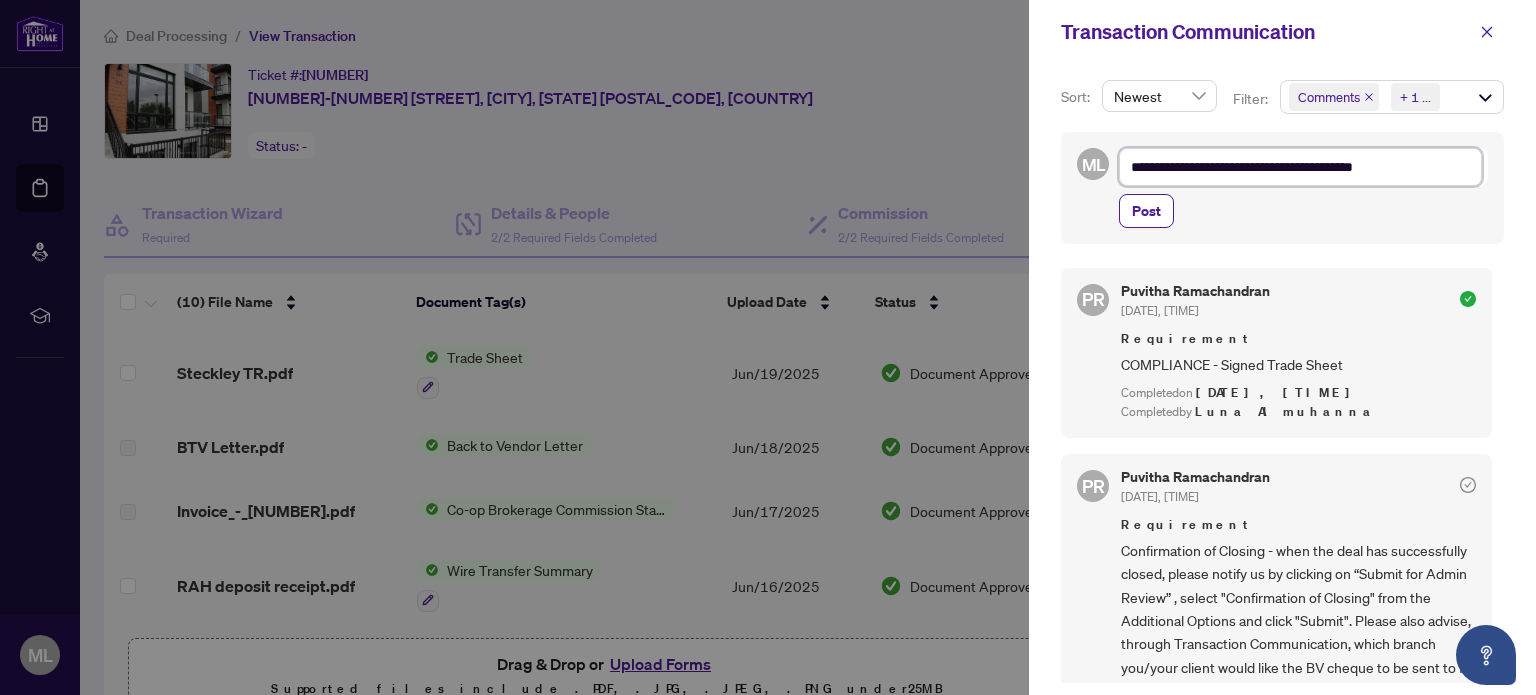 type on "**********" 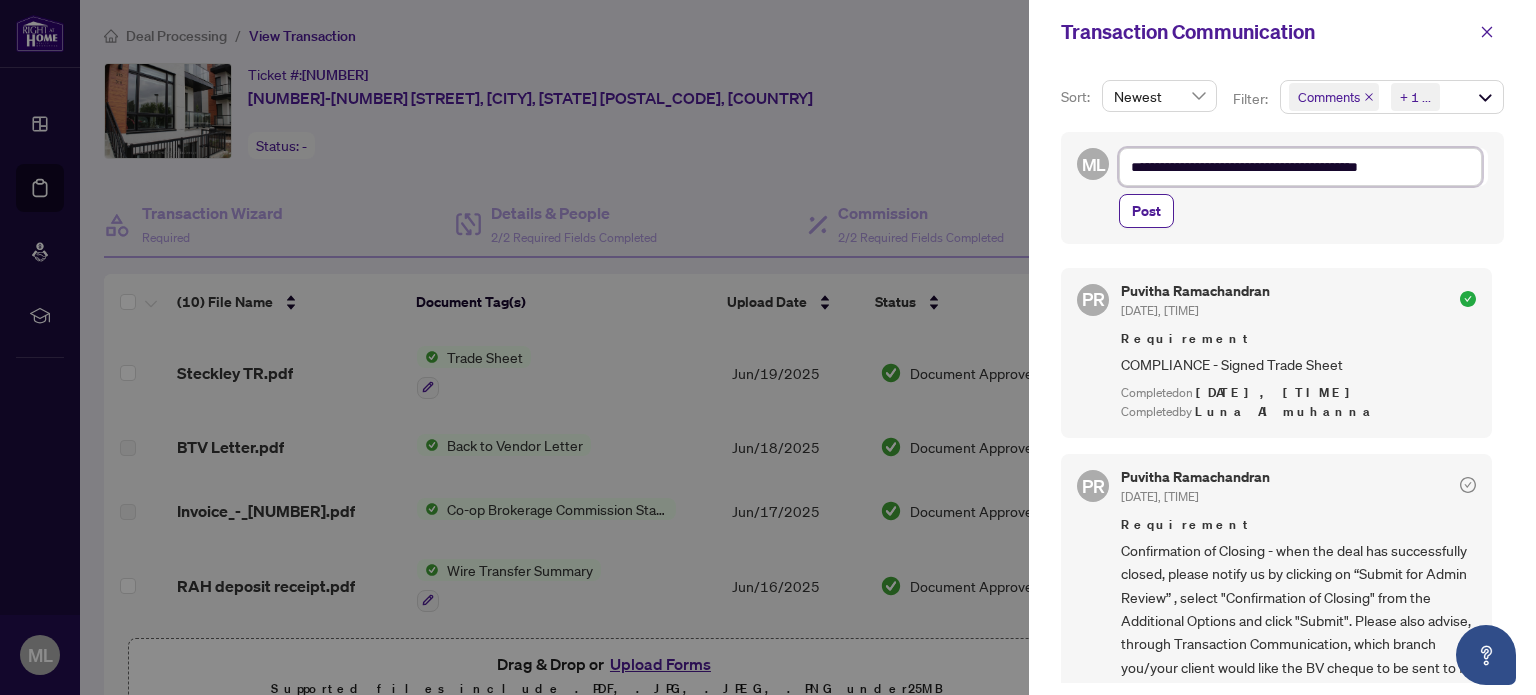 type on "**********" 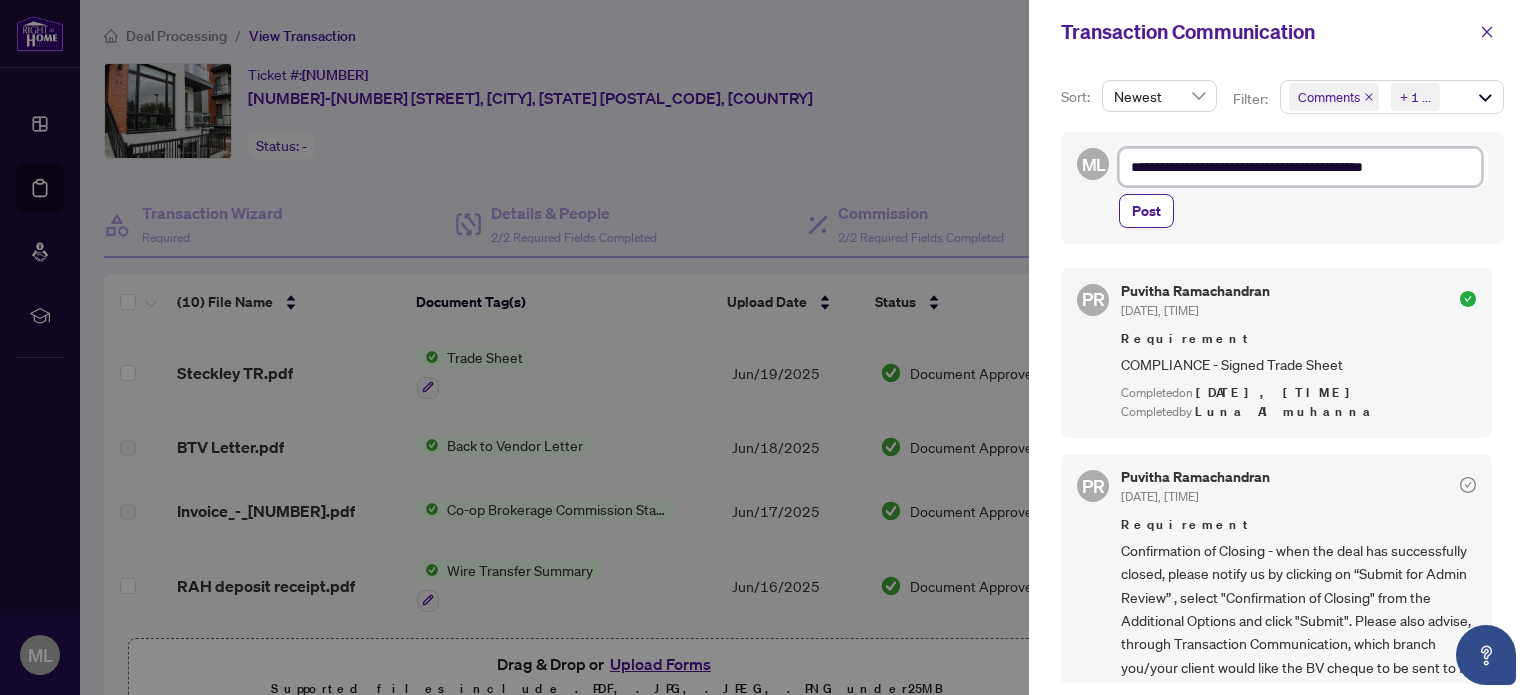 type on "**********" 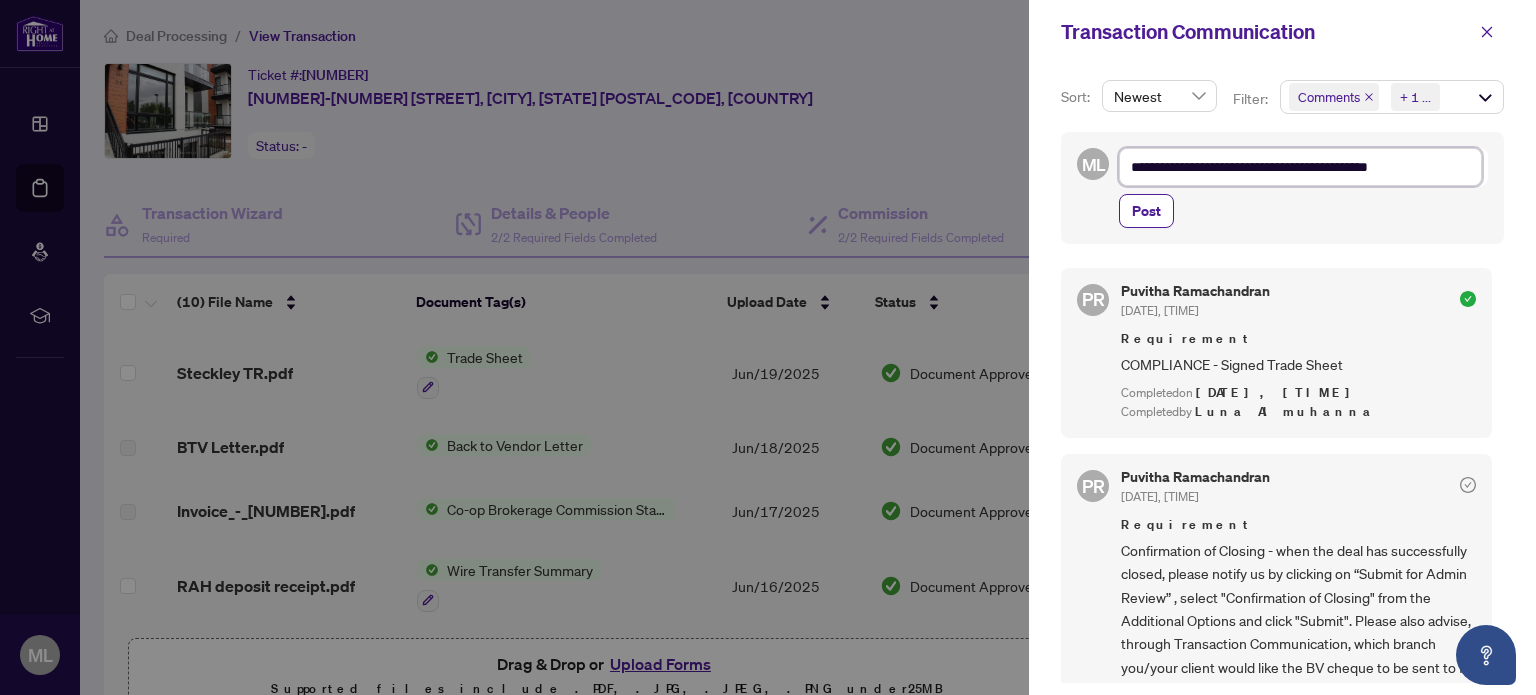 type on "**********" 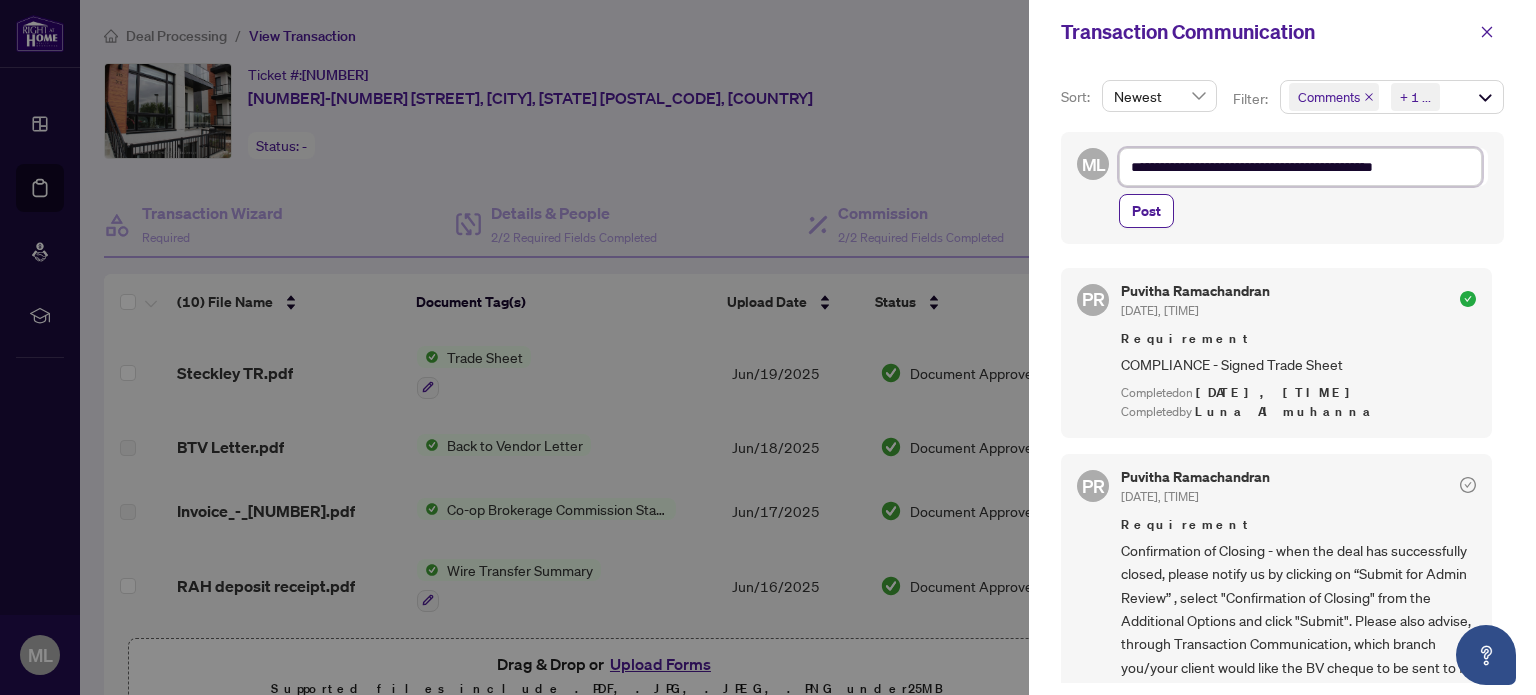 type on "**********" 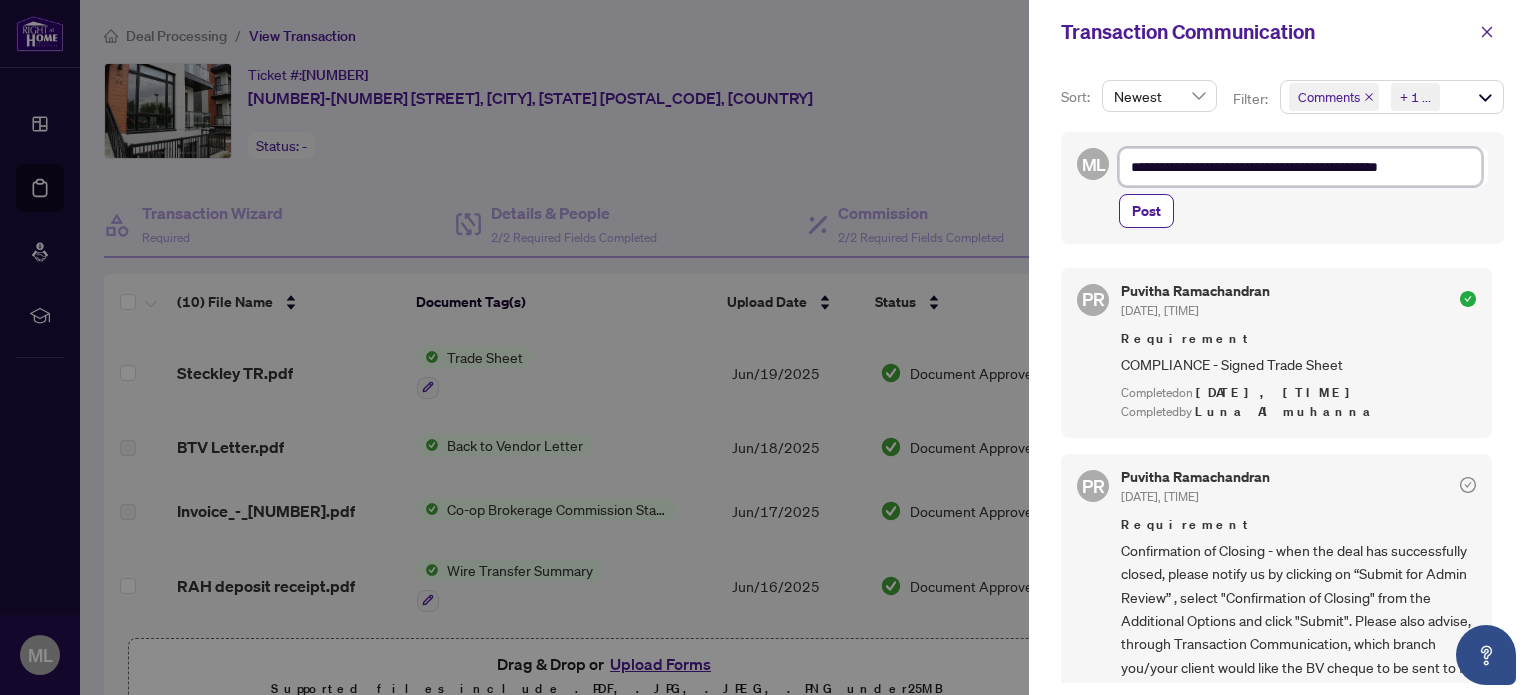 type on "**********" 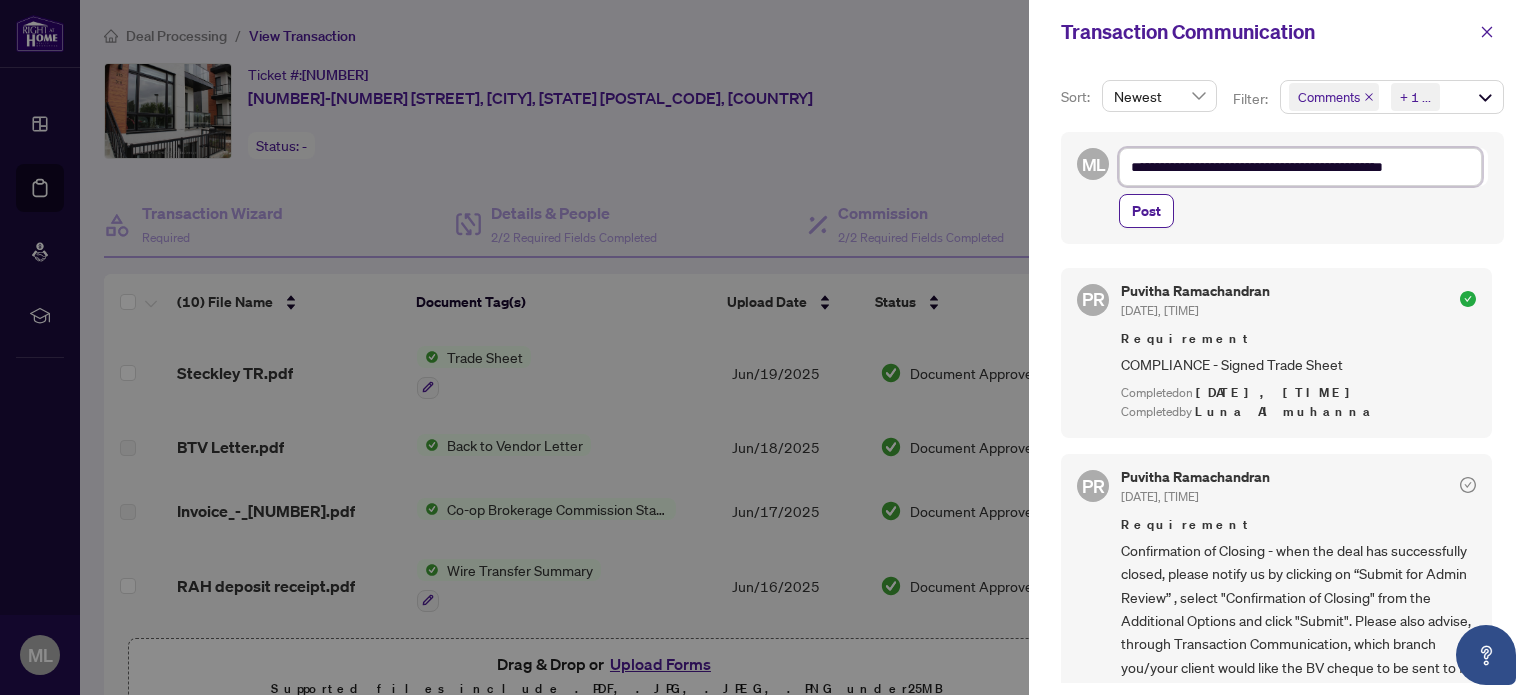 type on "**********" 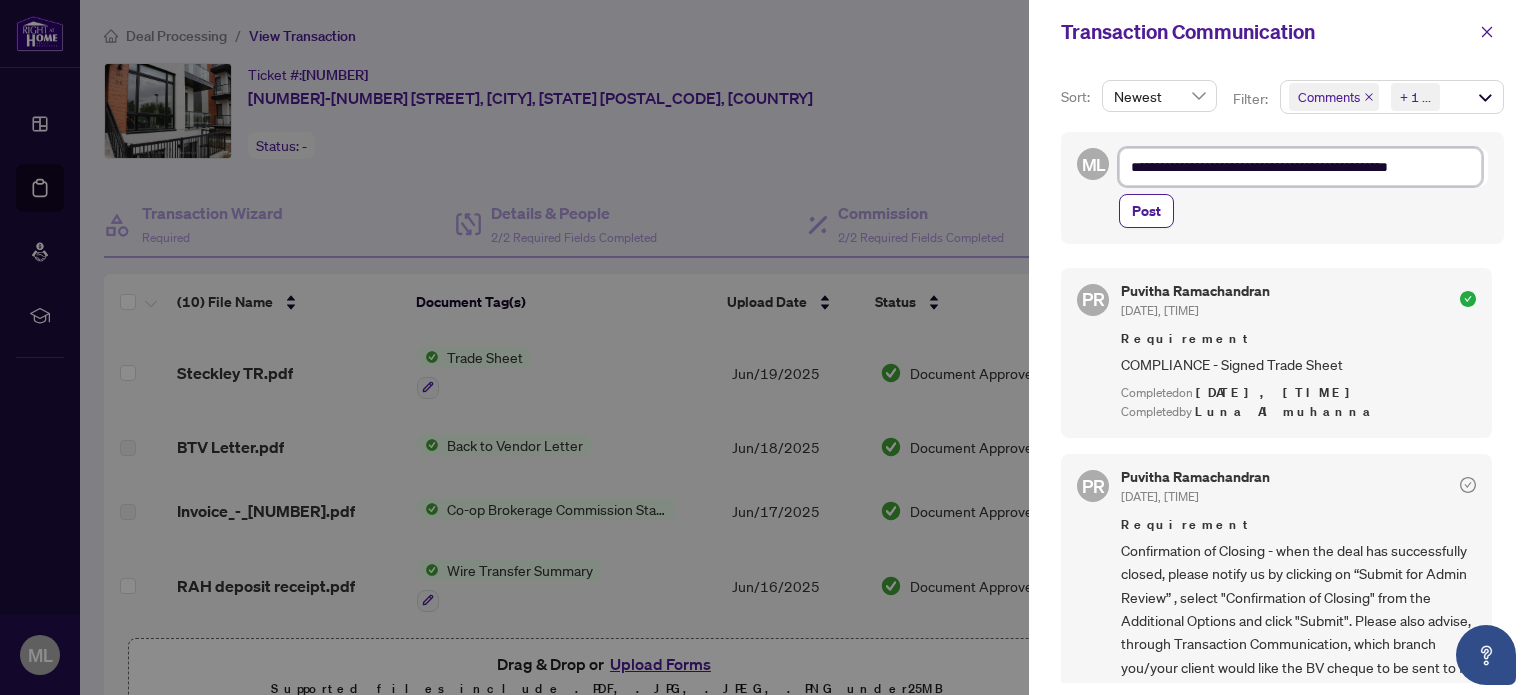 type on "**********" 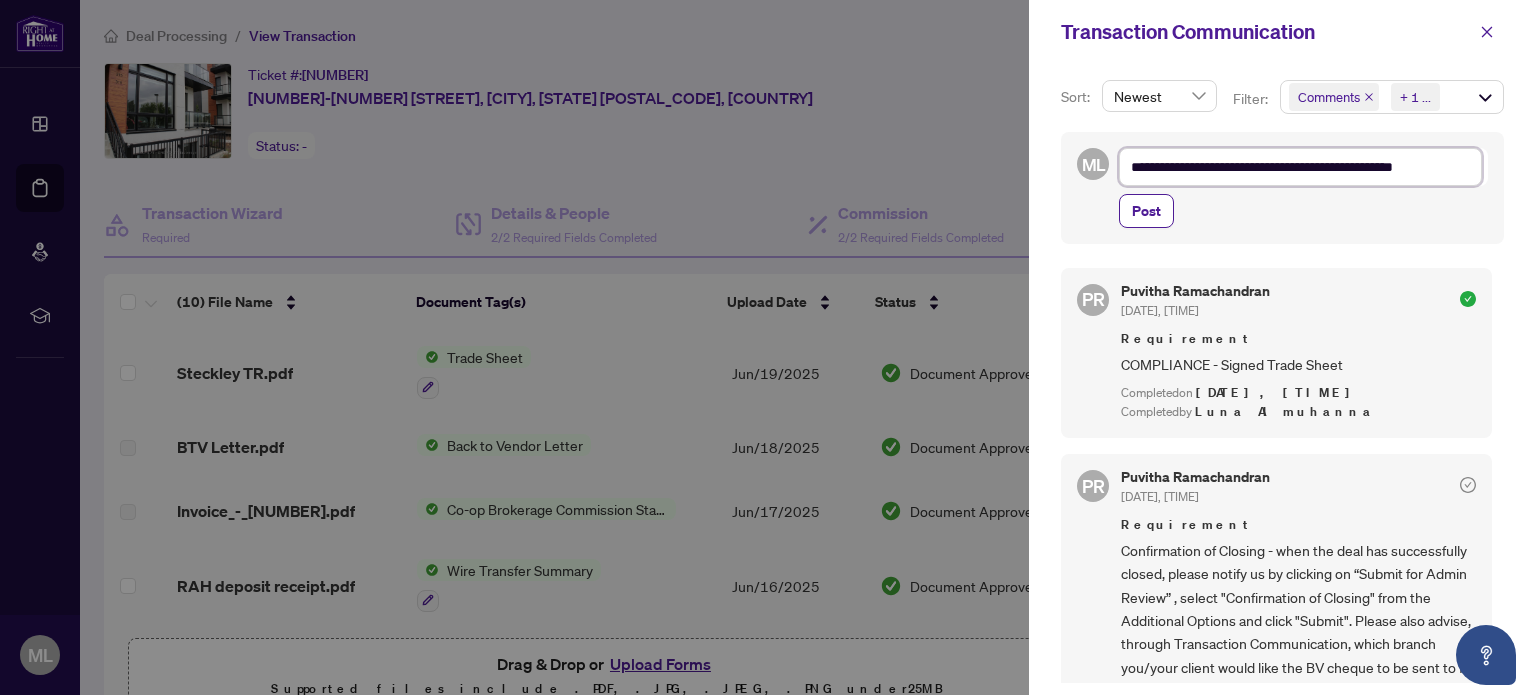 type on "**********" 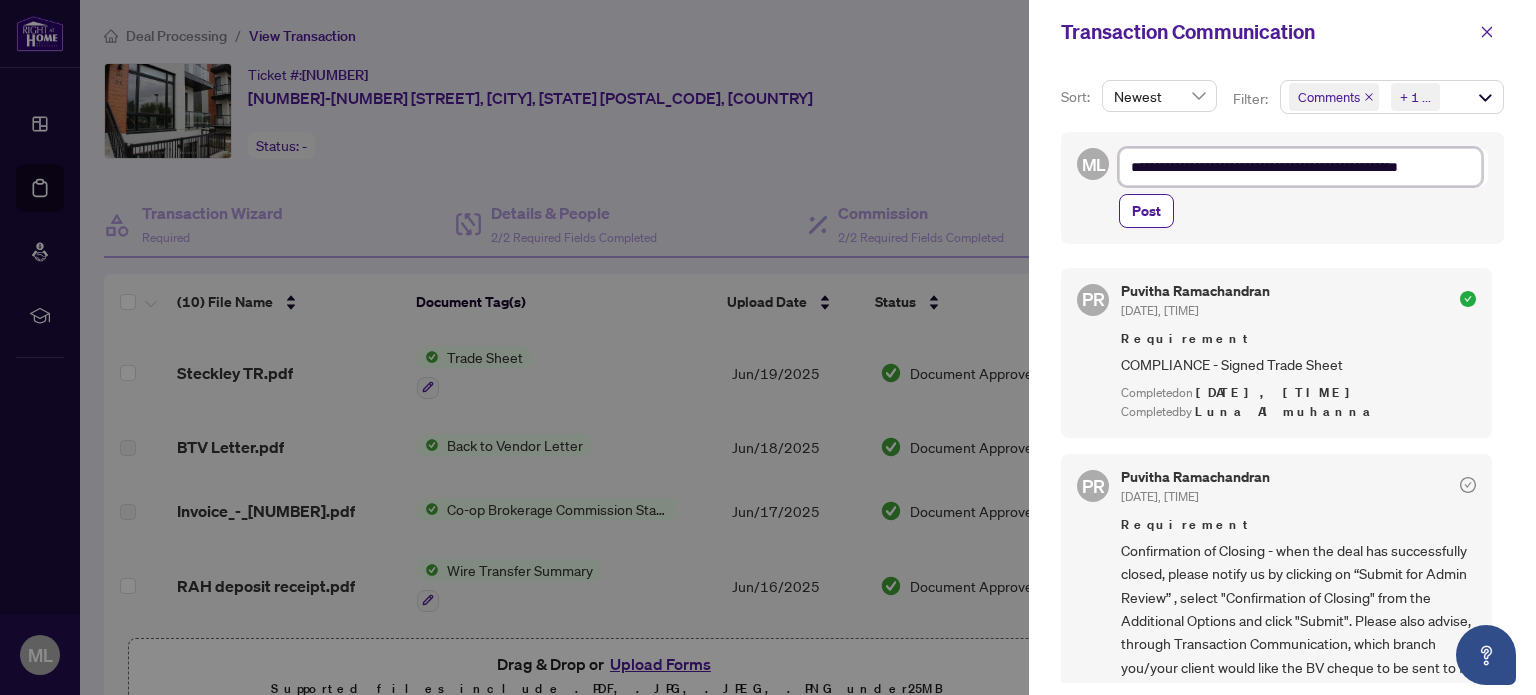 type on "**********" 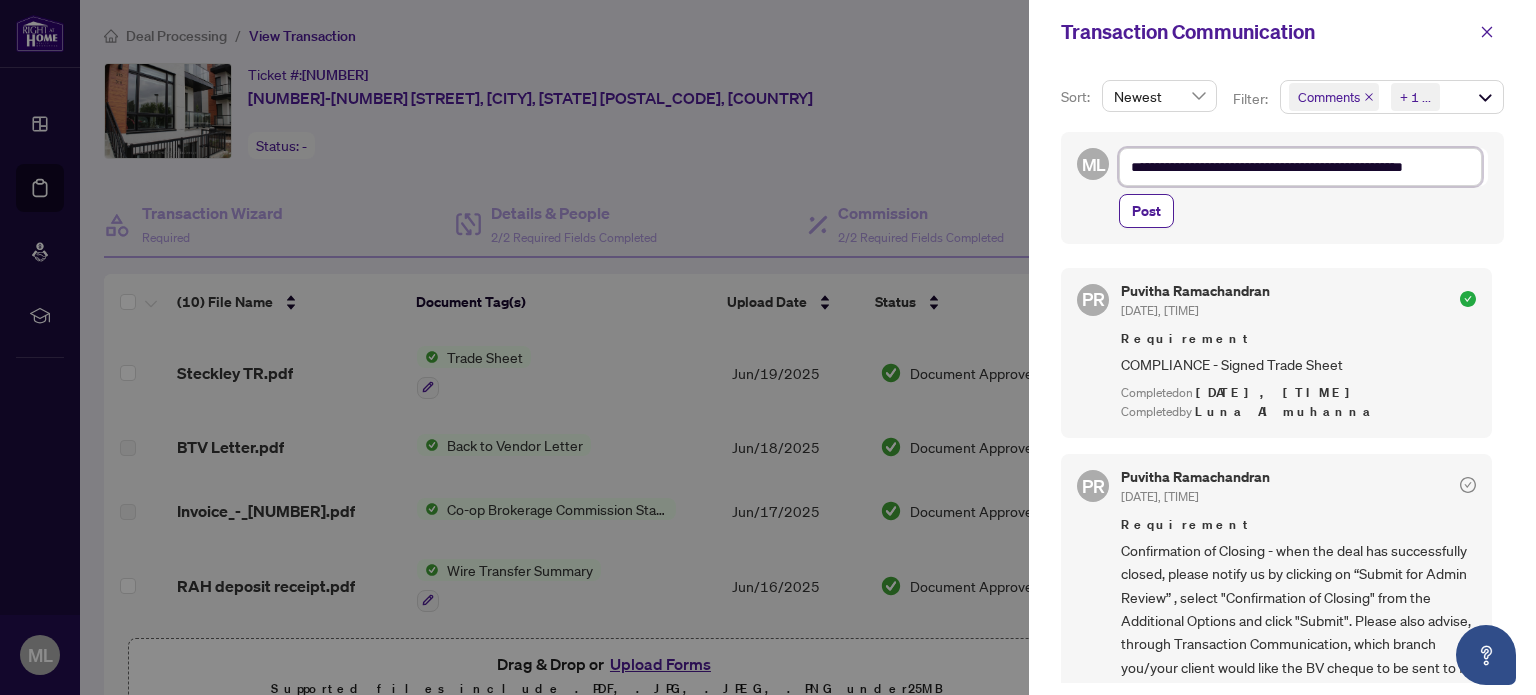 type on "**********" 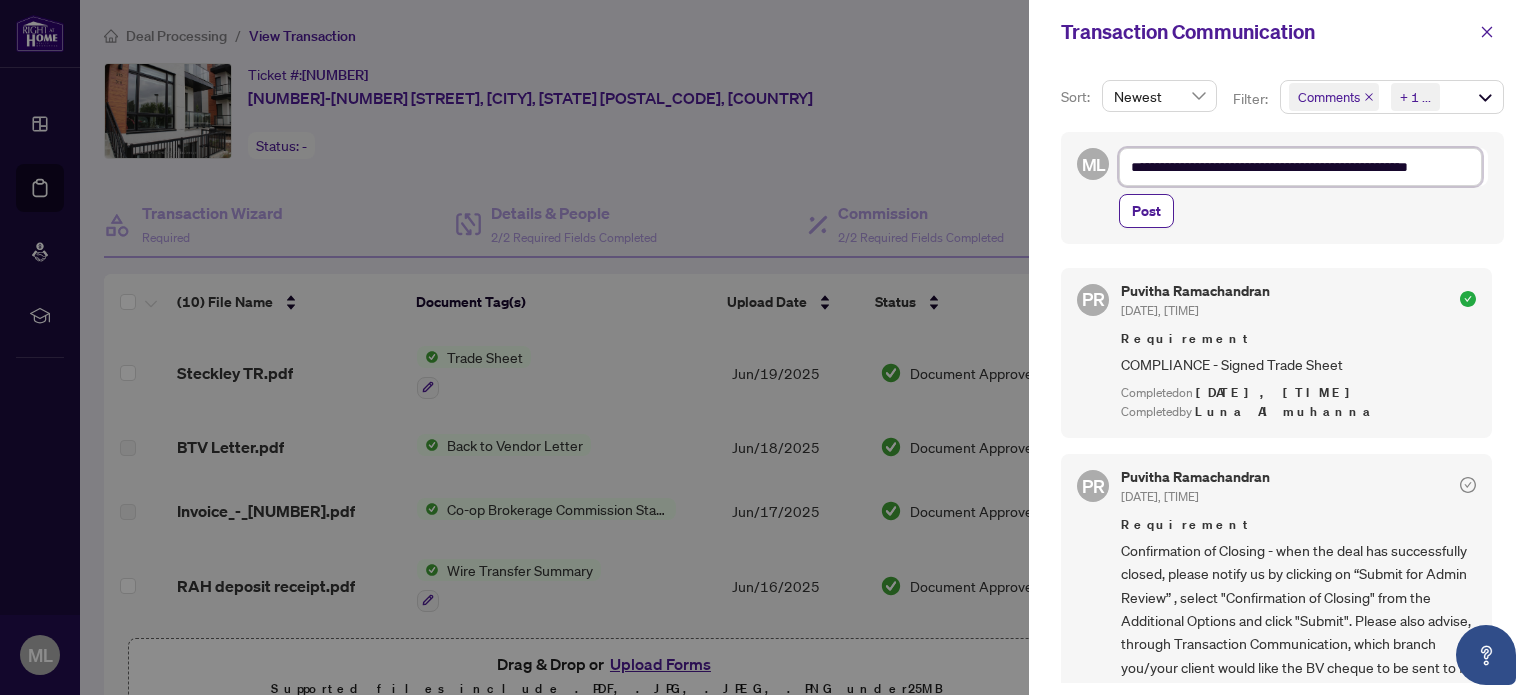 type on "**********" 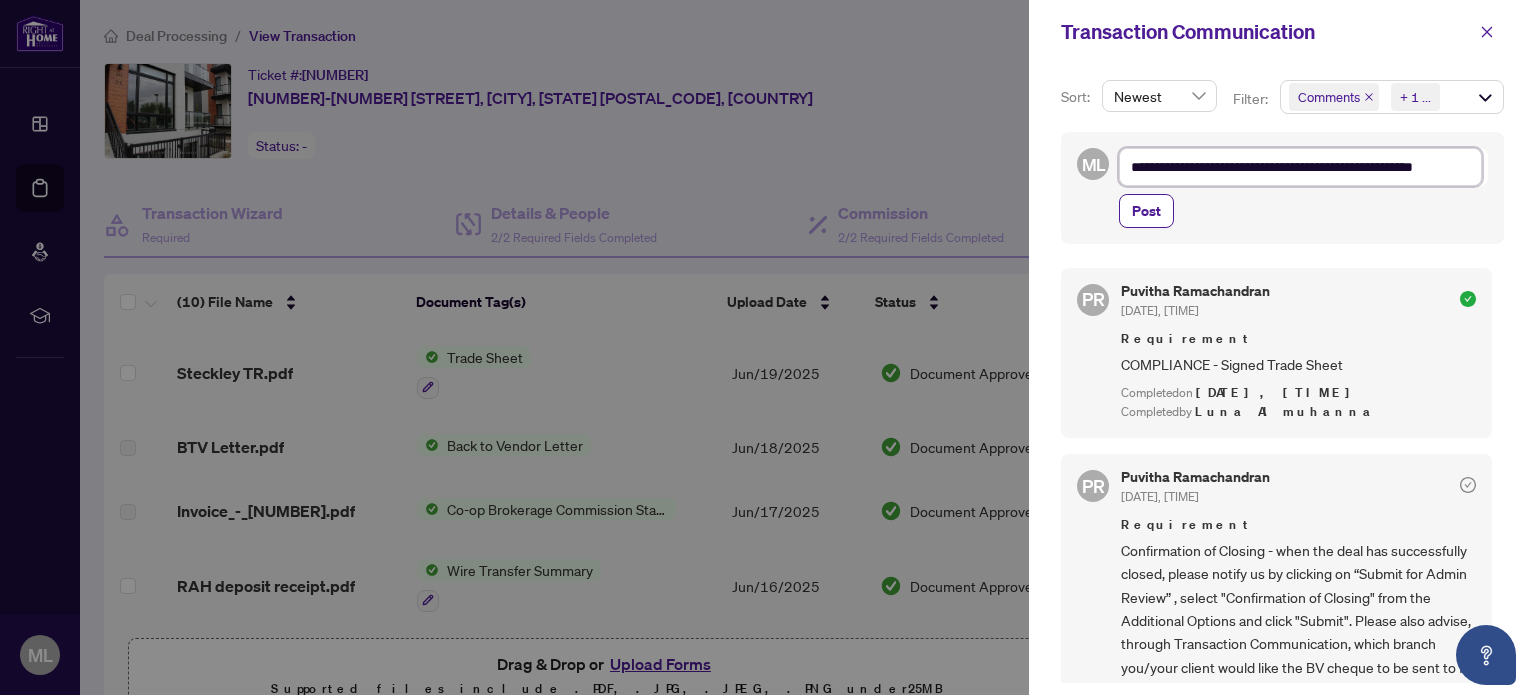 type on "**********" 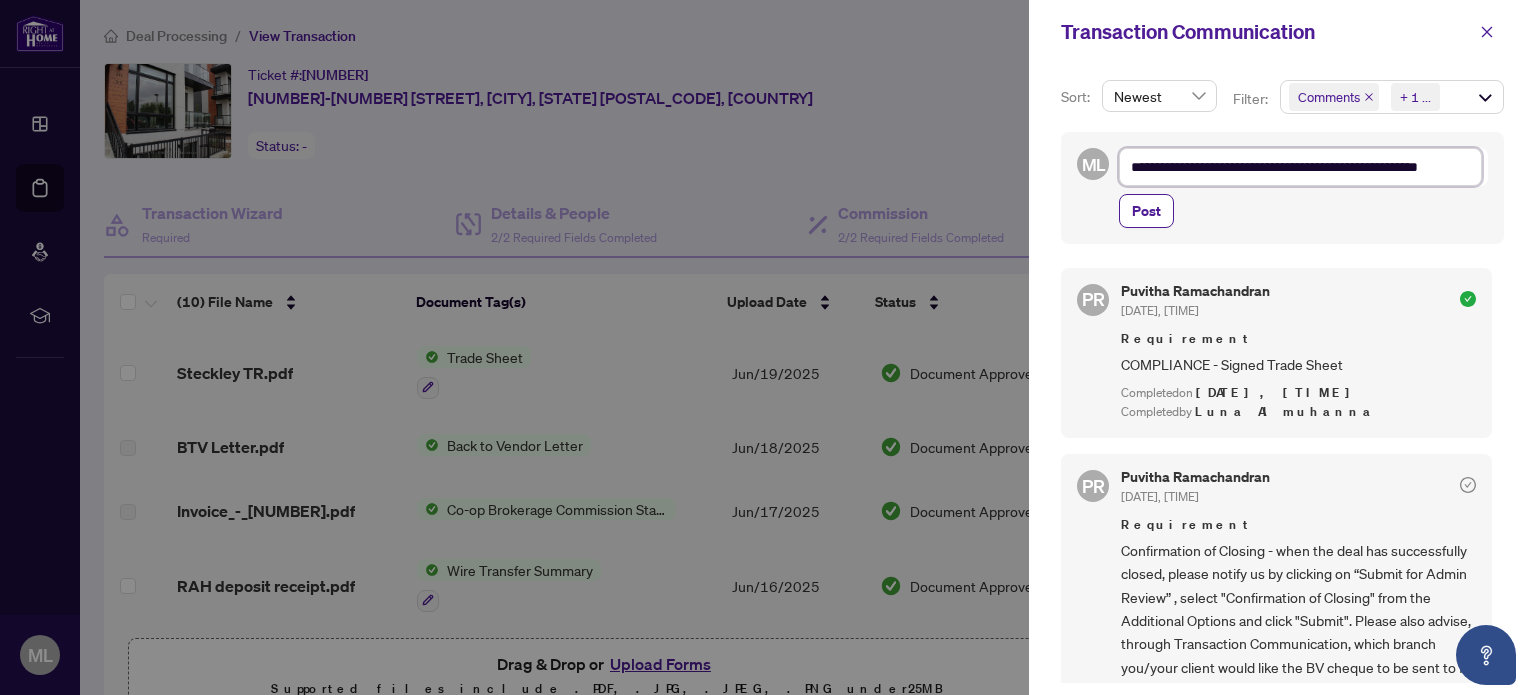type on "**********" 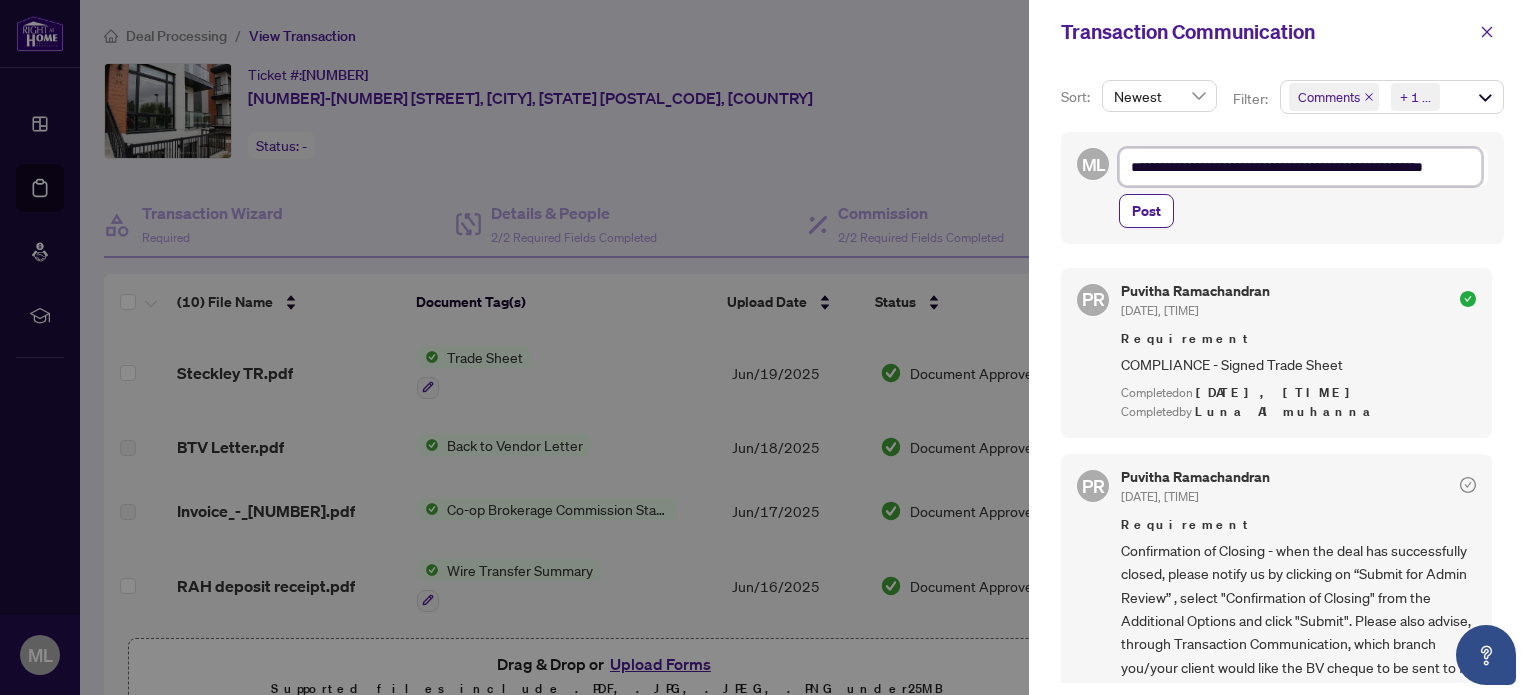 type on "**********" 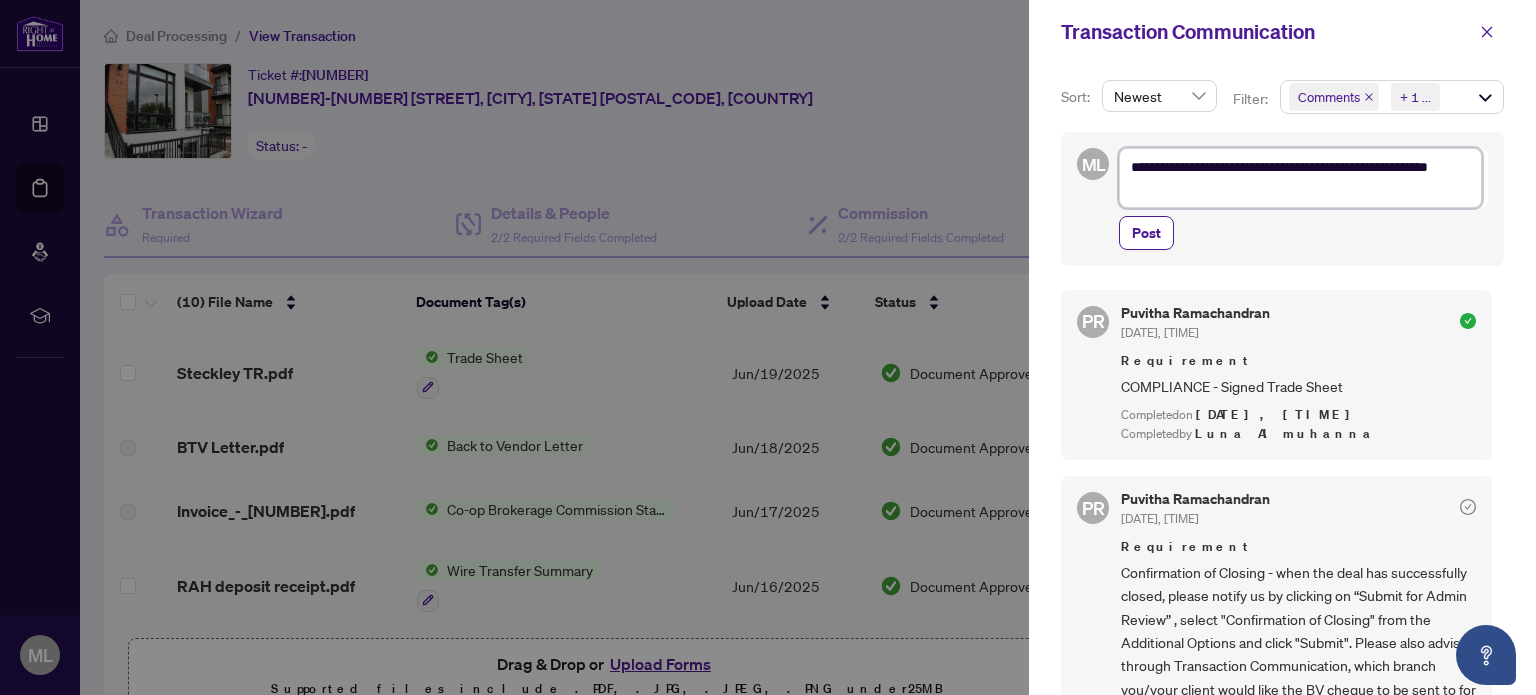 type on "**********" 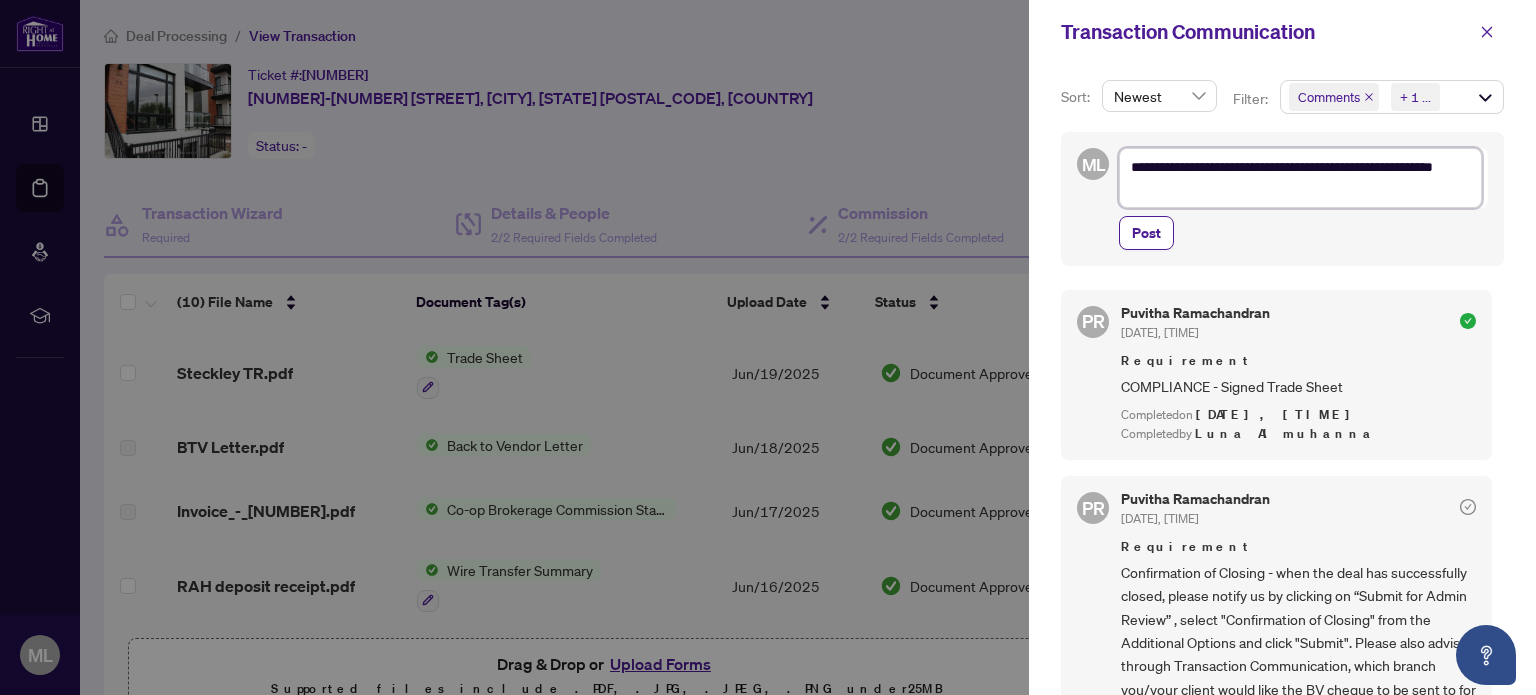 type on "**********" 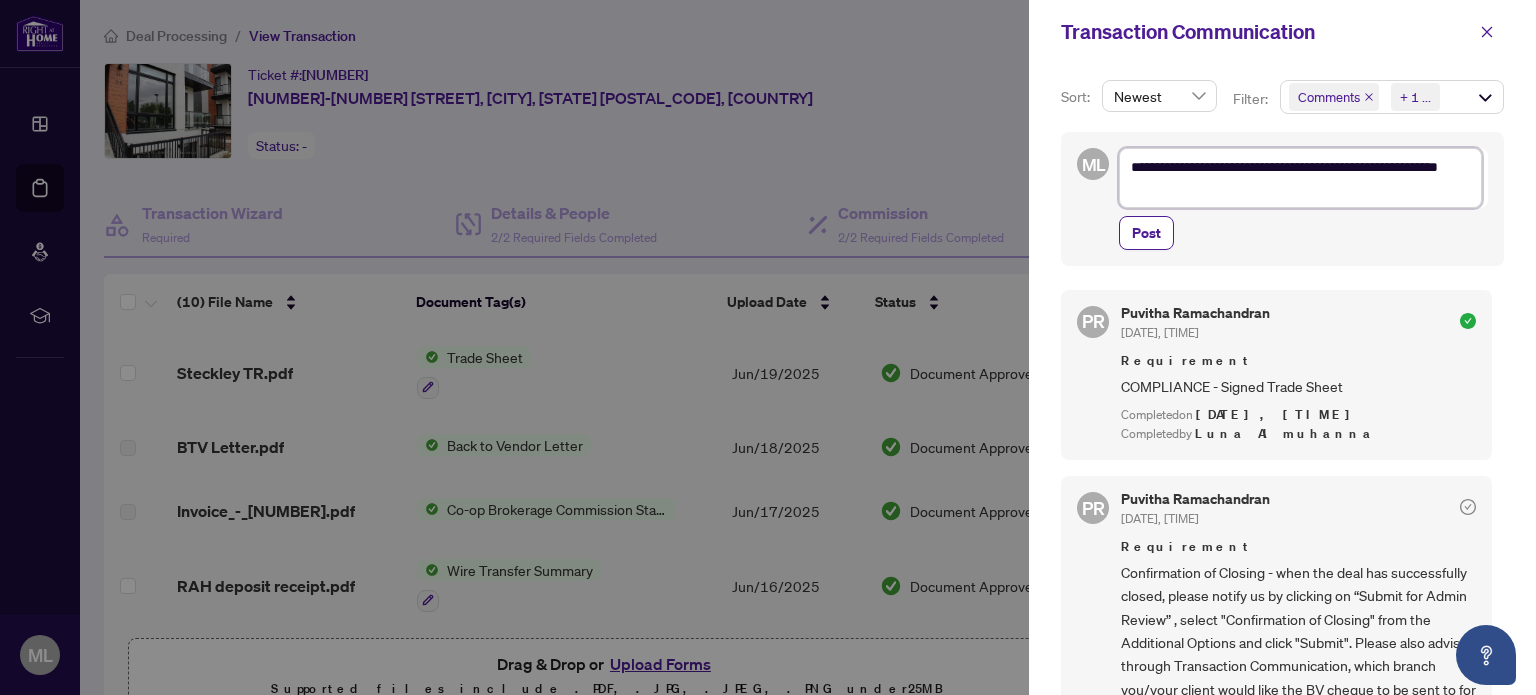 type on "**********" 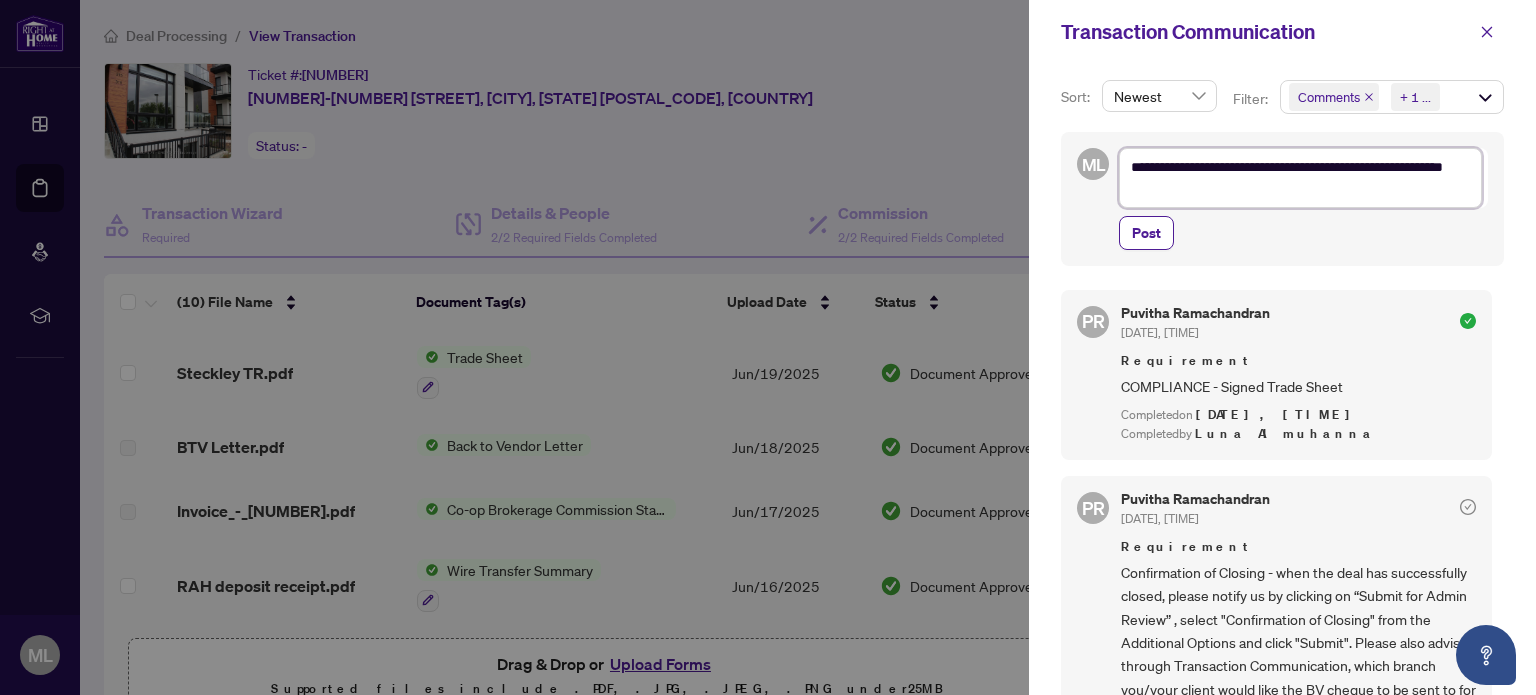 type on "**********" 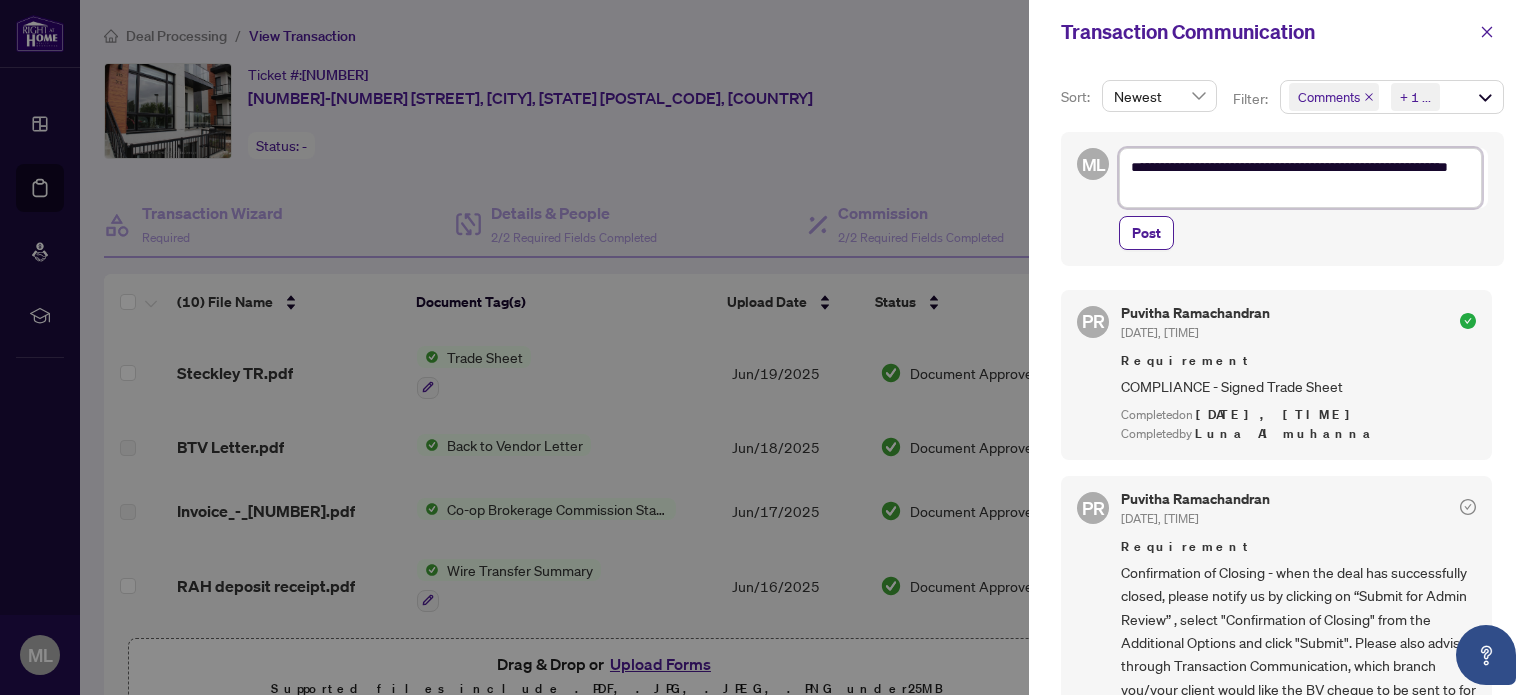 type on "**********" 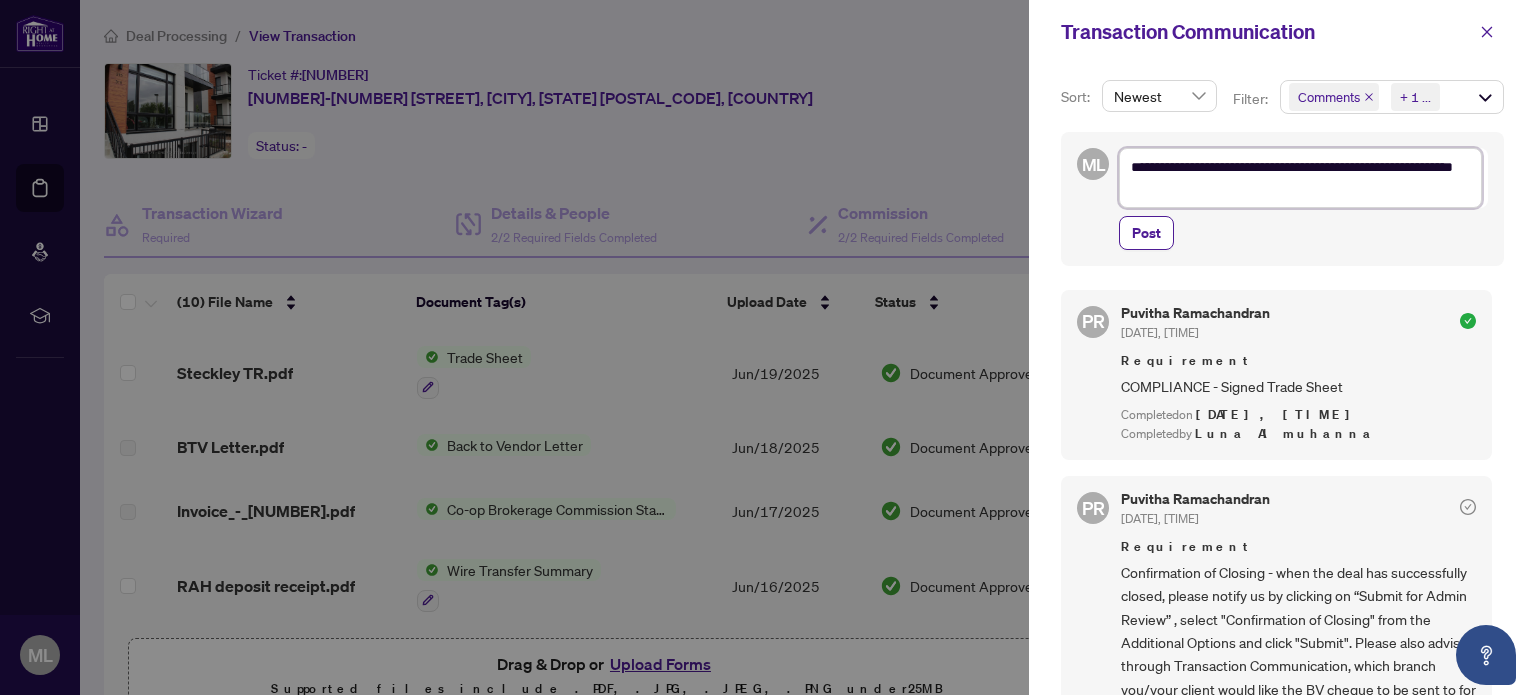type on "**********" 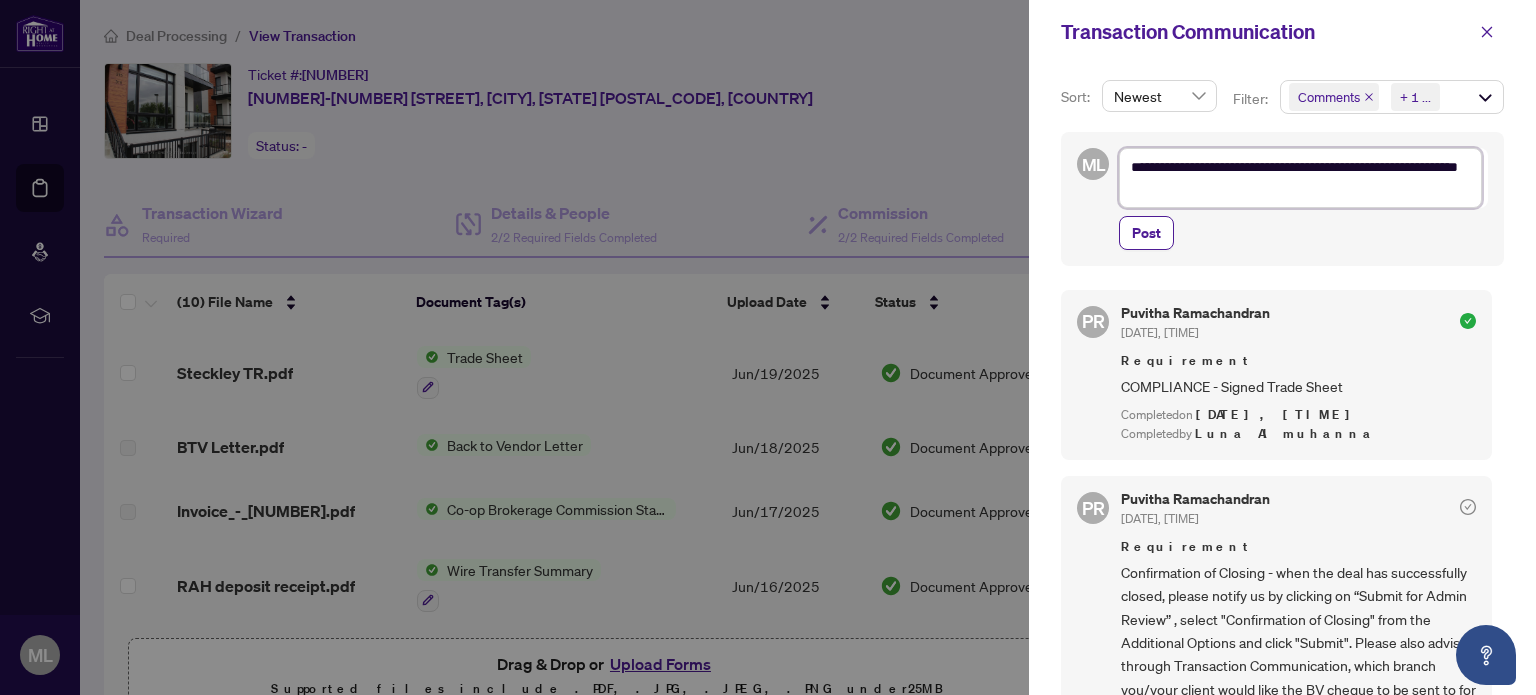 type on "**********" 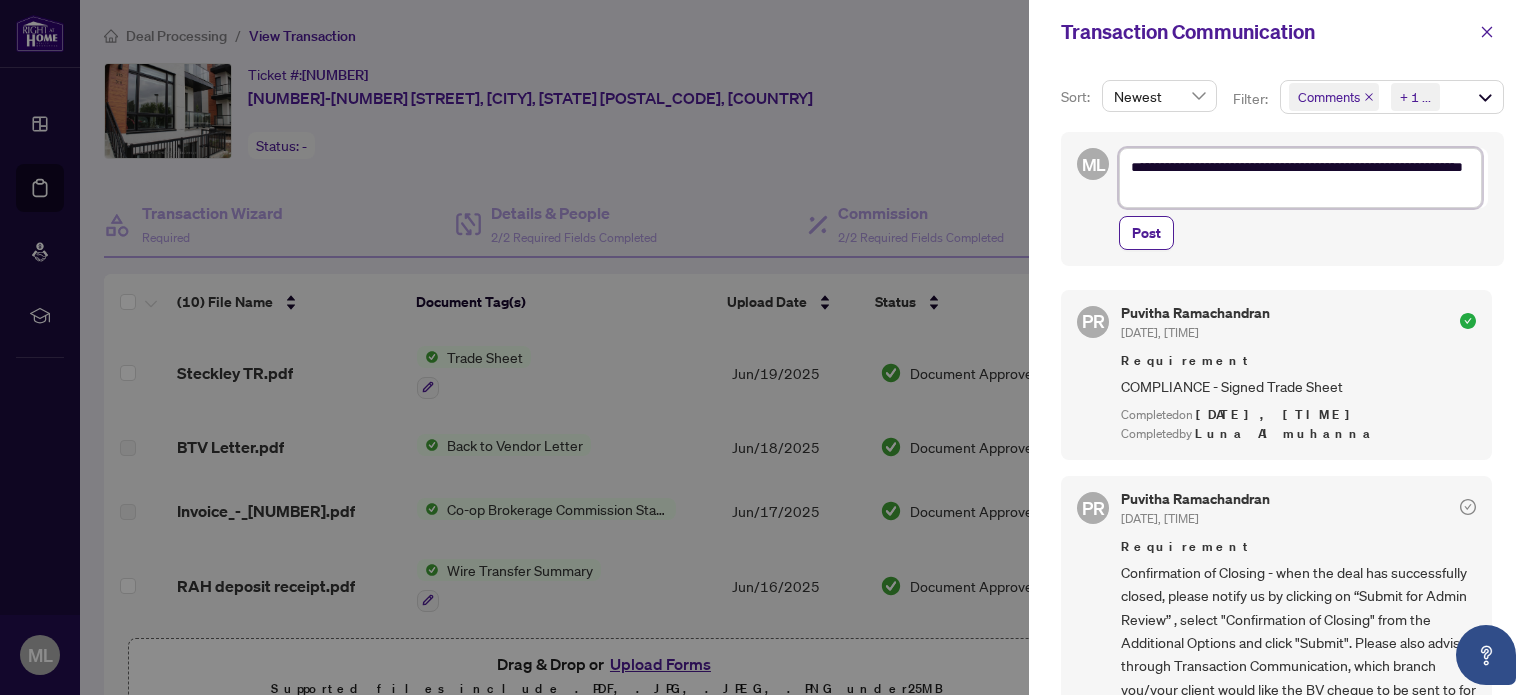 type on "**********" 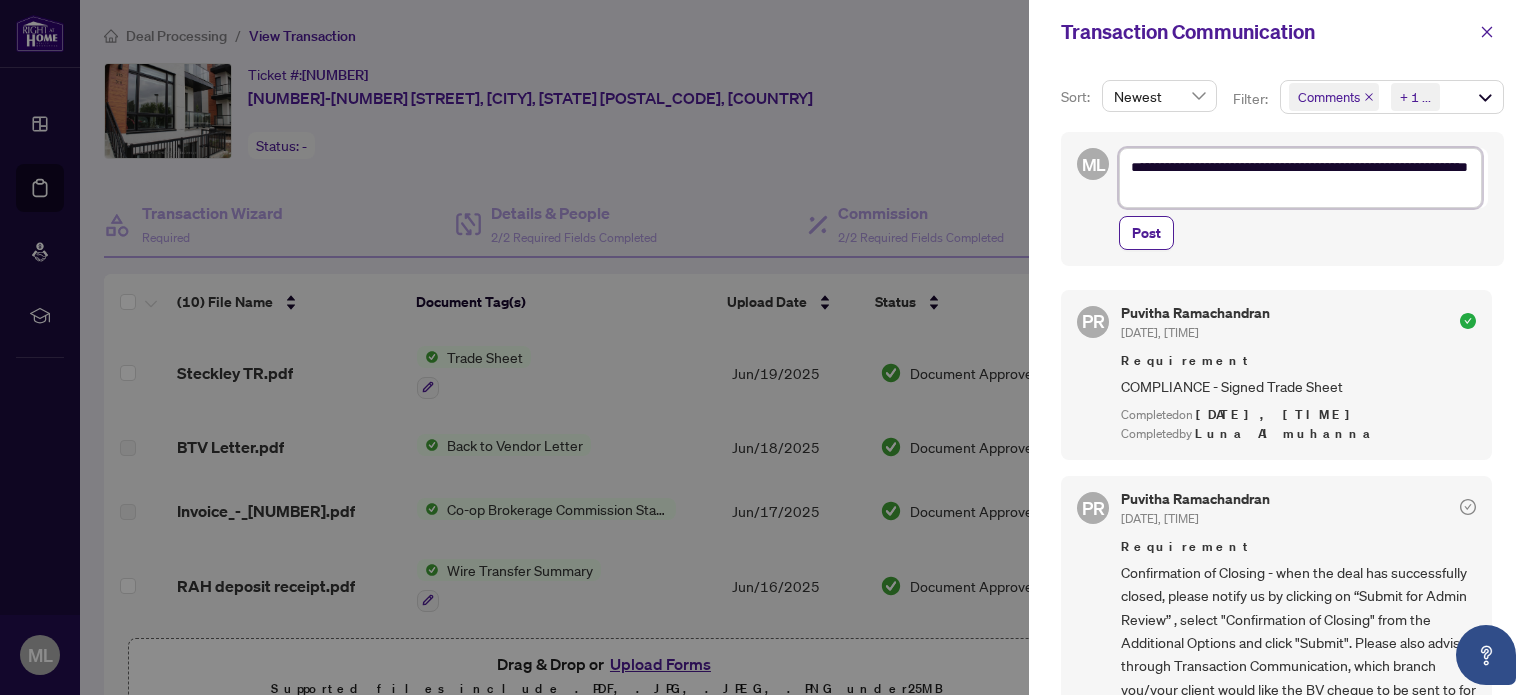 click on "**********" at bounding box center [1300, 178] 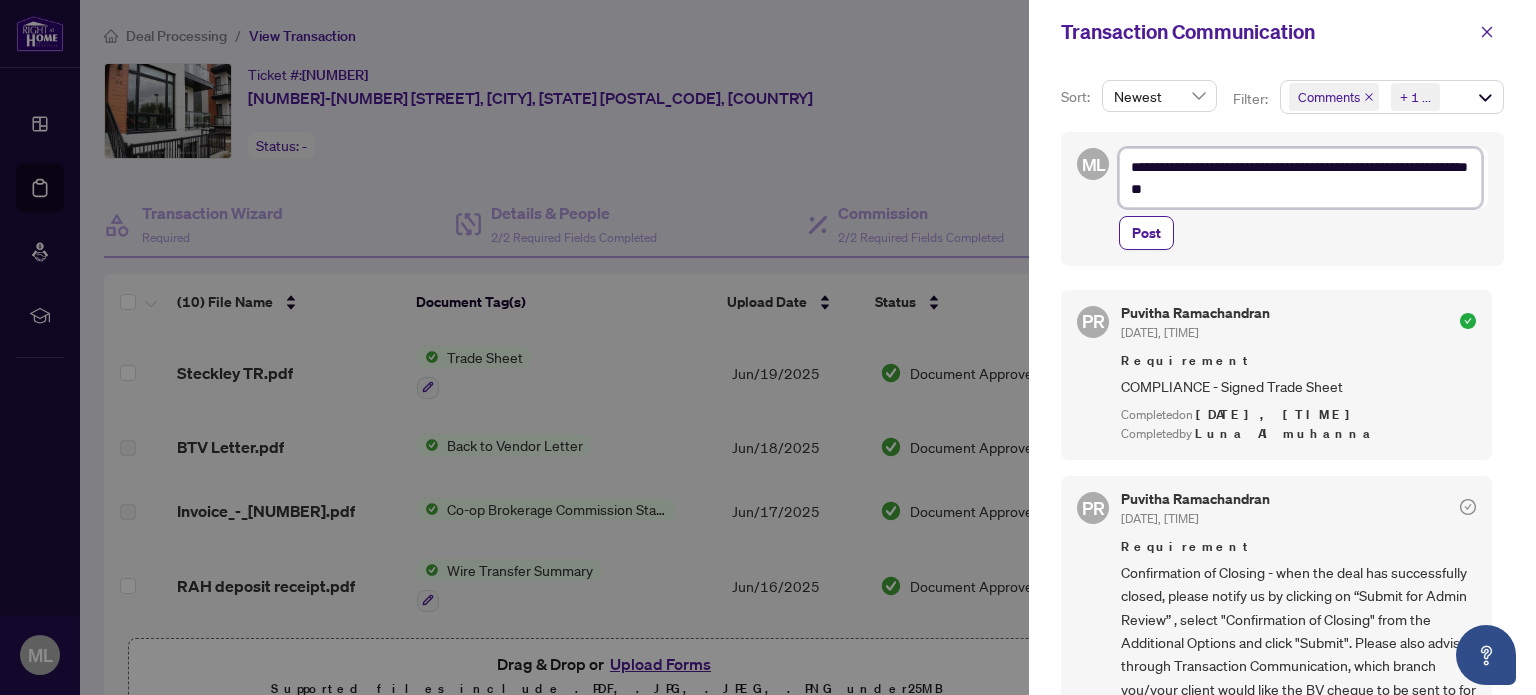 type on "**********" 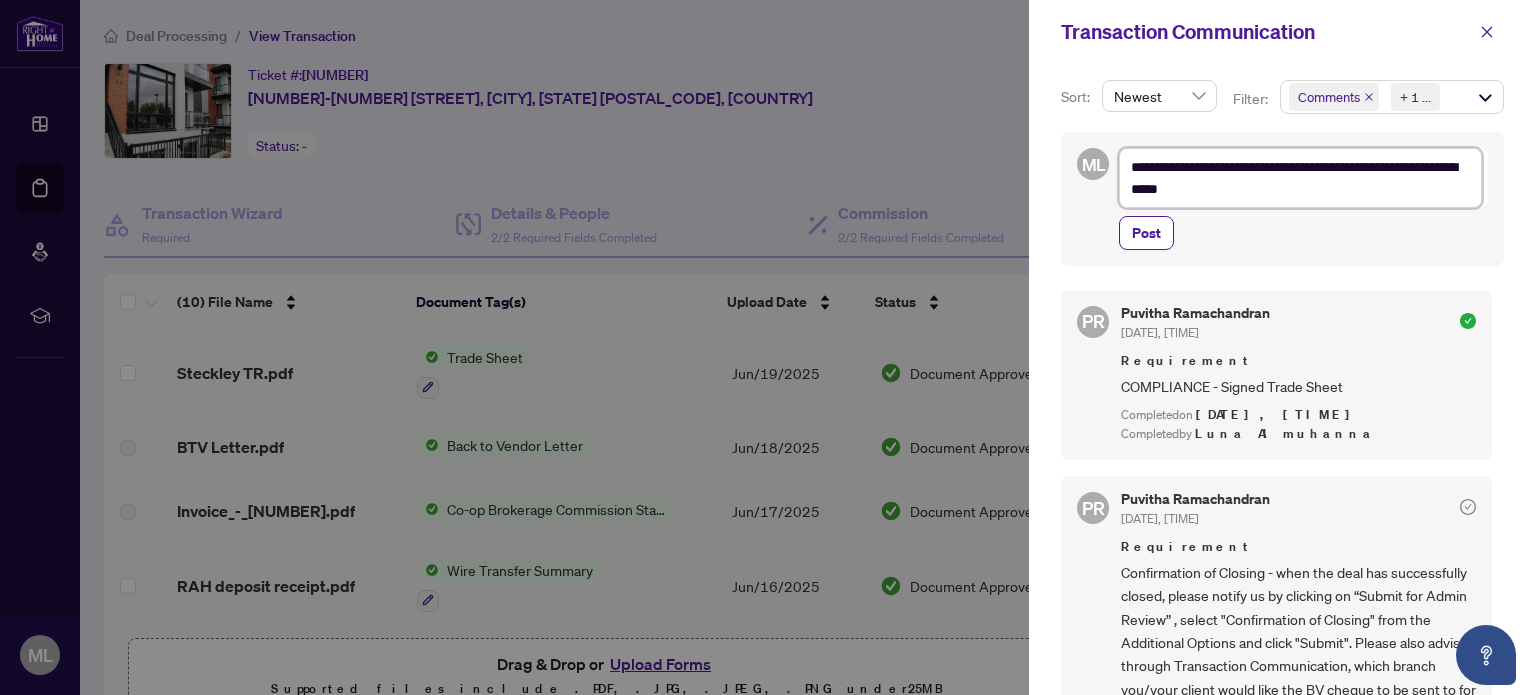 type on "**********" 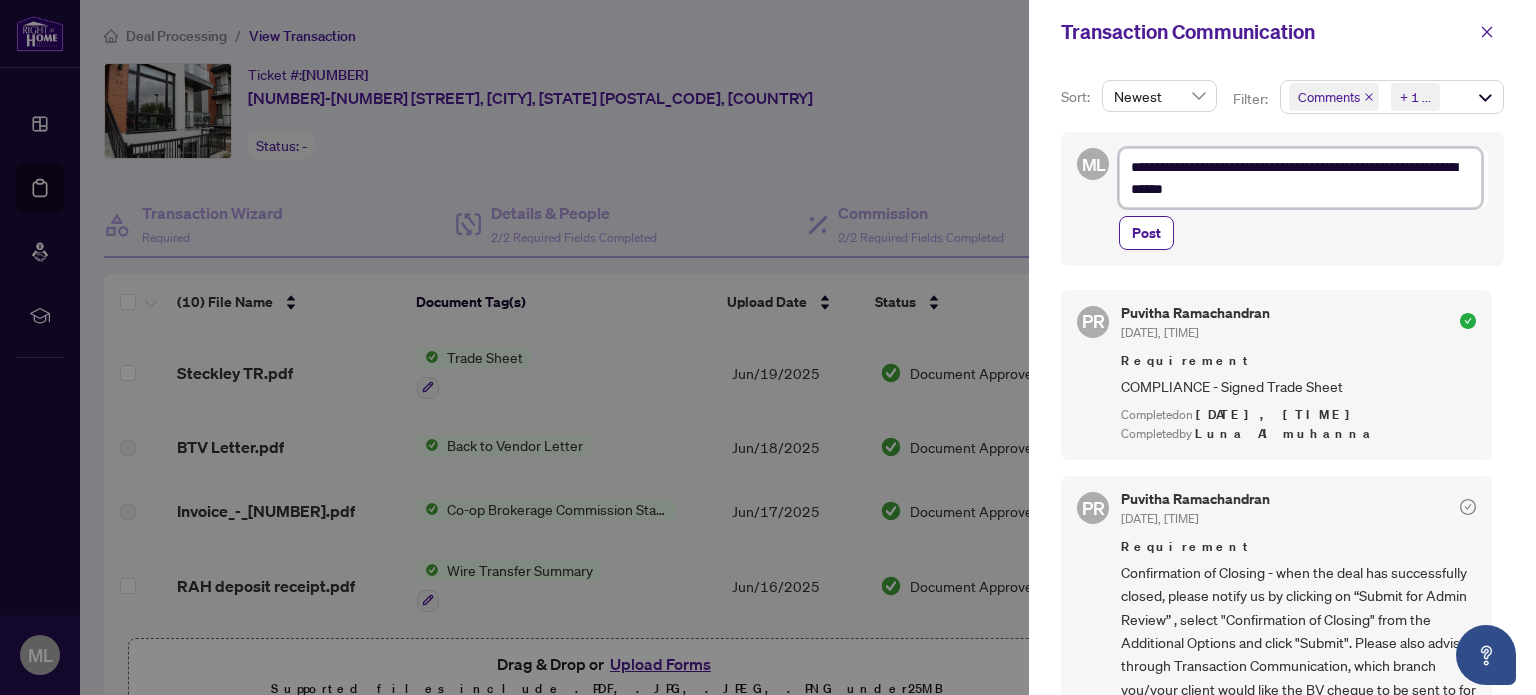 type on "**********" 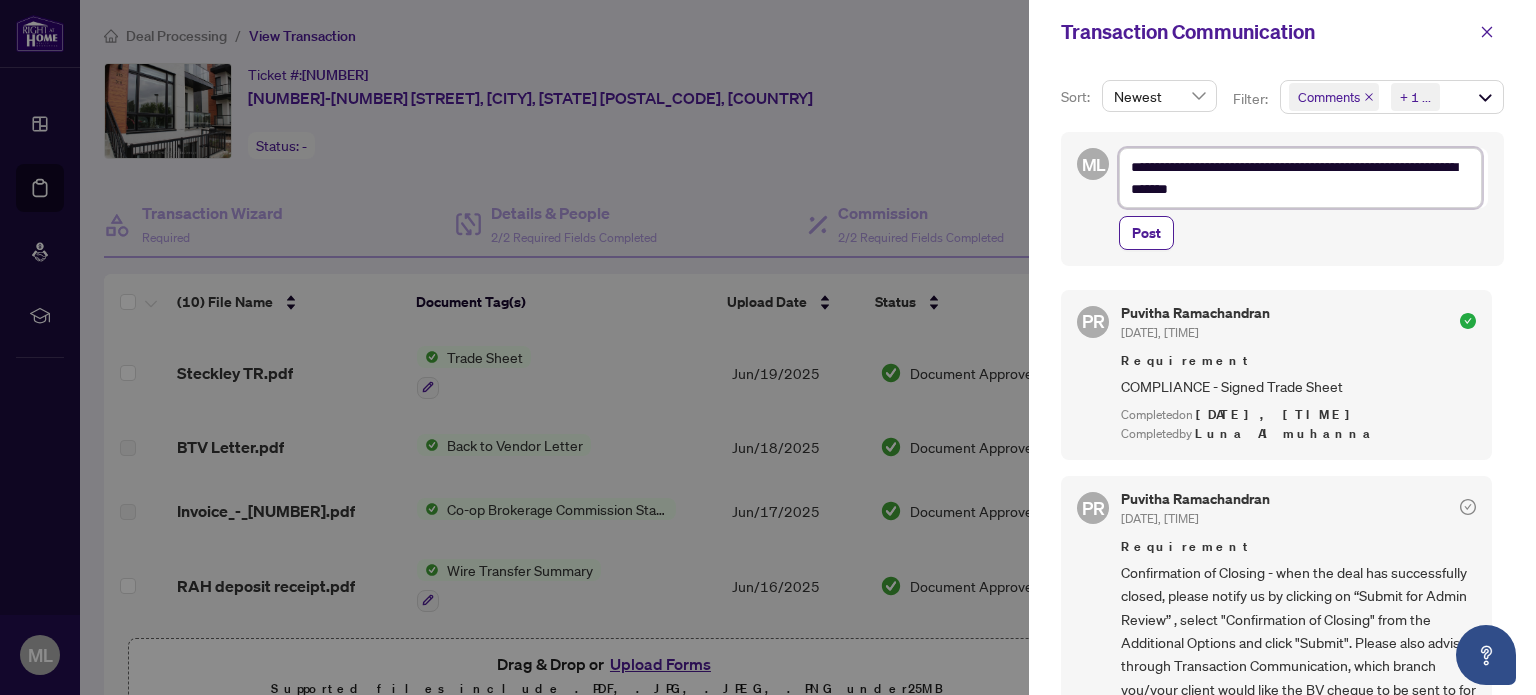type on "**********" 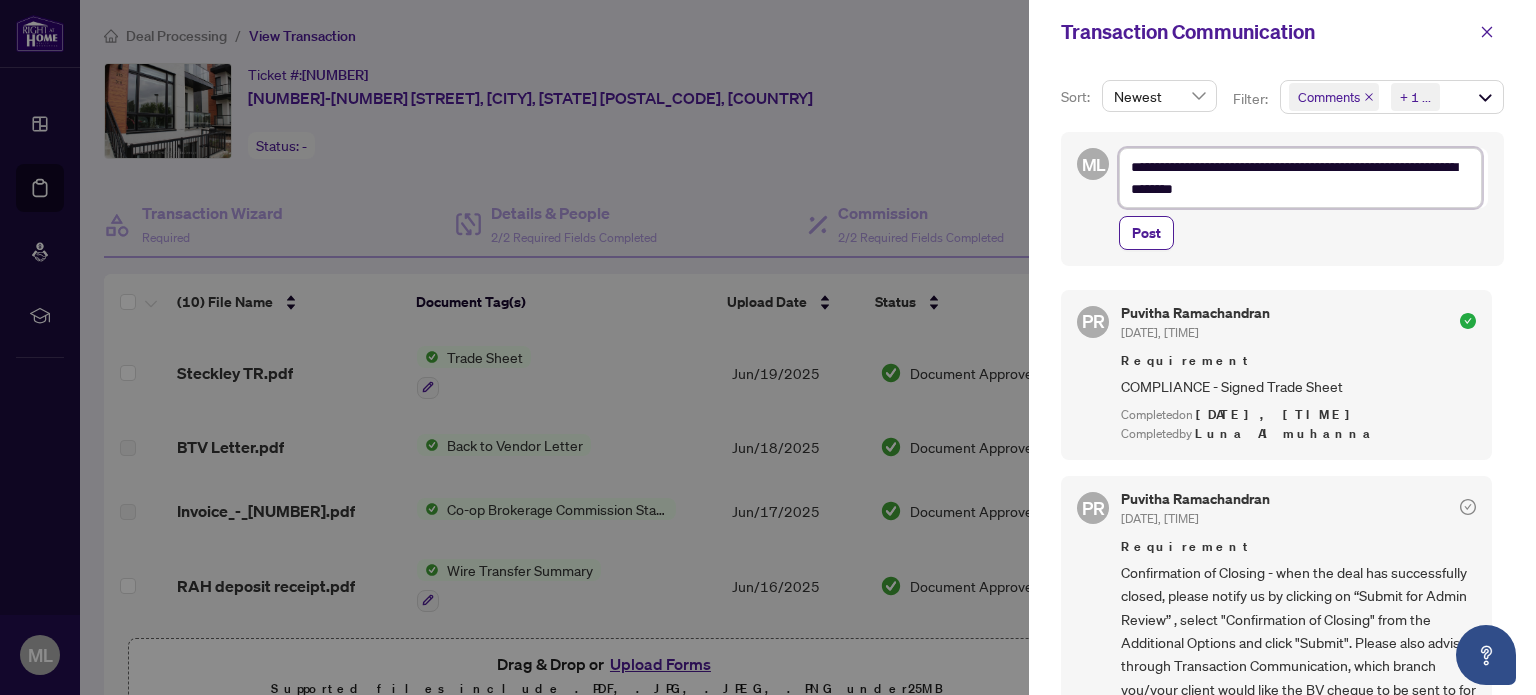 type on "**********" 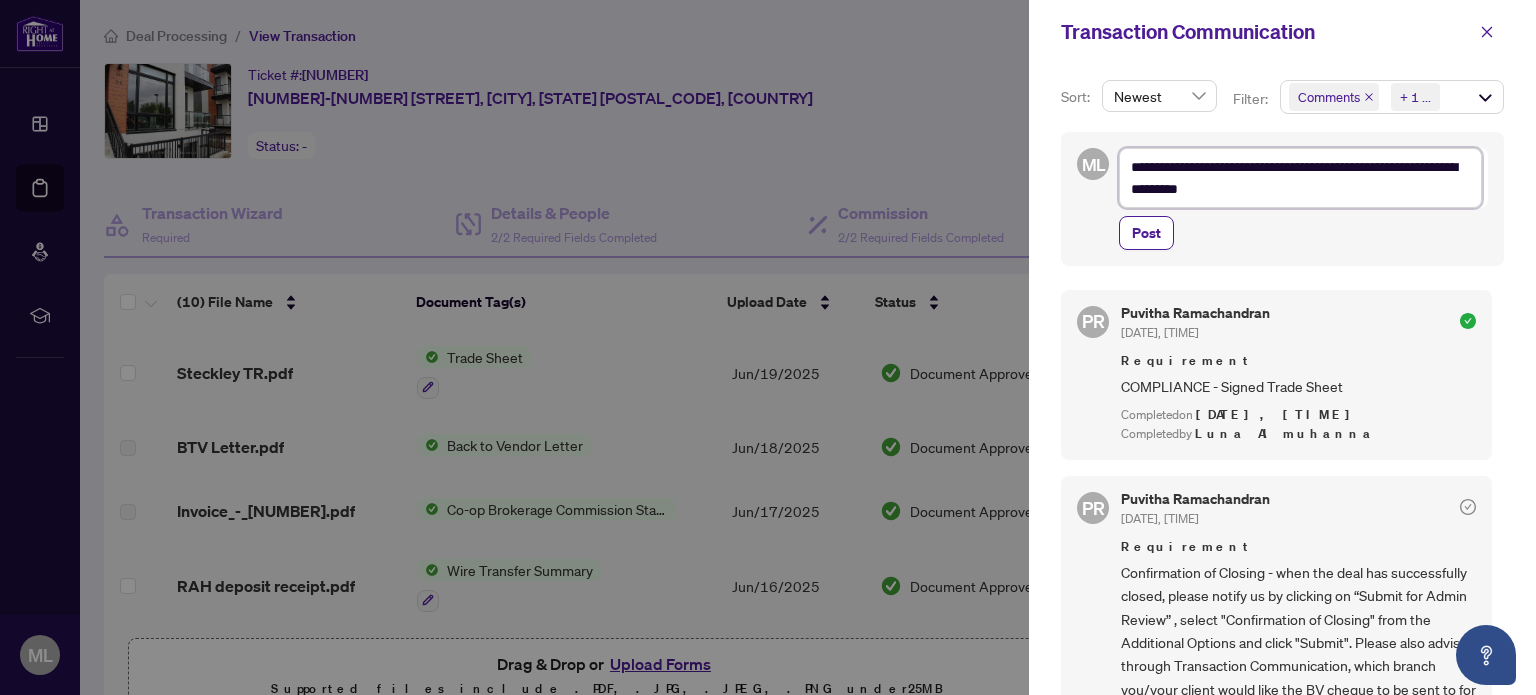type on "**********" 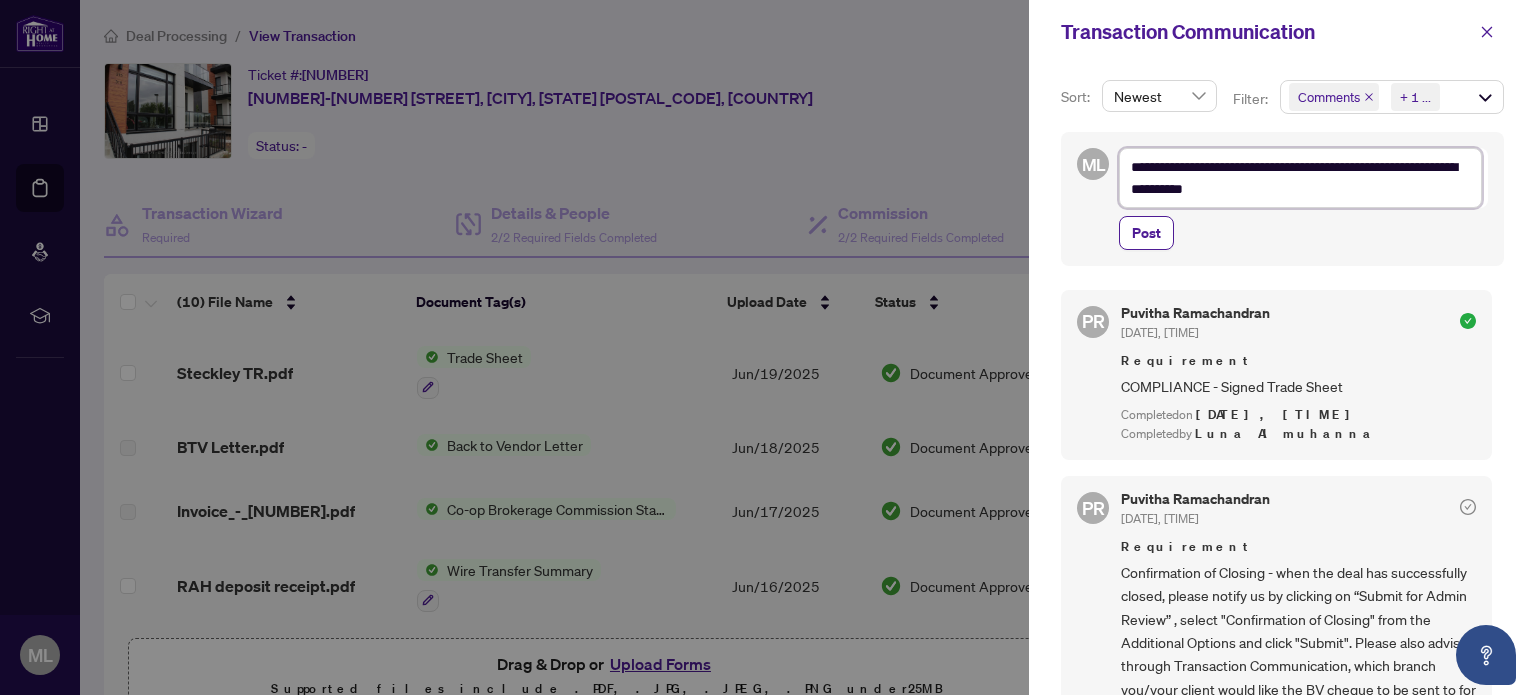 type on "**********" 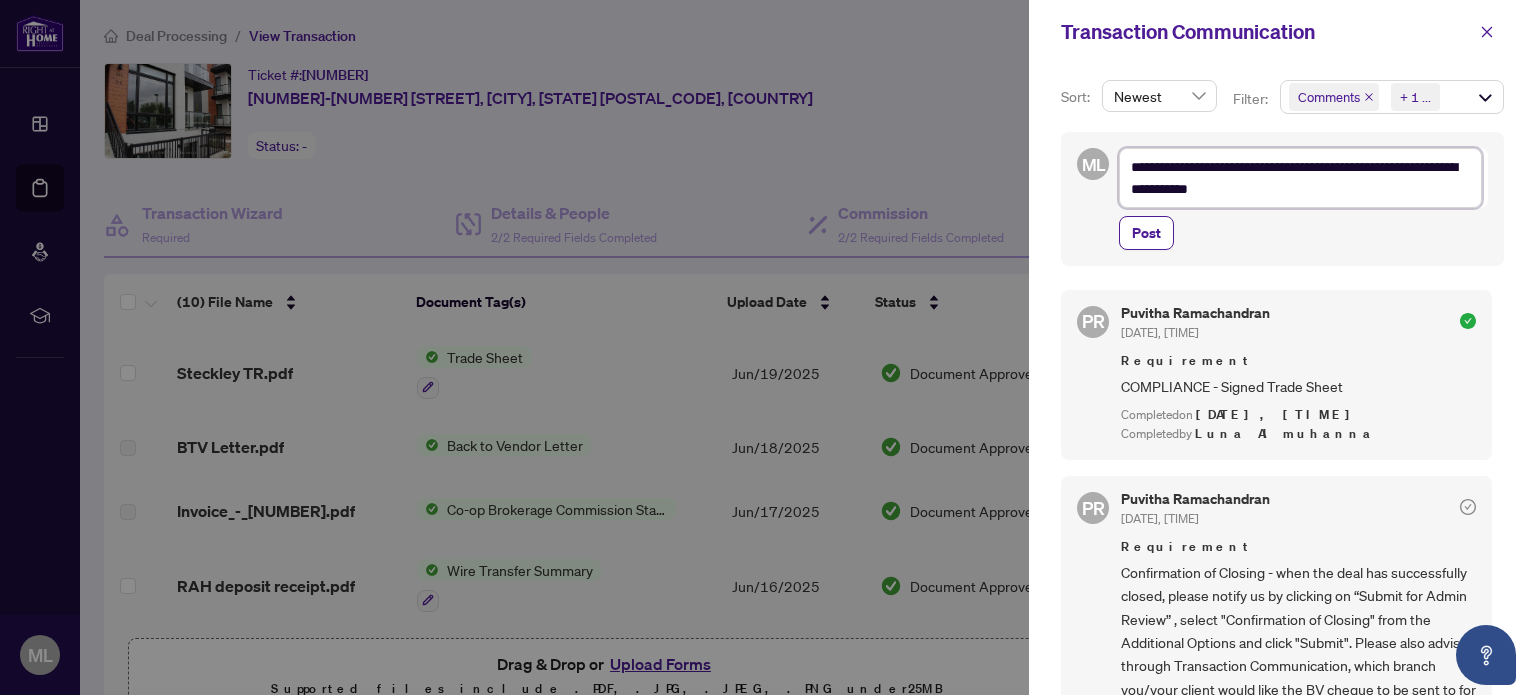 type on "**********" 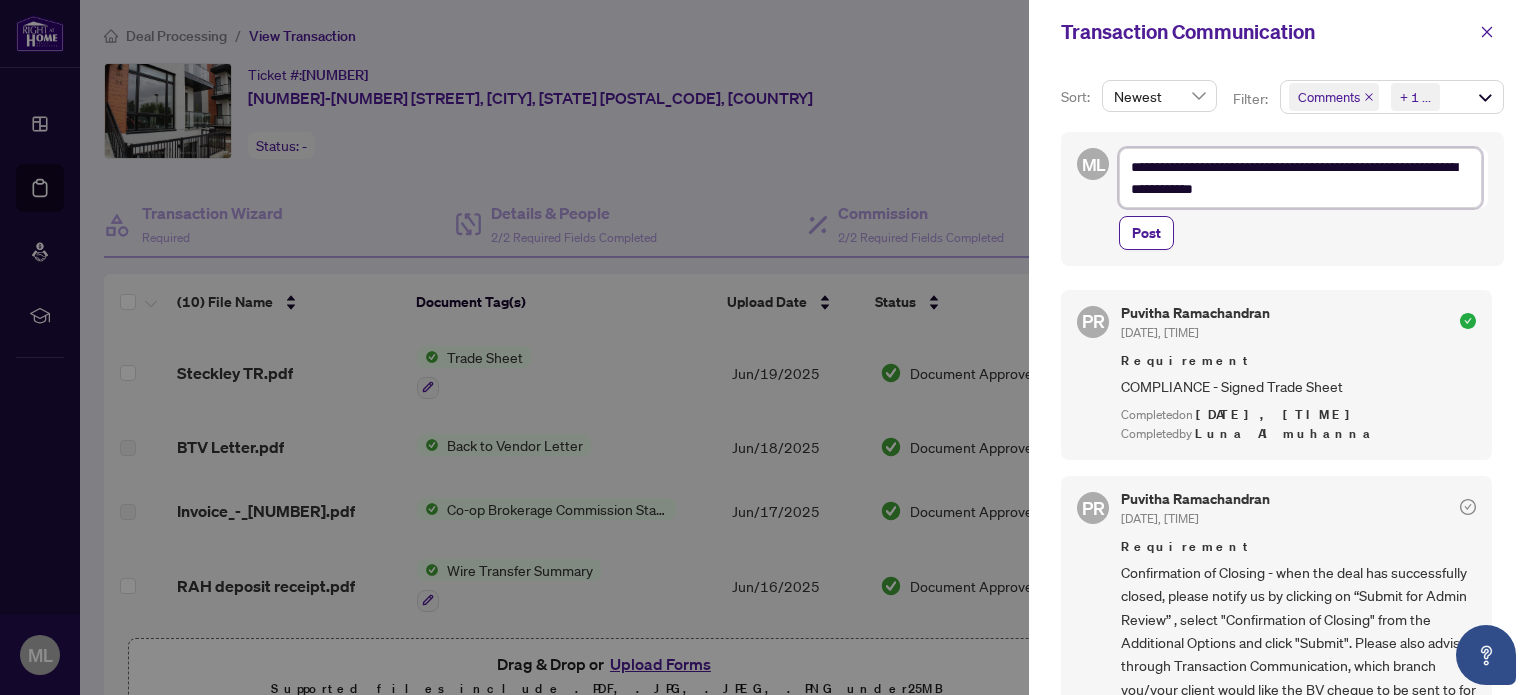 type on "**********" 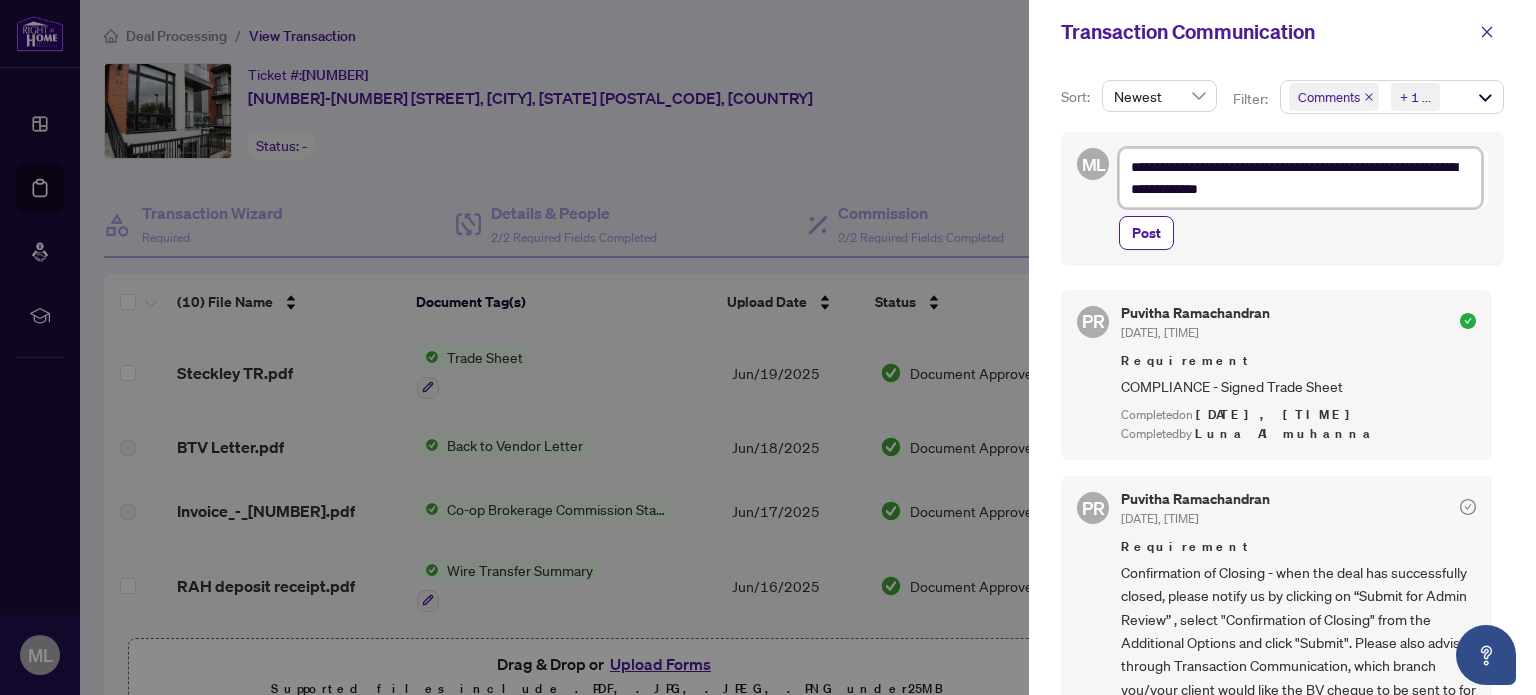type on "**********" 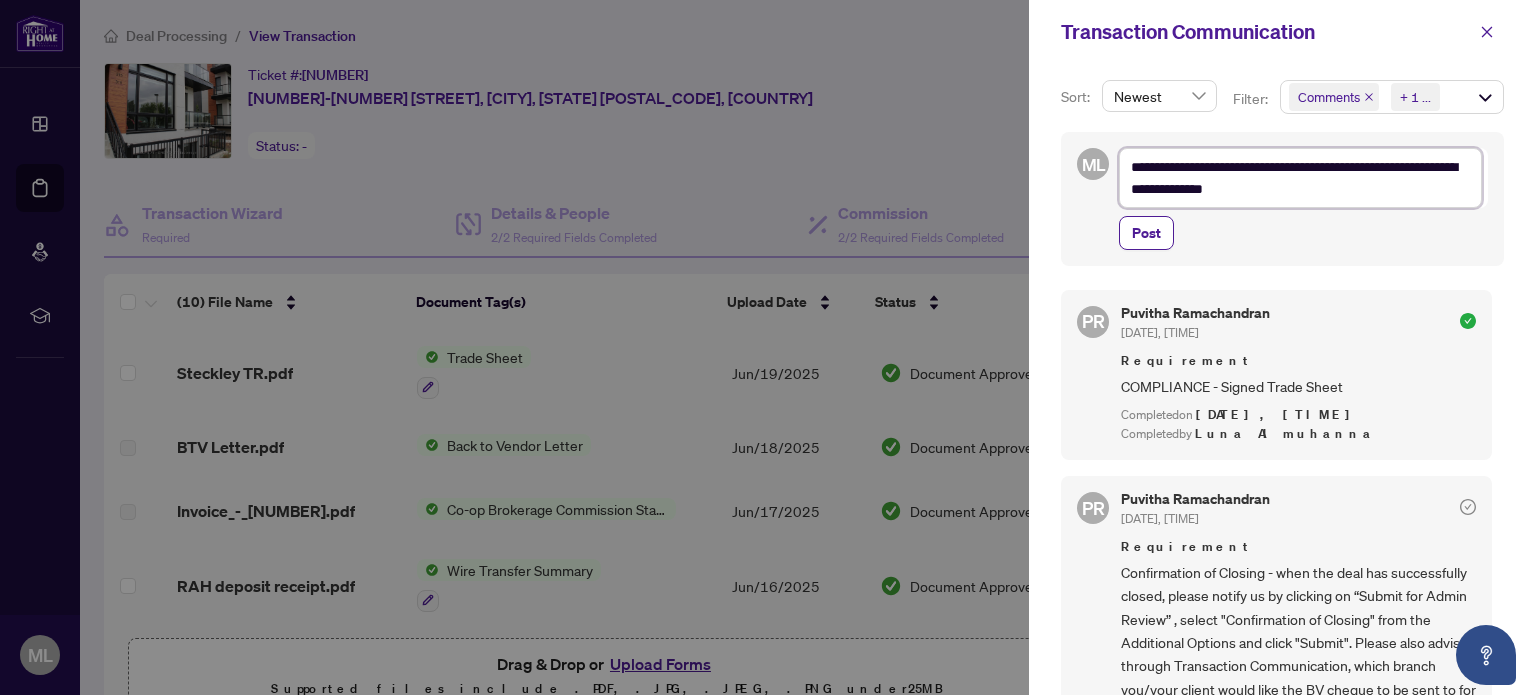 type on "**********" 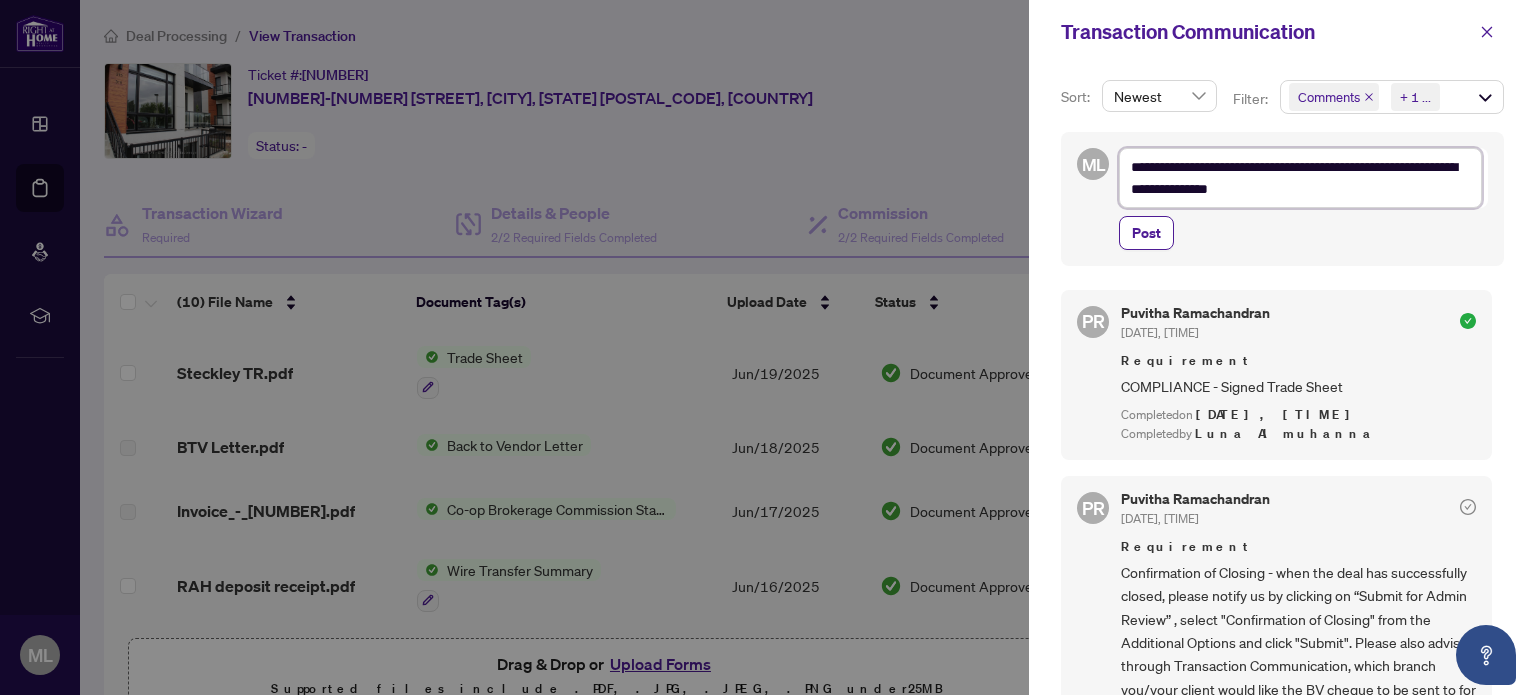 type on "**********" 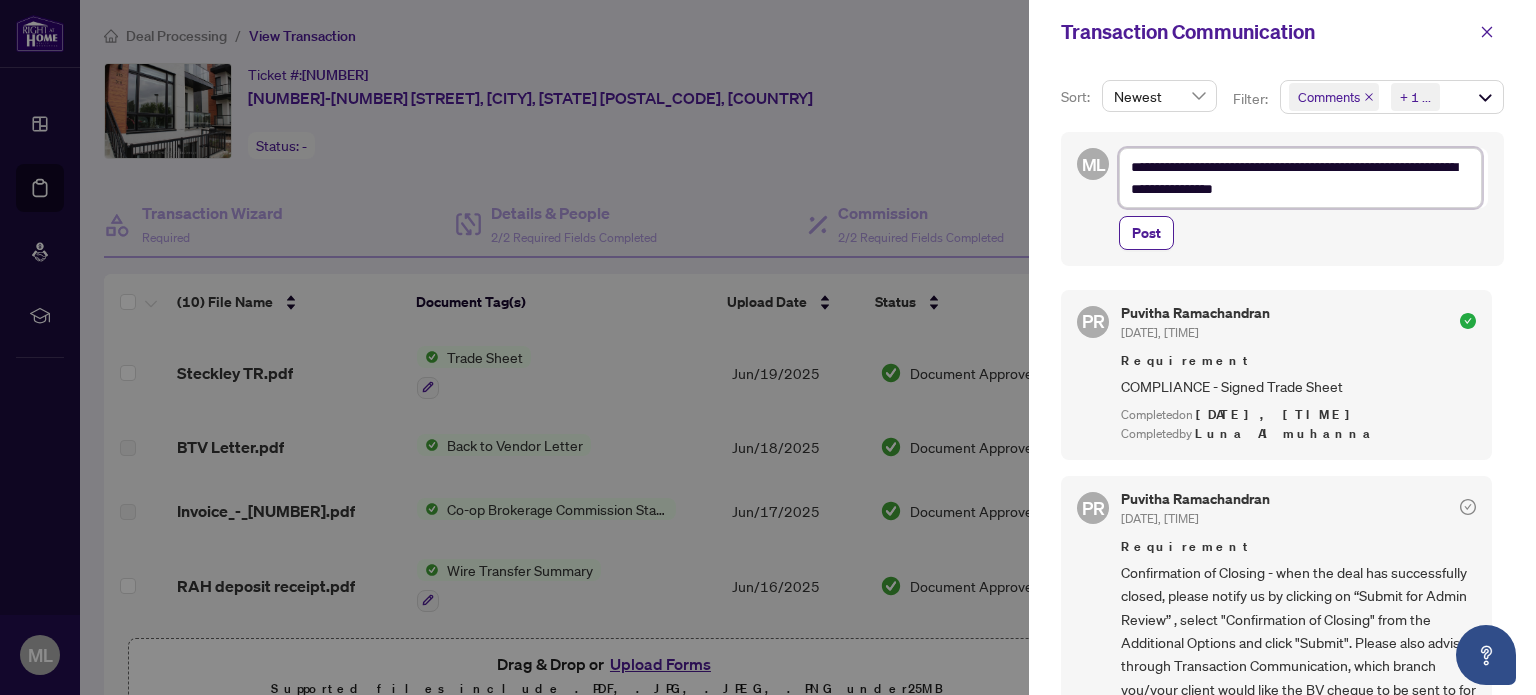 type on "**********" 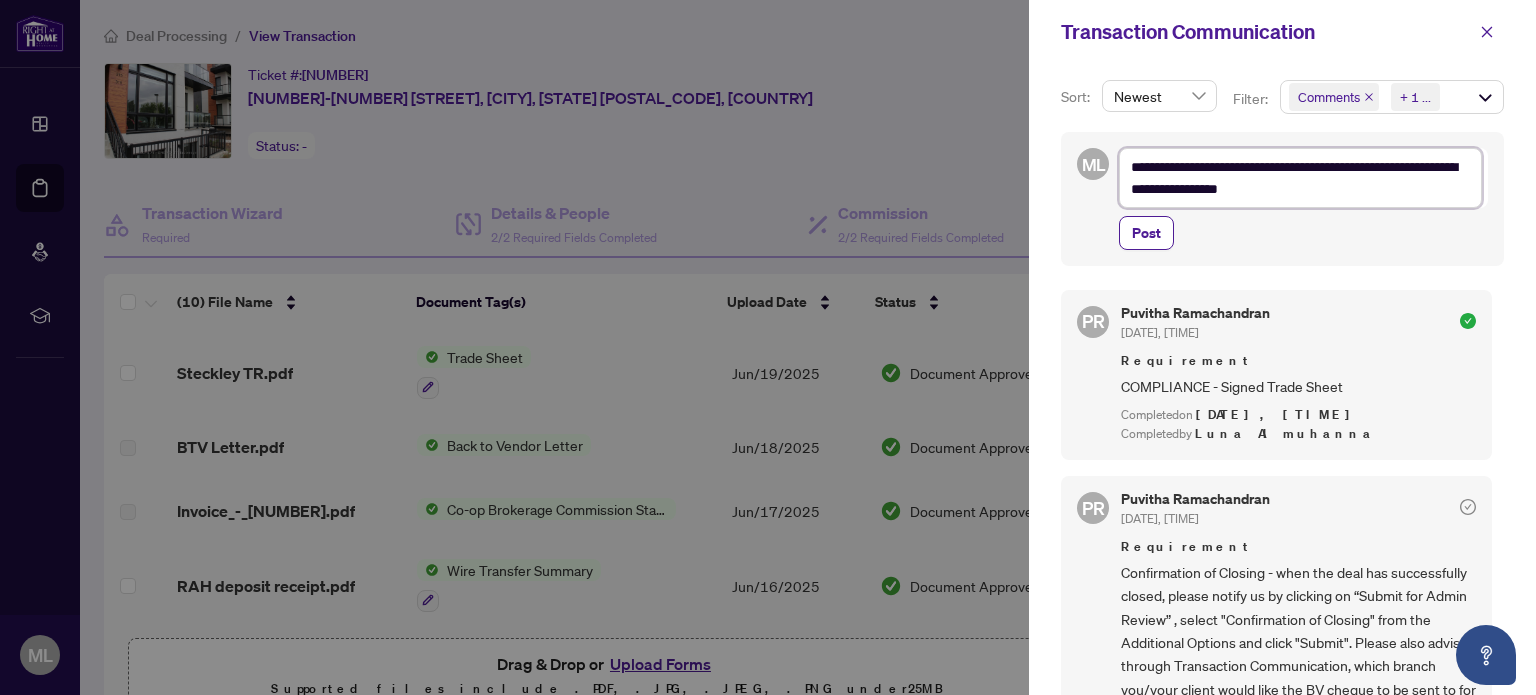 type on "**********" 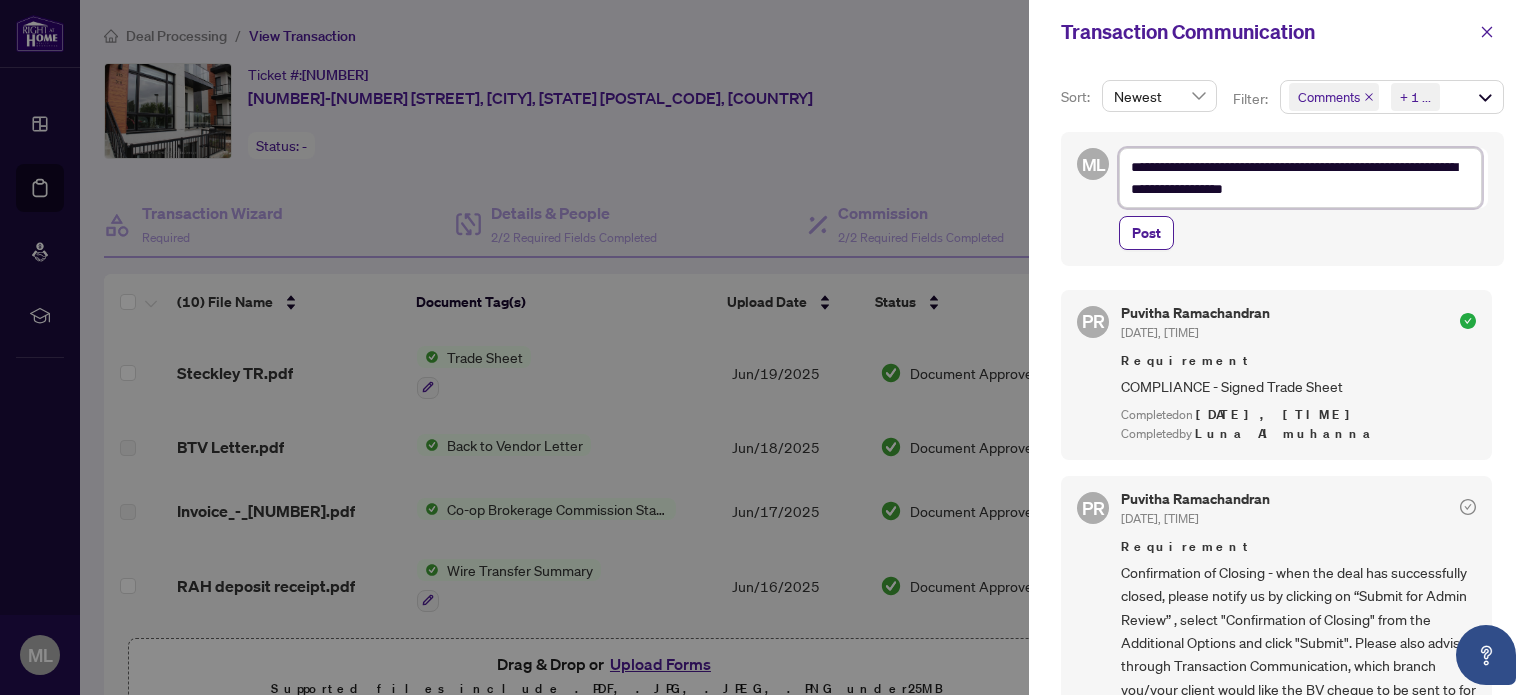 type on "**********" 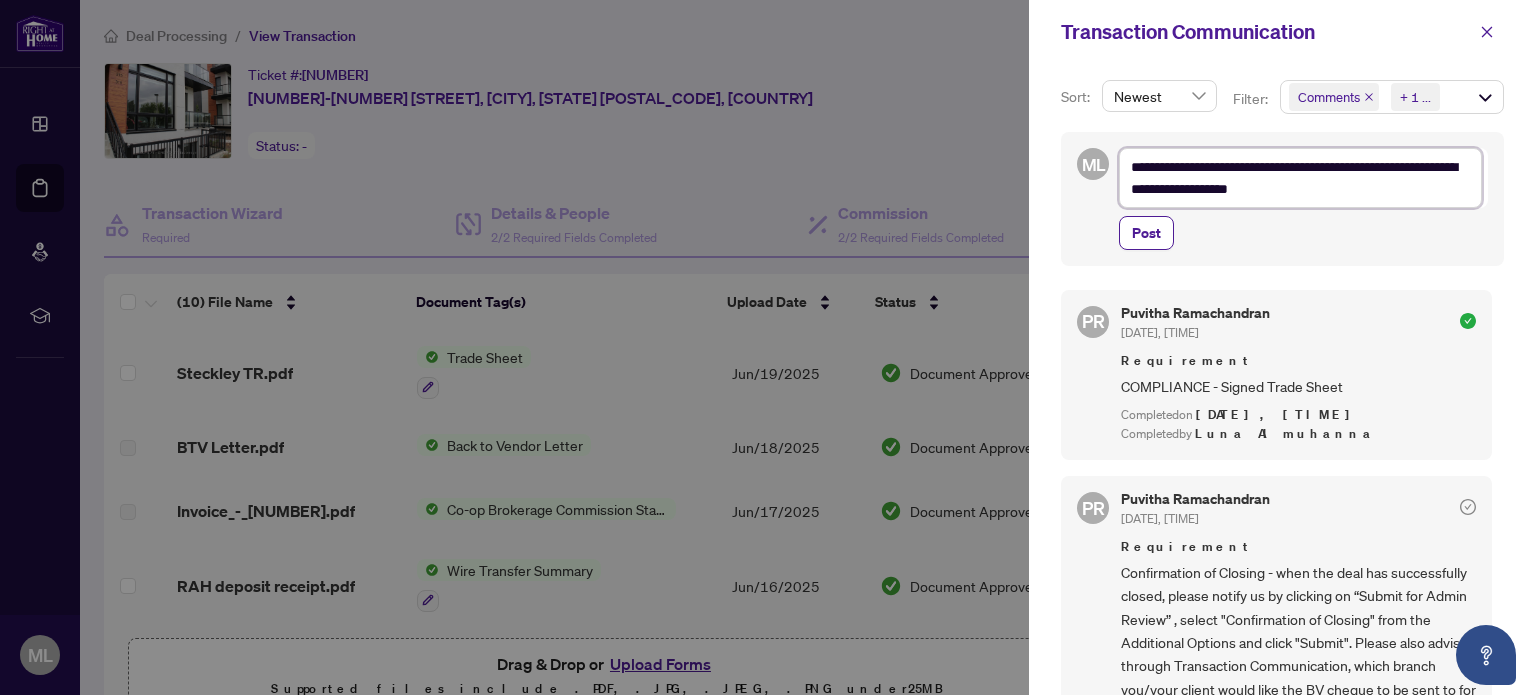 type on "**********" 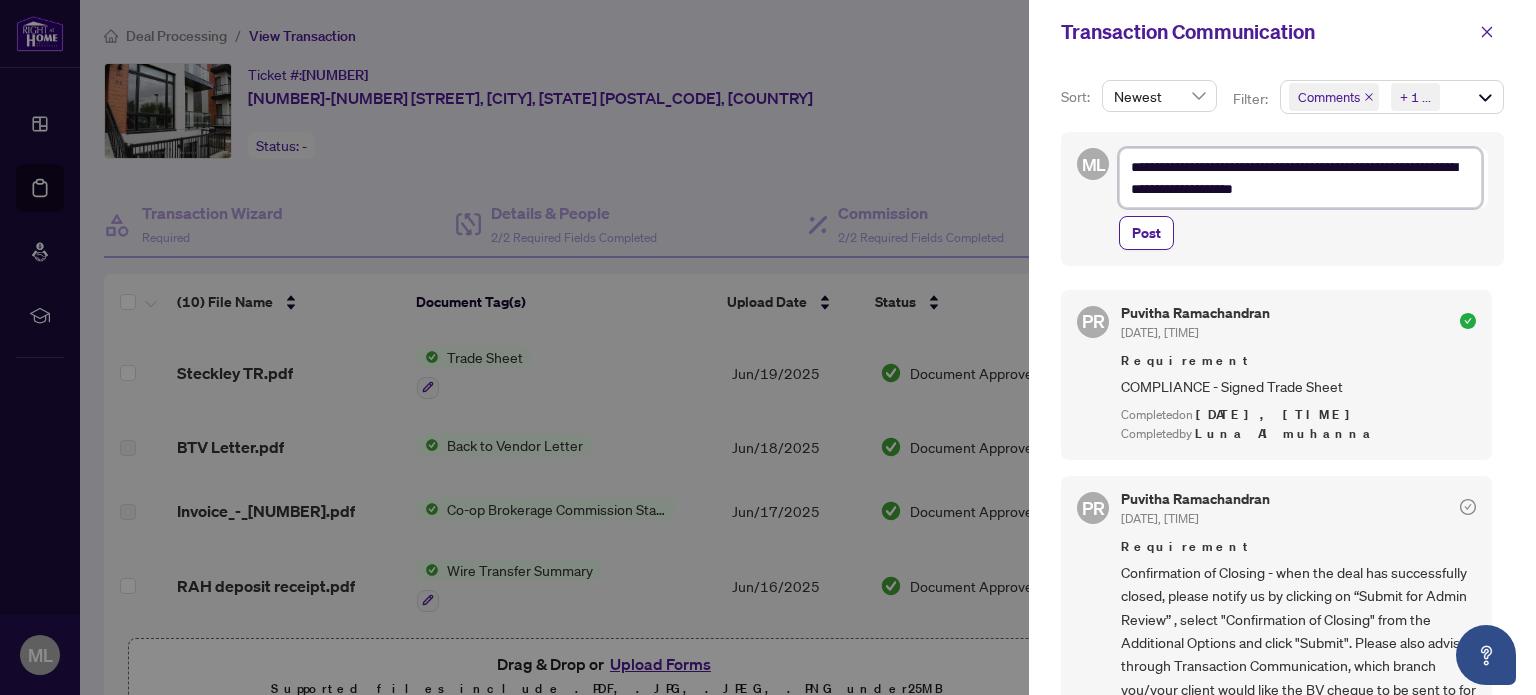 type on "**********" 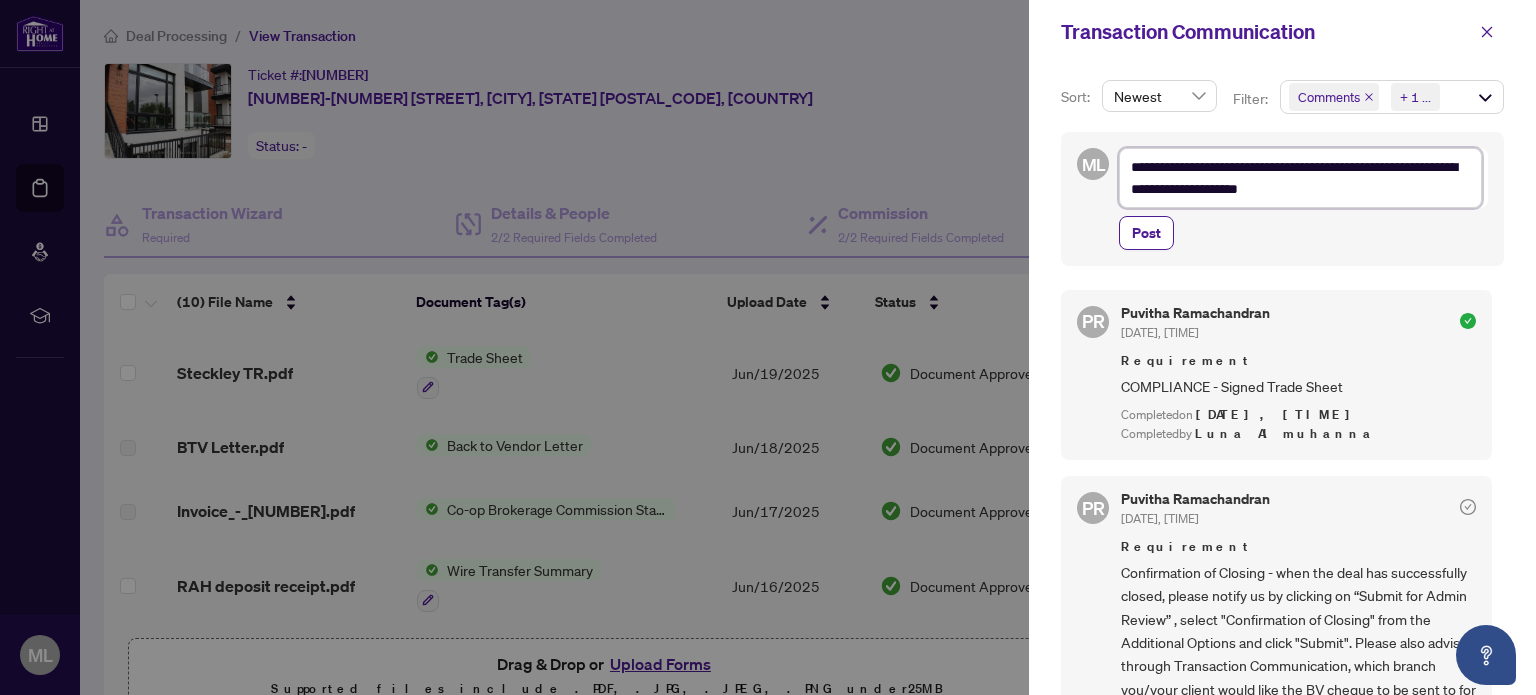 type on "**********" 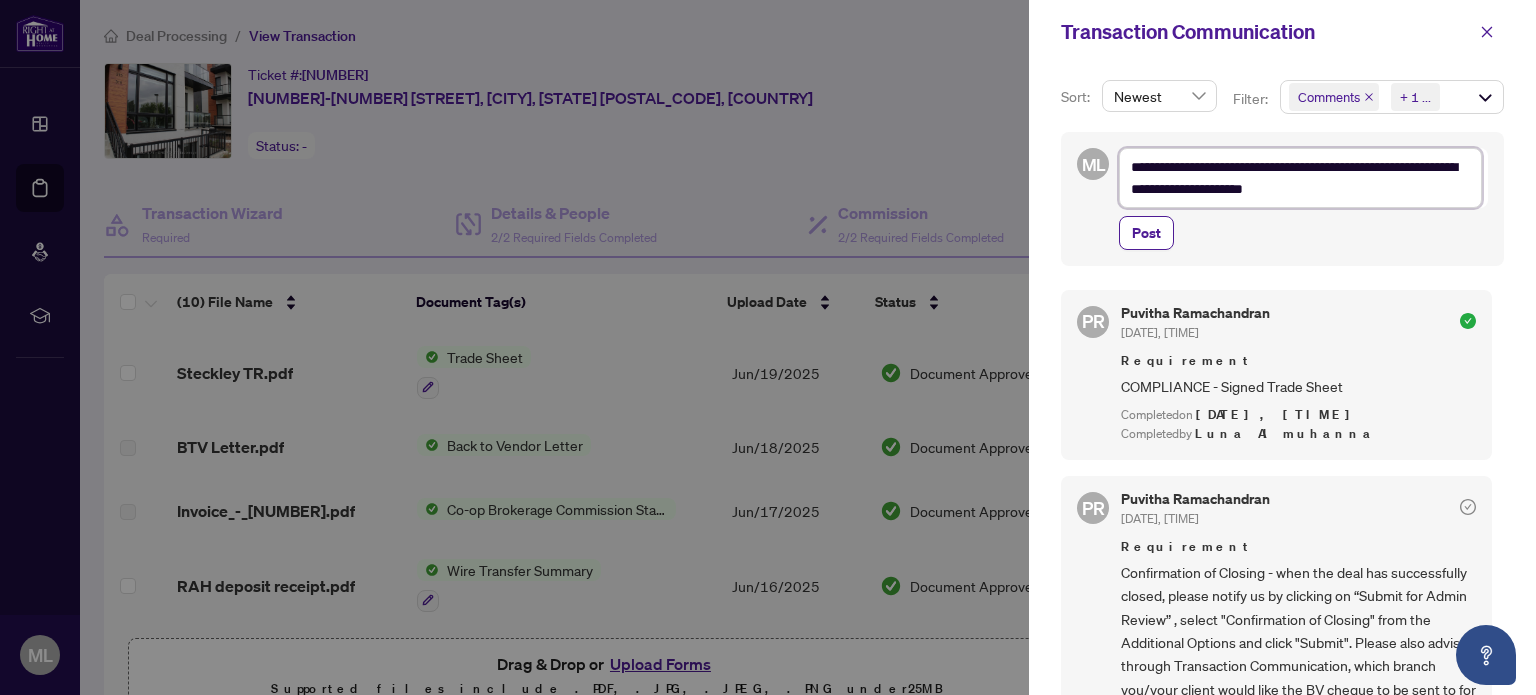 type on "**********" 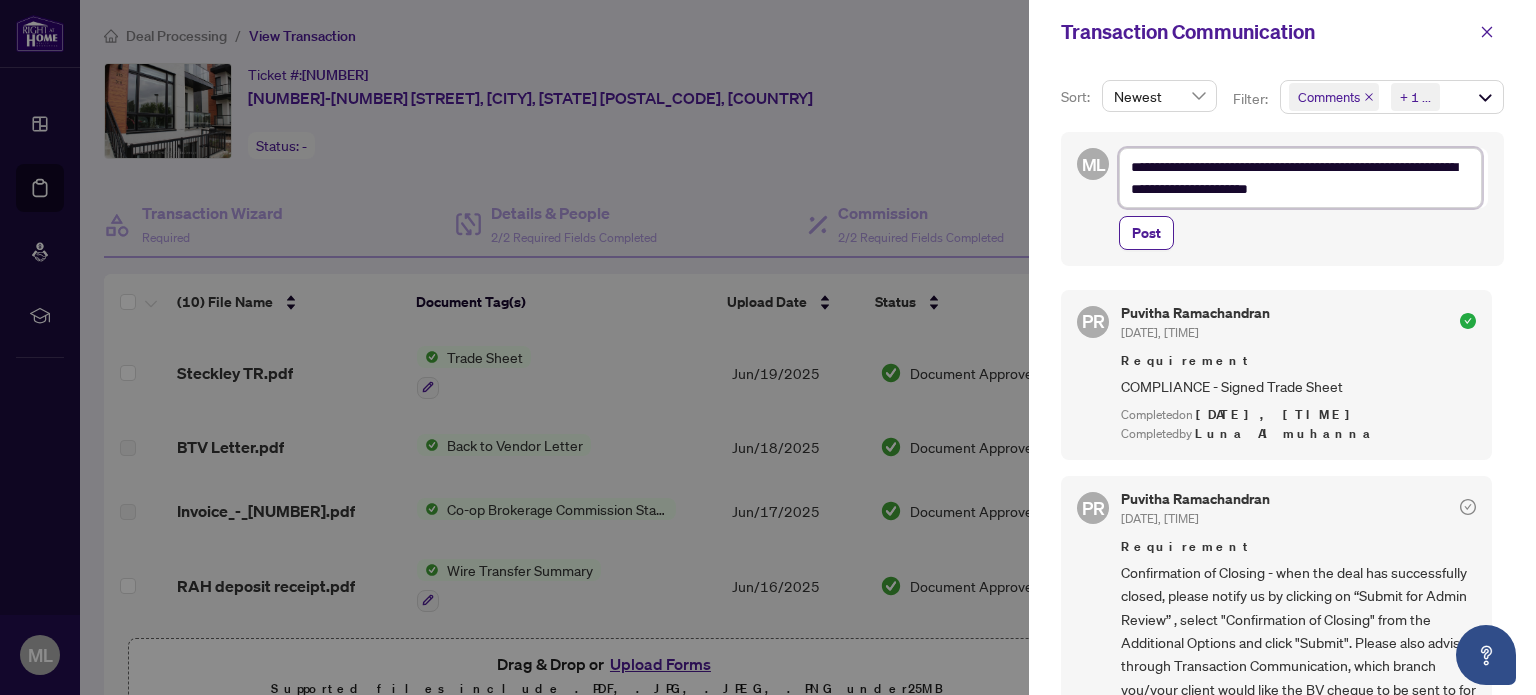 type on "**********" 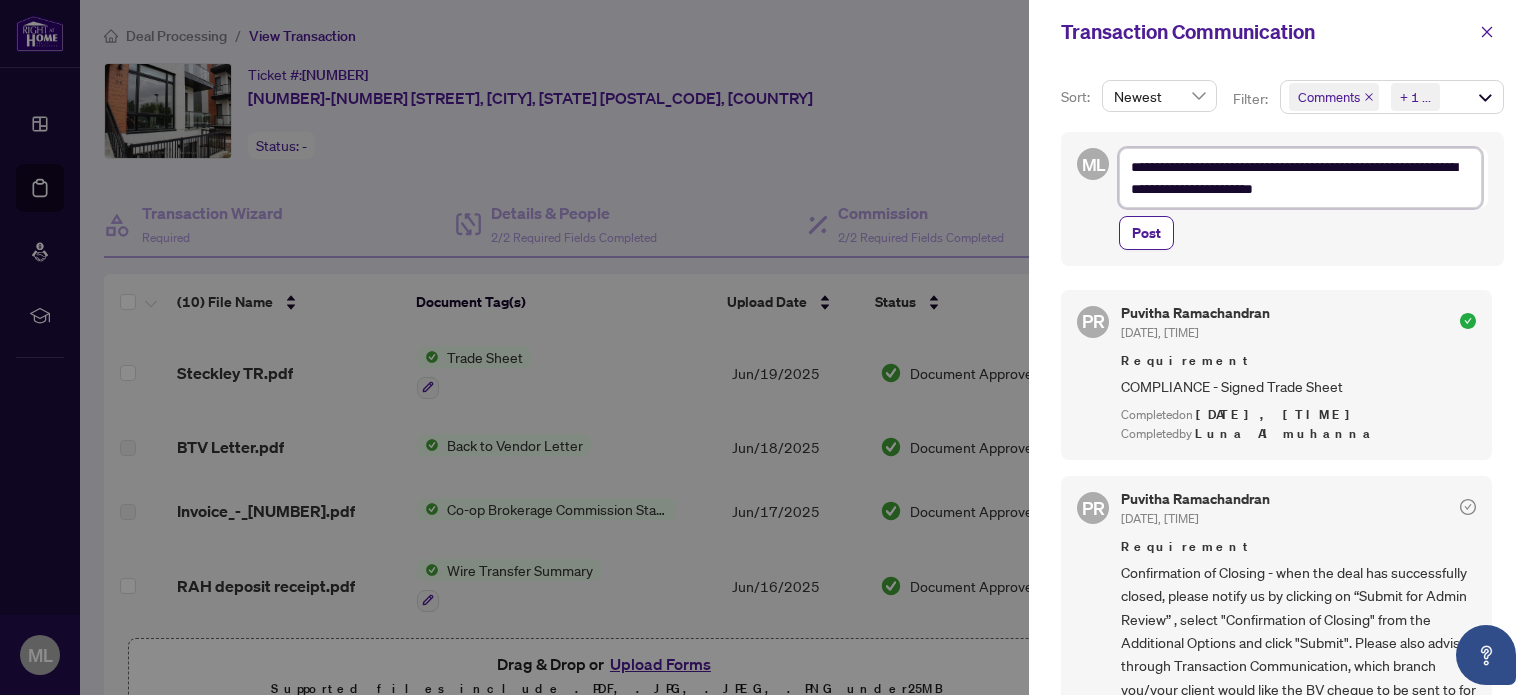 type on "**********" 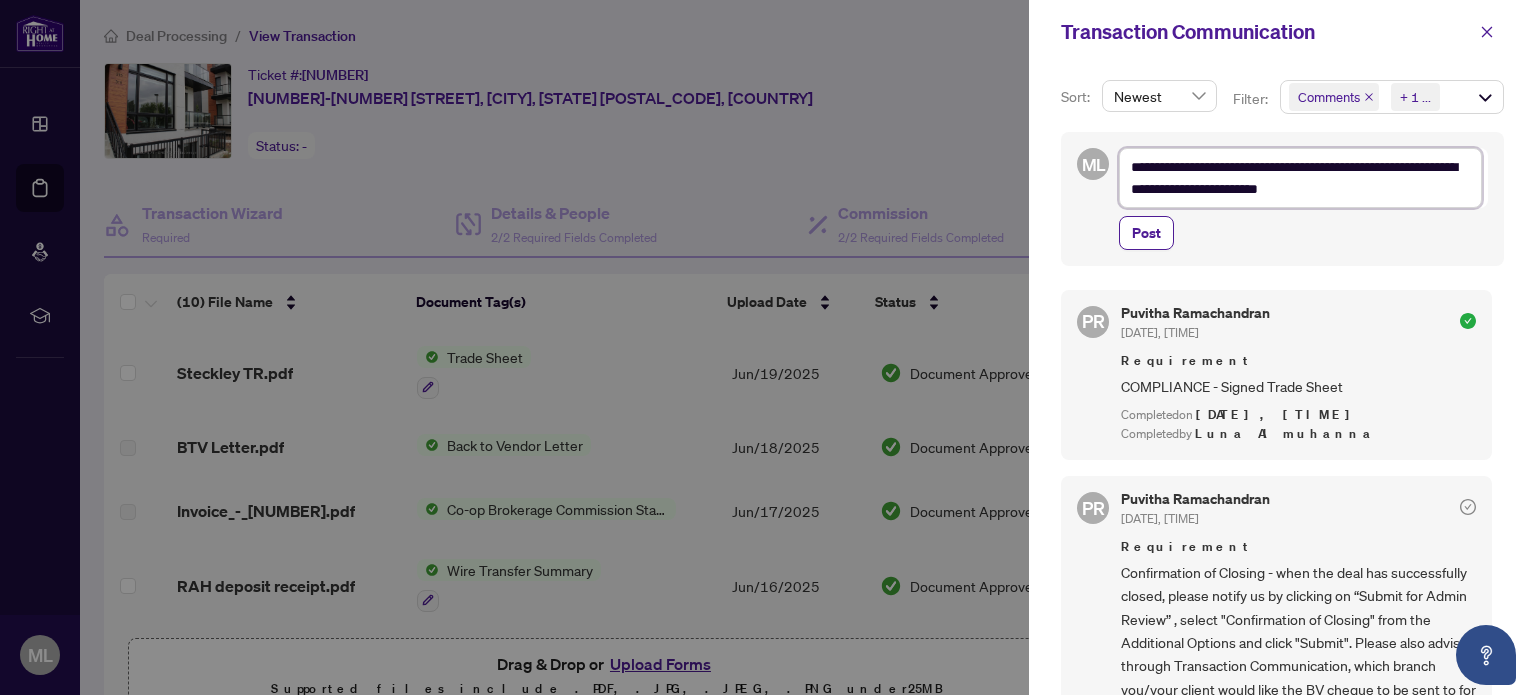 type on "**********" 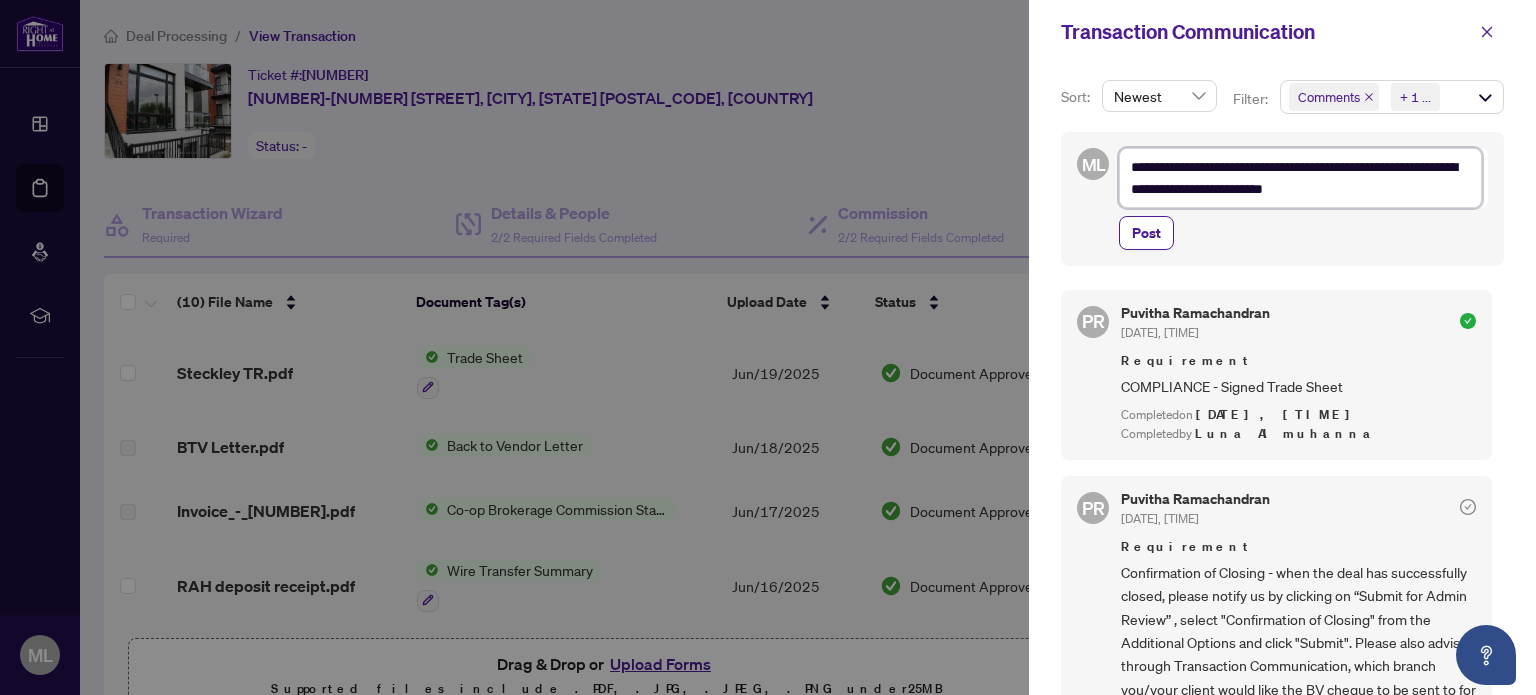 type on "**********" 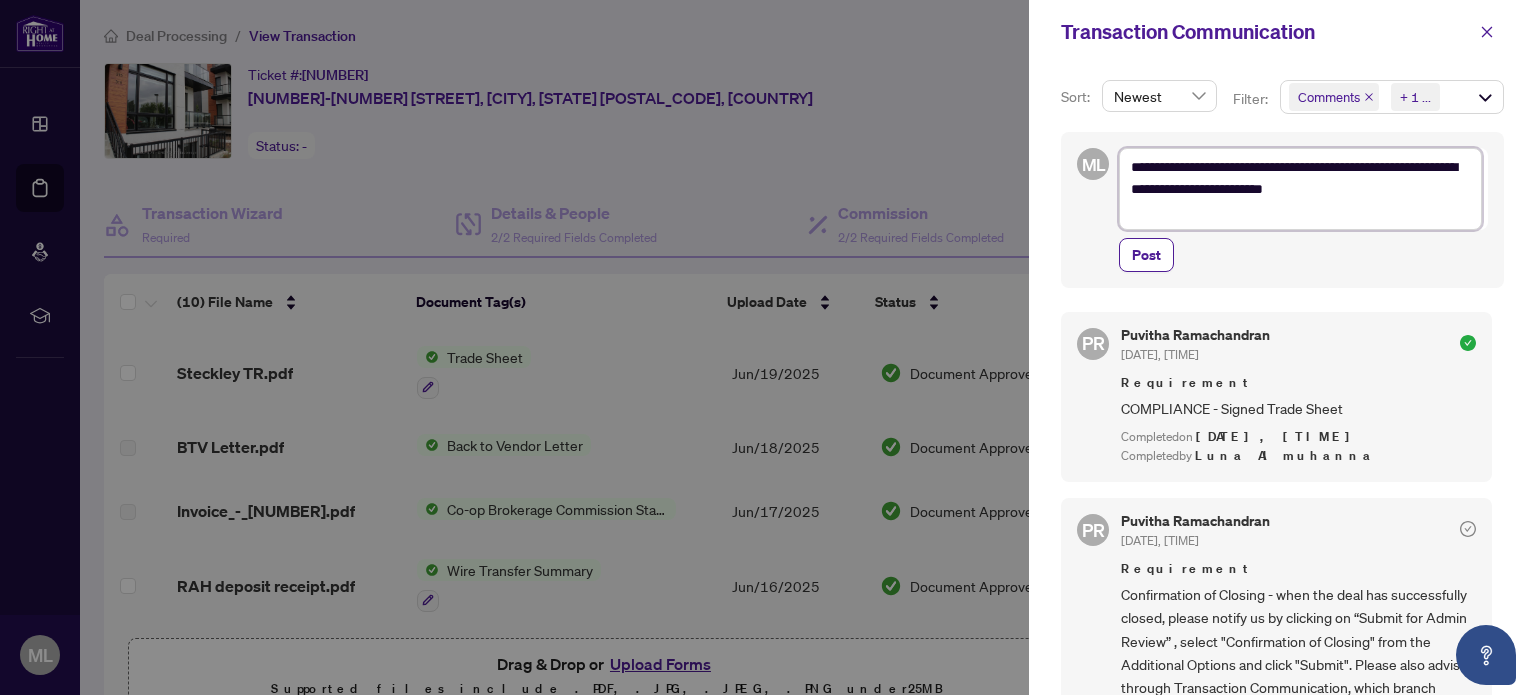 type 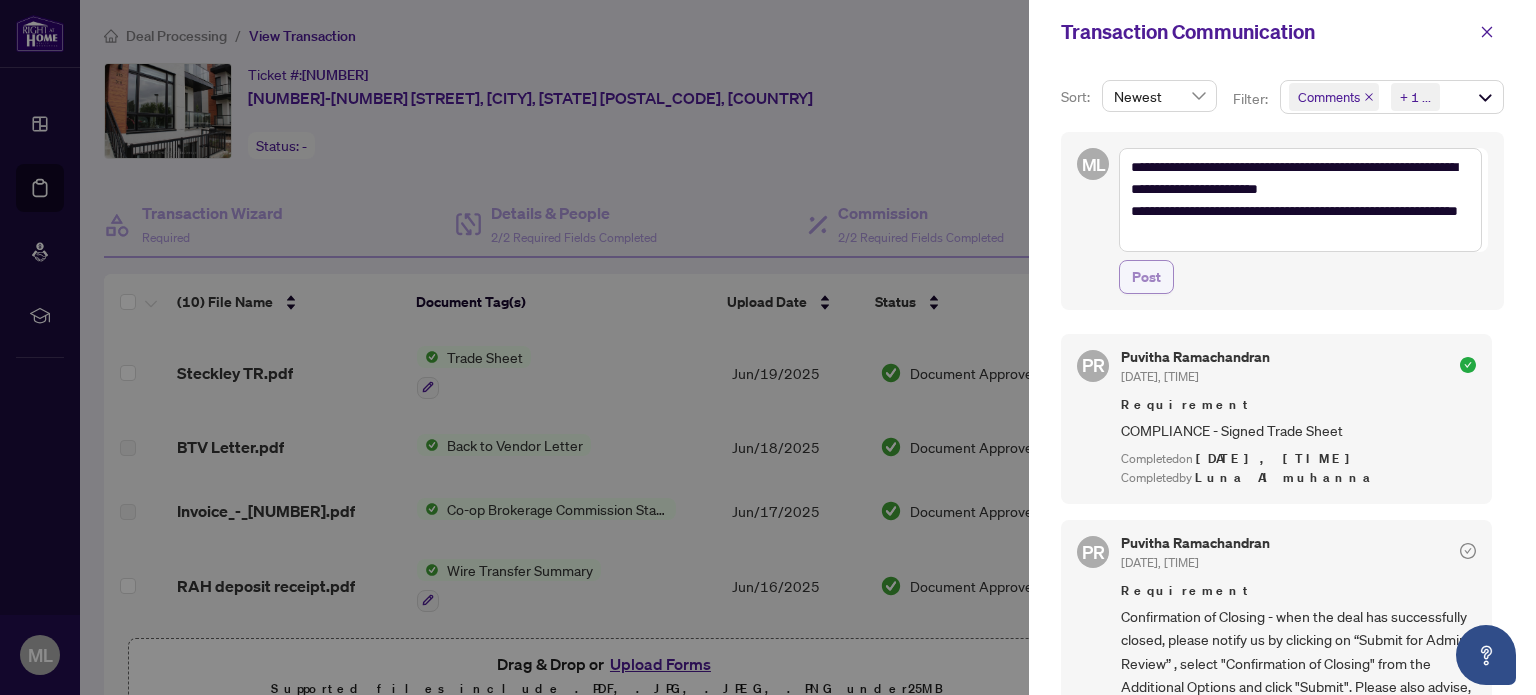 click on "Post" at bounding box center [1146, 277] 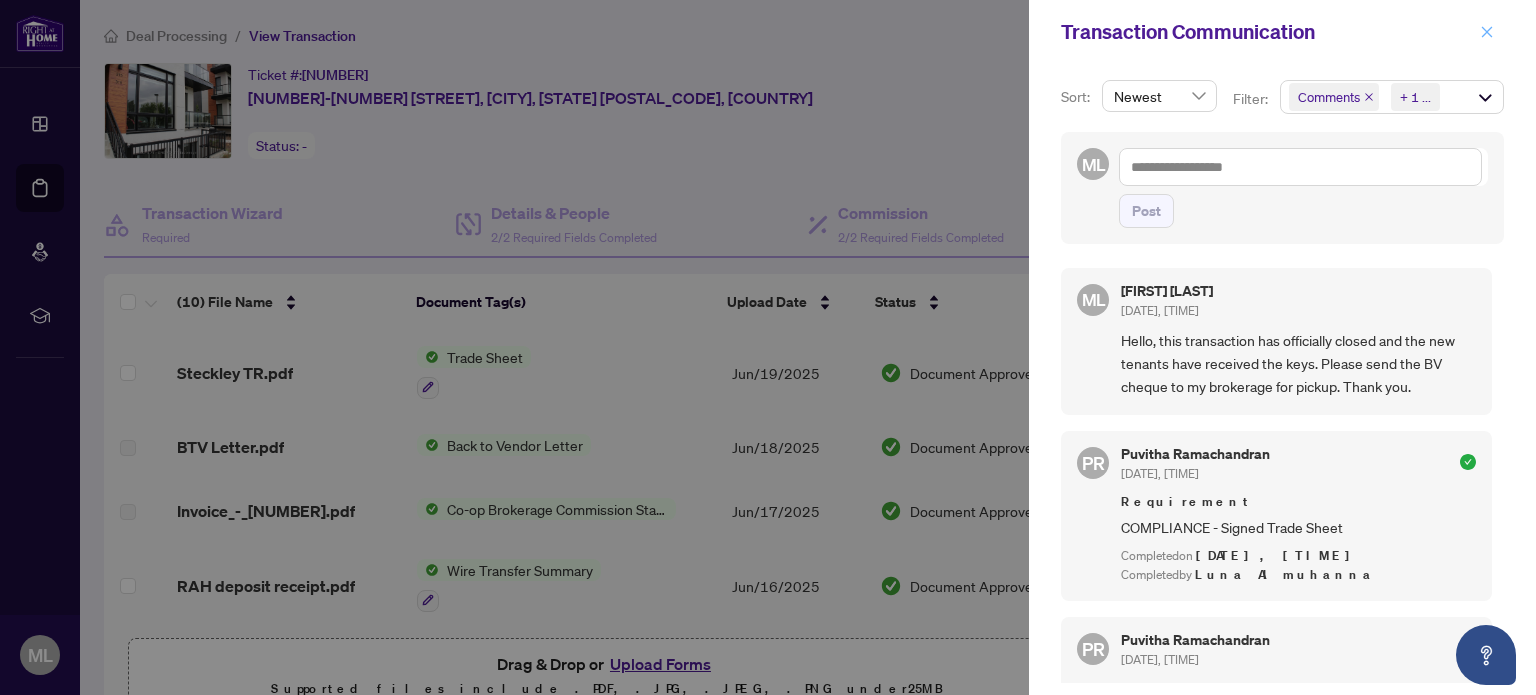 click 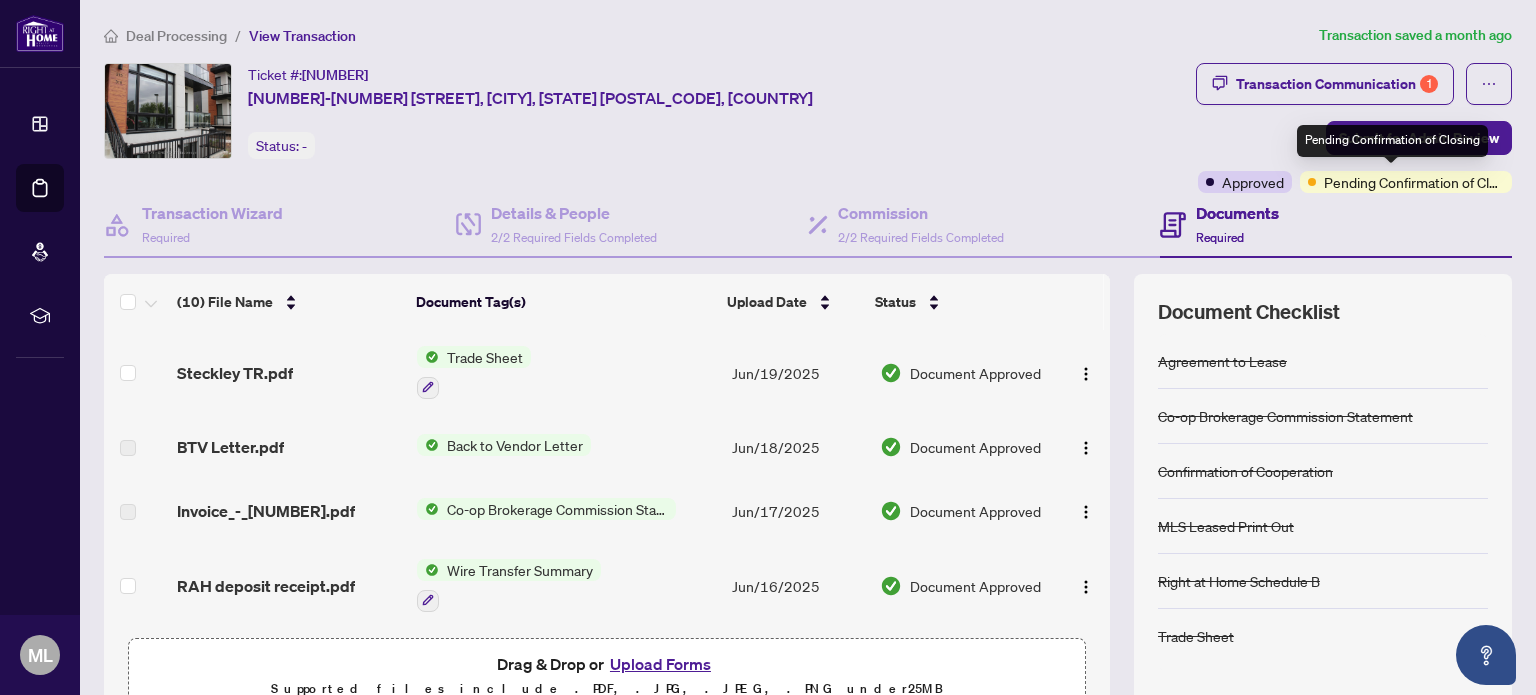 click on "Pending Confirmation of Closing" at bounding box center [1414, 182] 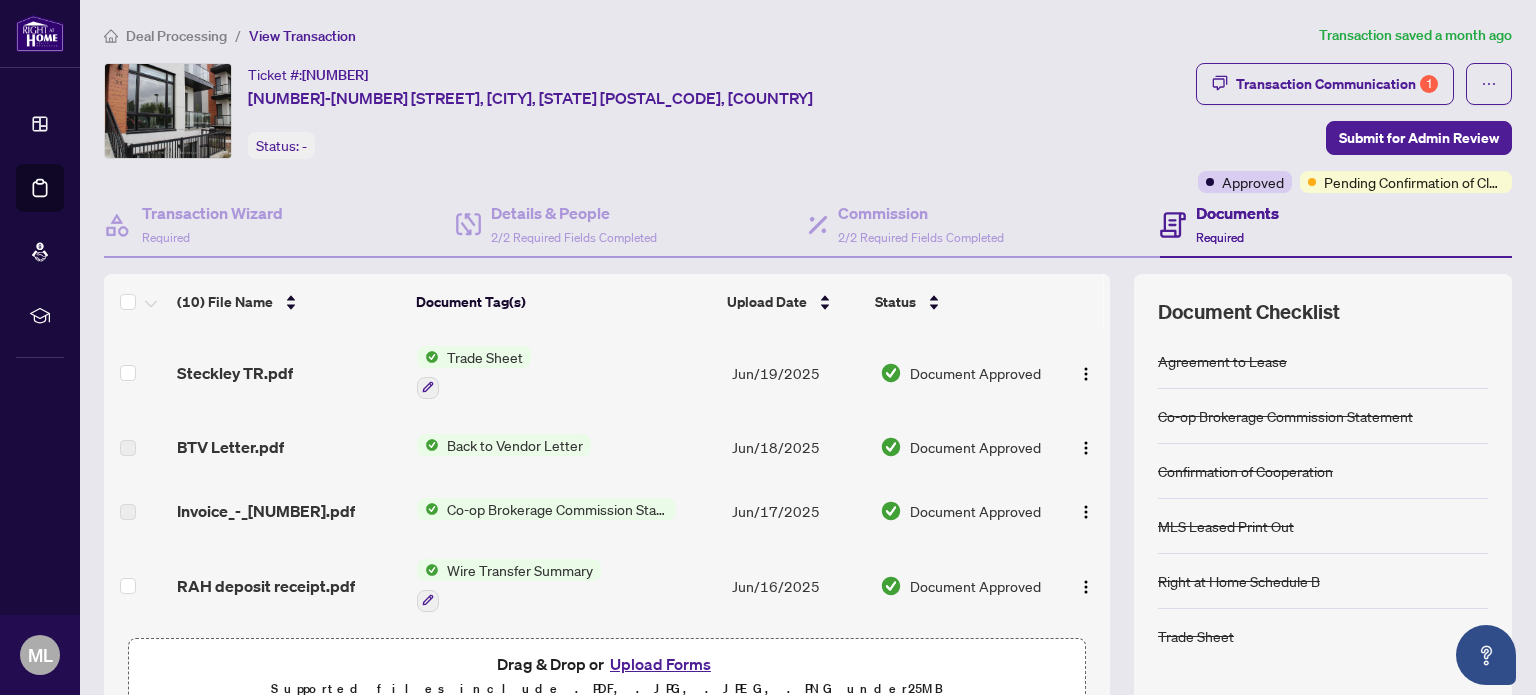 click on "Transaction Communication 1 Submit for Admin Review Approved Pending Confirmation of Closing" at bounding box center [1354, 128] 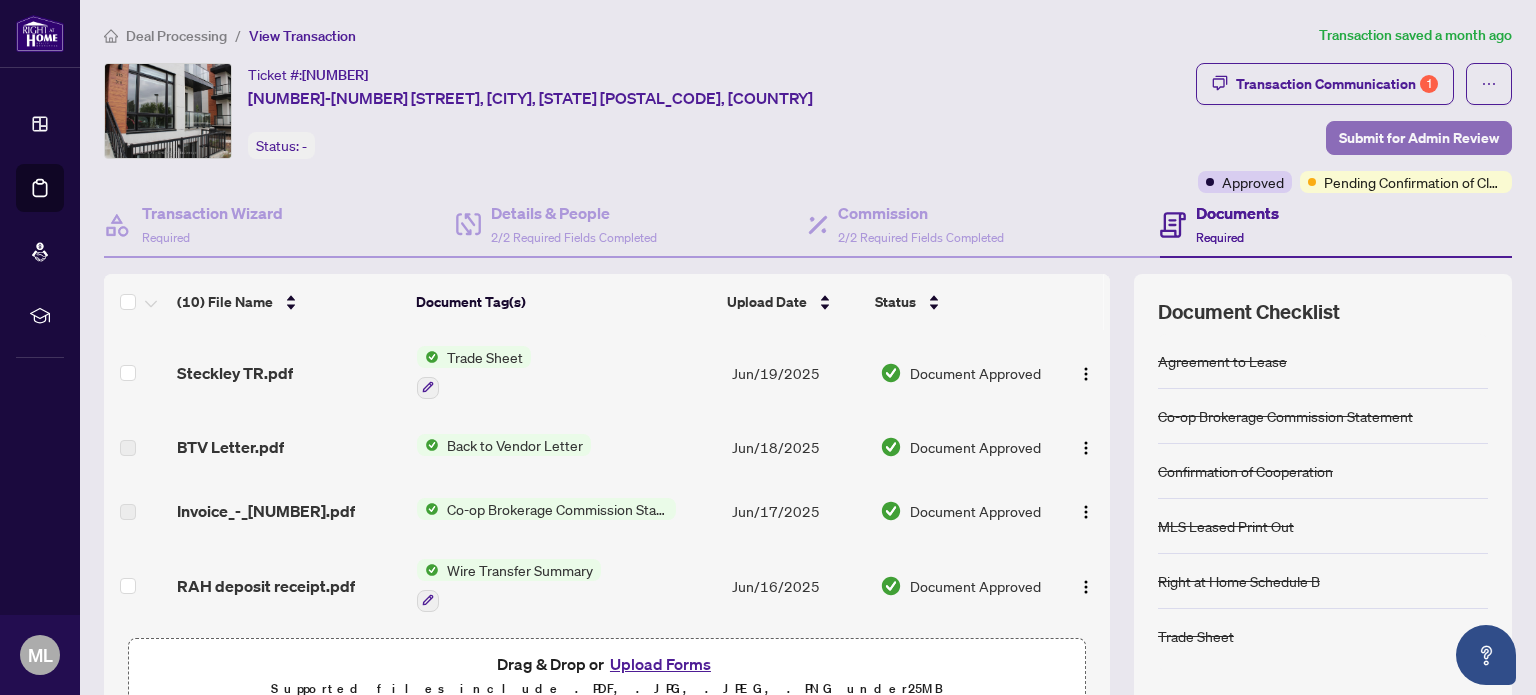 click on "Submit for Admin Review" at bounding box center (1419, 138) 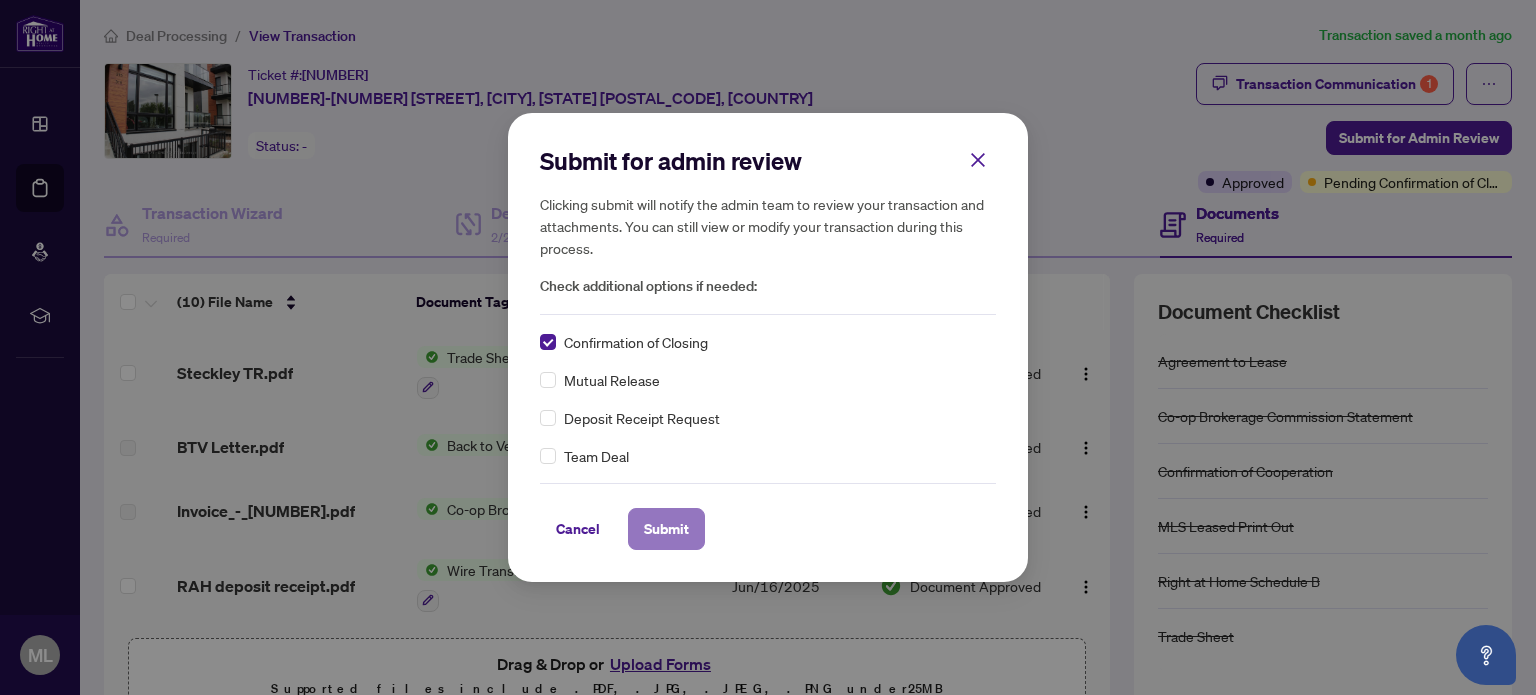 click on "Submit" at bounding box center (666, 529) 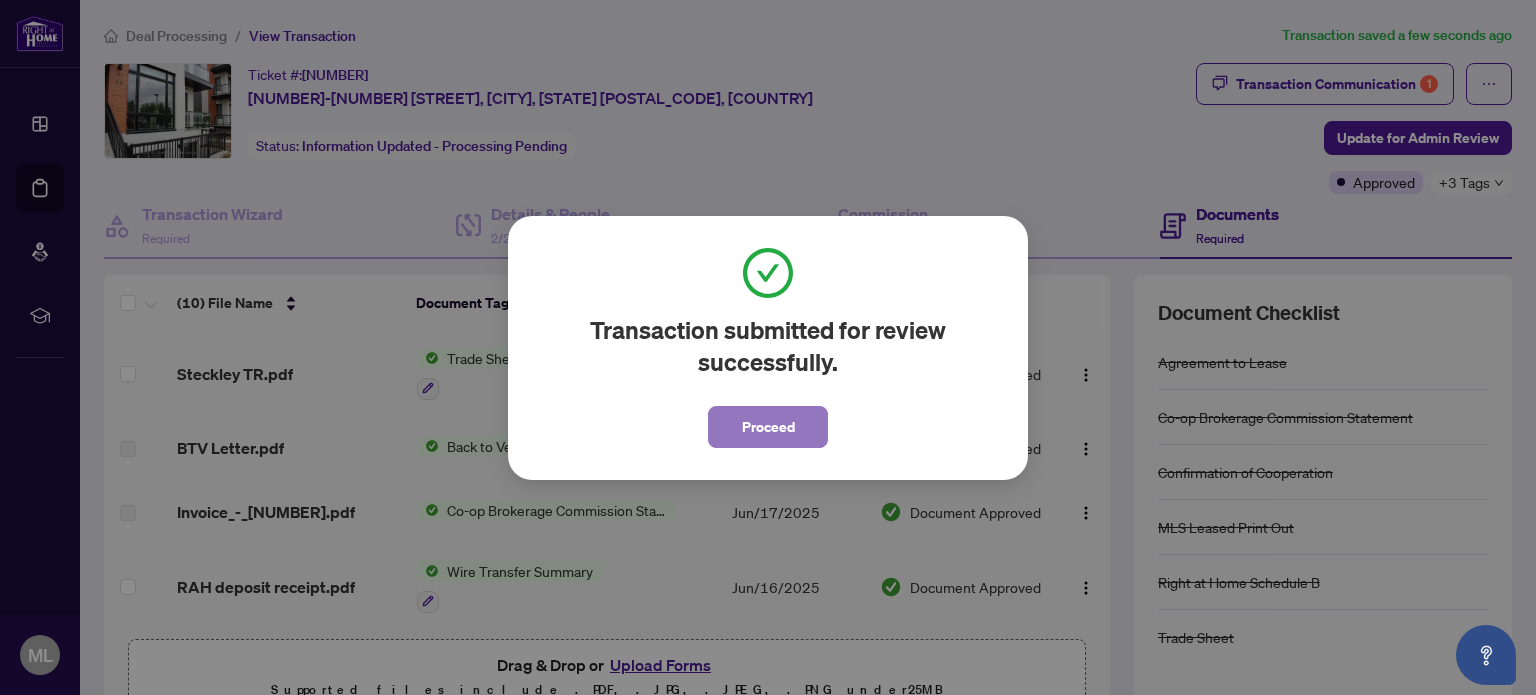click on "Proceed" at bounding box center (768, 427) 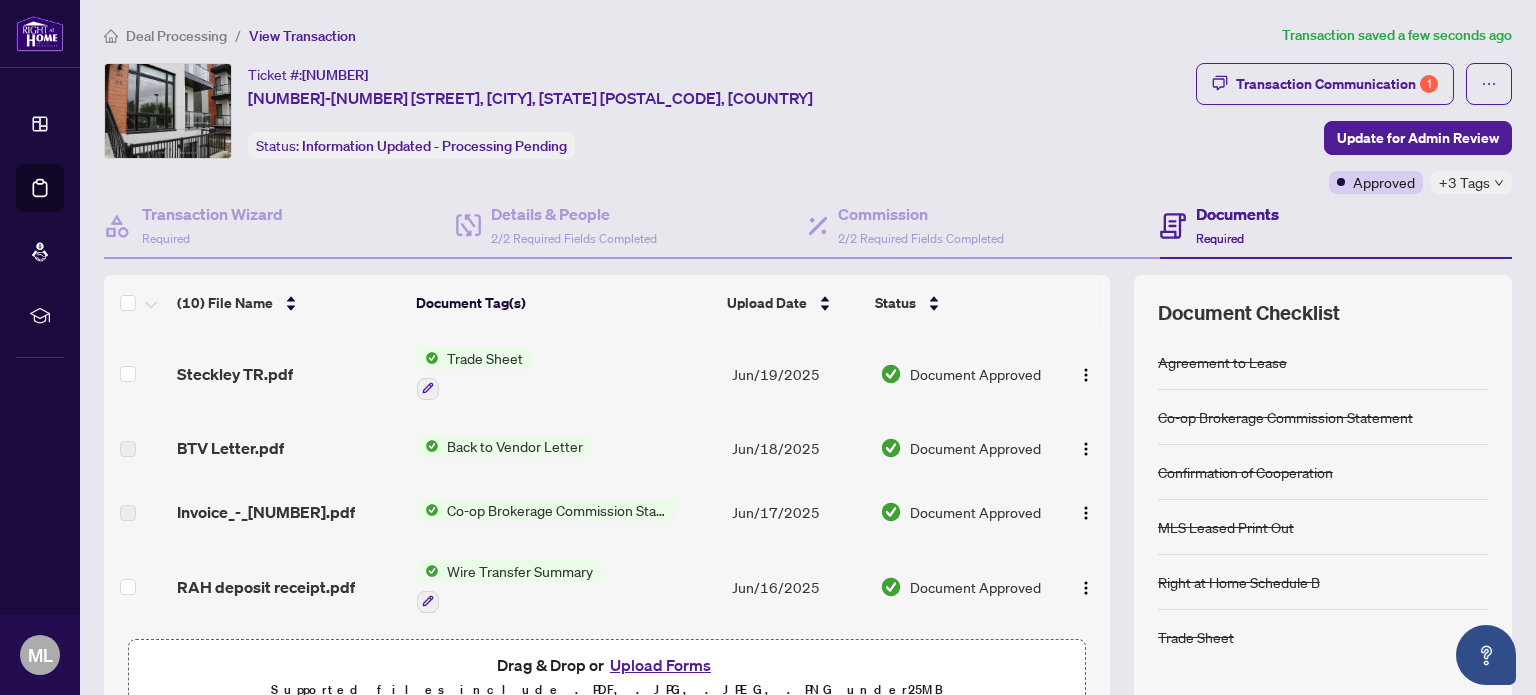 click on "Ticket #: [NUMBER] [NUMBER]-[NUMBER] [STREET], [CITY], [STATE] [POSTAL_CODE], [COUNTRY] Status: Information Updated - Processing Pending" at bounding box center (646, 111) 